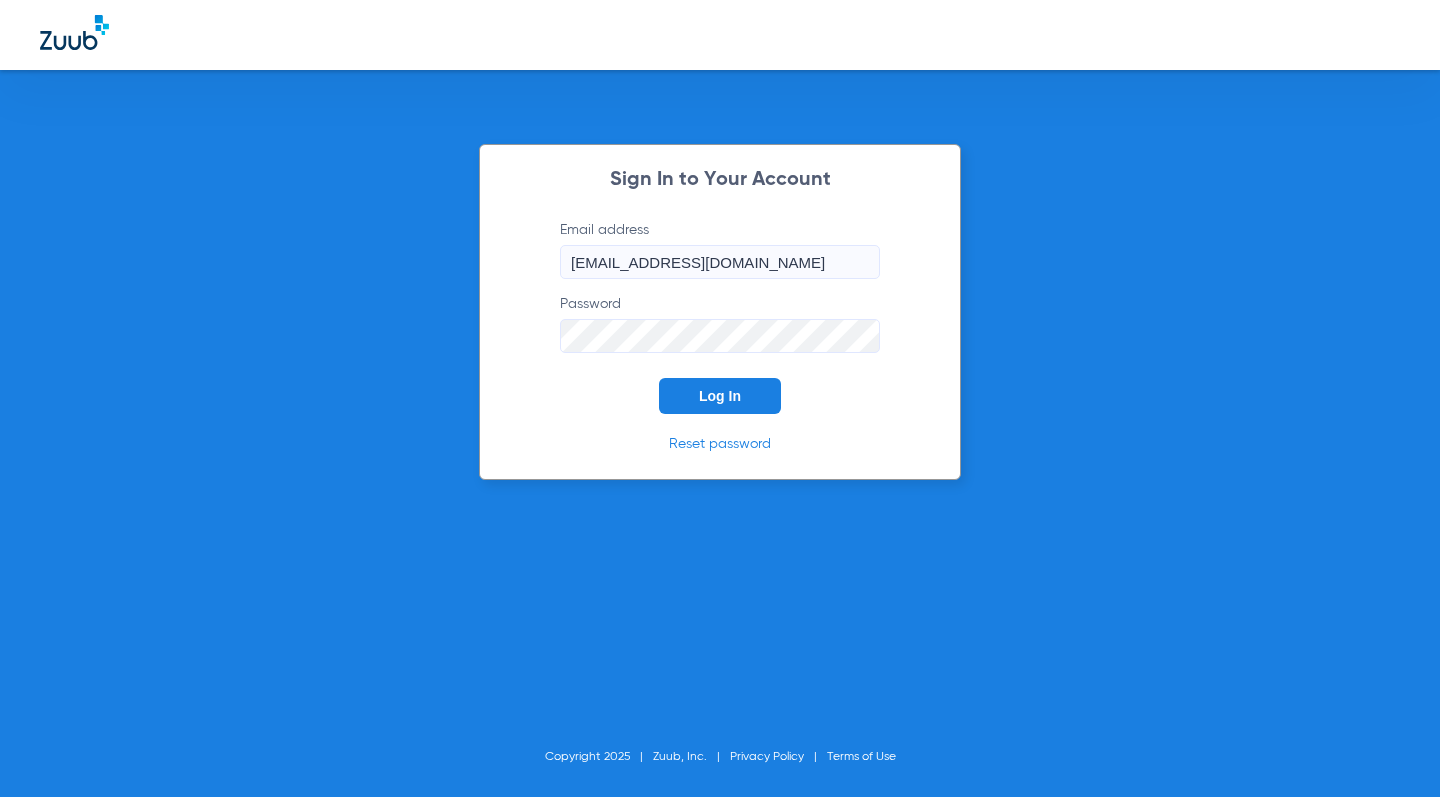 scroll, scrollTop: 0, scrollLeft: 0, axis: both 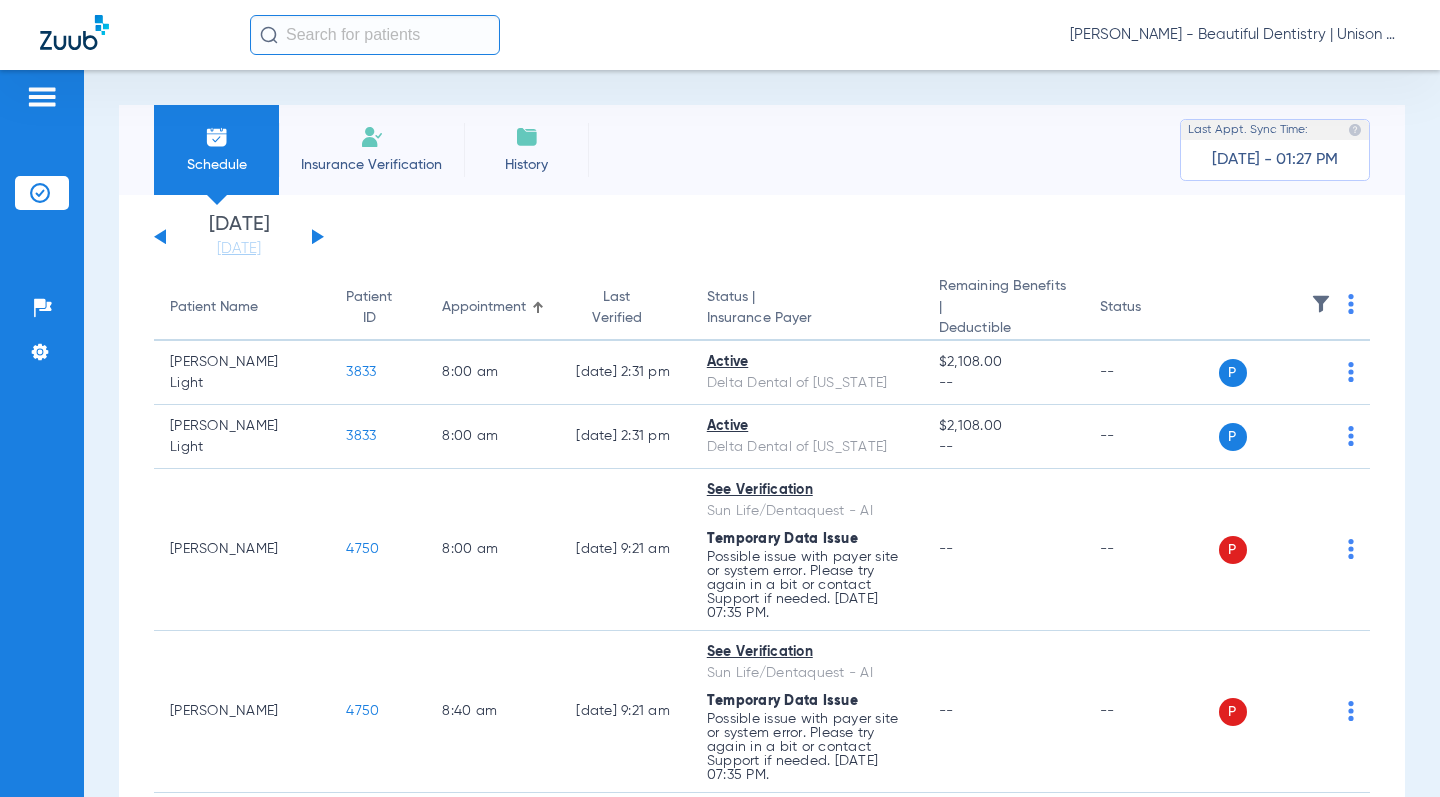 click on "[DATE]   [DATE]   [DATE]   [DATE]   [DATE]   [DATE]   [DATE]   [DATE]   [DATE]   [DATE]   [DATE]   [DATE]   [DATE]   [DATE]   [DATE]   [DATE]   [DATE]   [DATE]   [DATE]   [DATE]   [DATE]   [DATE]   [DATE]   [DATE]   [DATE]   [DATE]   [DATE]   [DATE]   [DATE]   [DATE]   [DATE]   [DATE]   [DATE]   [DATE]   [DATE]   [DATE]   [DATE]   [DATE]   [DATE]   [DATE]   [DATE]   [DATE]   [DATE]   [DATE]   [DATE]" 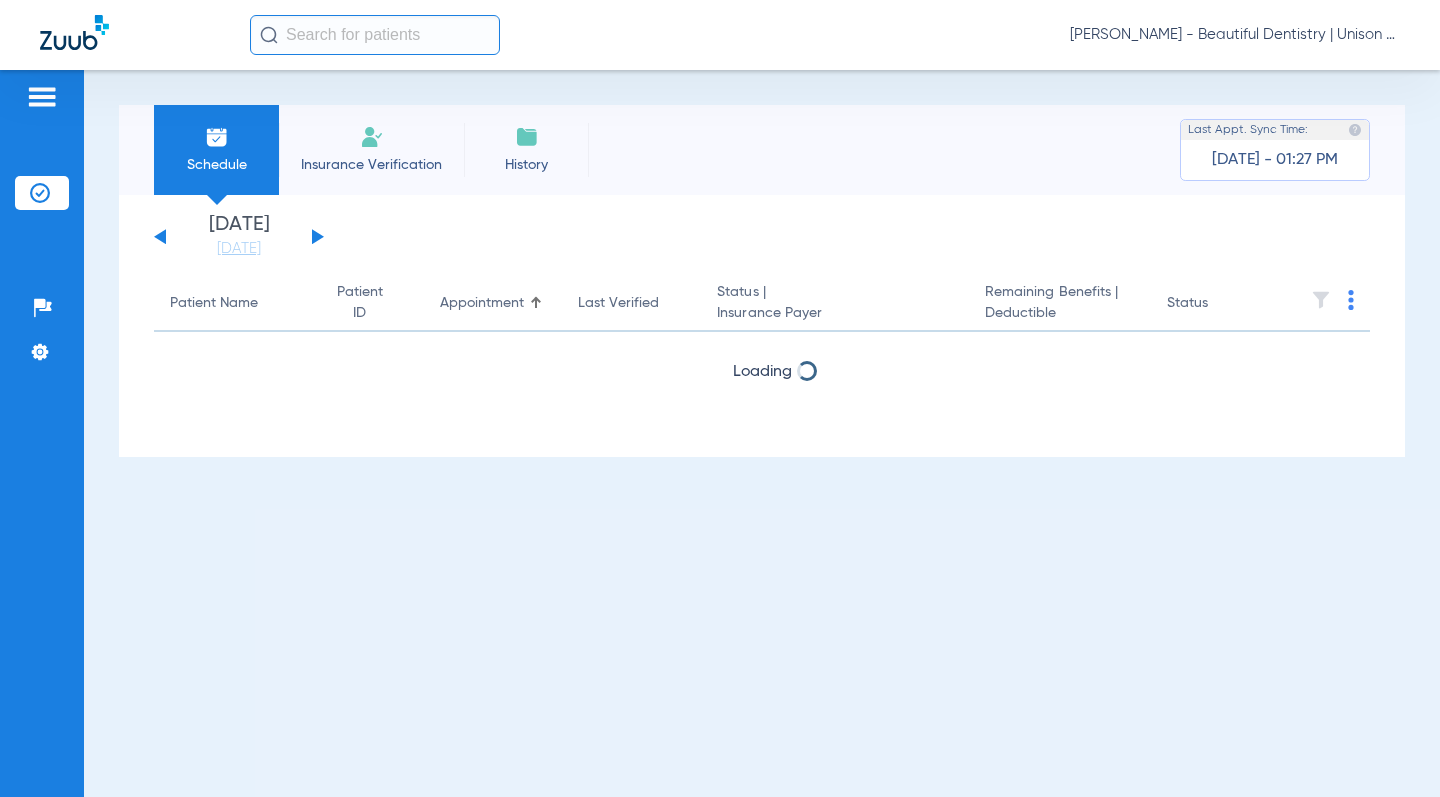 click 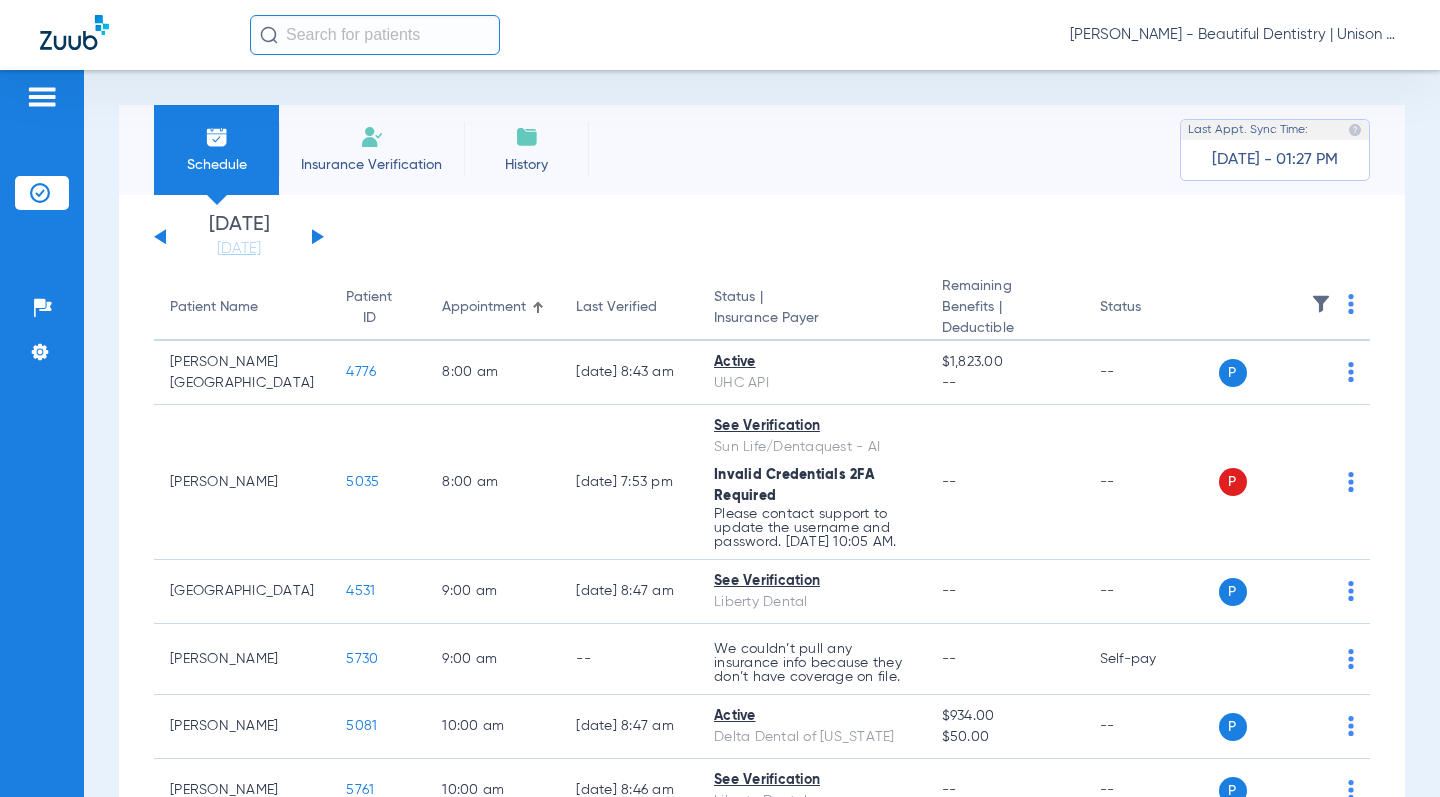 click on "[DATE]   [DATE]   [DATE]   [DATE]   [DATE]   [DATE]   [DATE]   [DATE]   [DATE]   [DATE]   [DATE]   [DATE]   [DATE]   [DATE]   [DATE]   [DATE]   [DATE]   [DATE]   [DATE]   [DATE]   [DATE]   [DATE]   [DATE]   [DATE]   [DATE]   [DATE]   [DATE]   [DATE]   [DATE]   [DATE]   [DATE]   [DATE]   [DATE]   [DATE]   [DATE]   [DATE]   [DATE]   [DATE]   [DATE]   [DATE]   [DATE]   [DATE]   [DATE]   [DATE]   [DATE]" 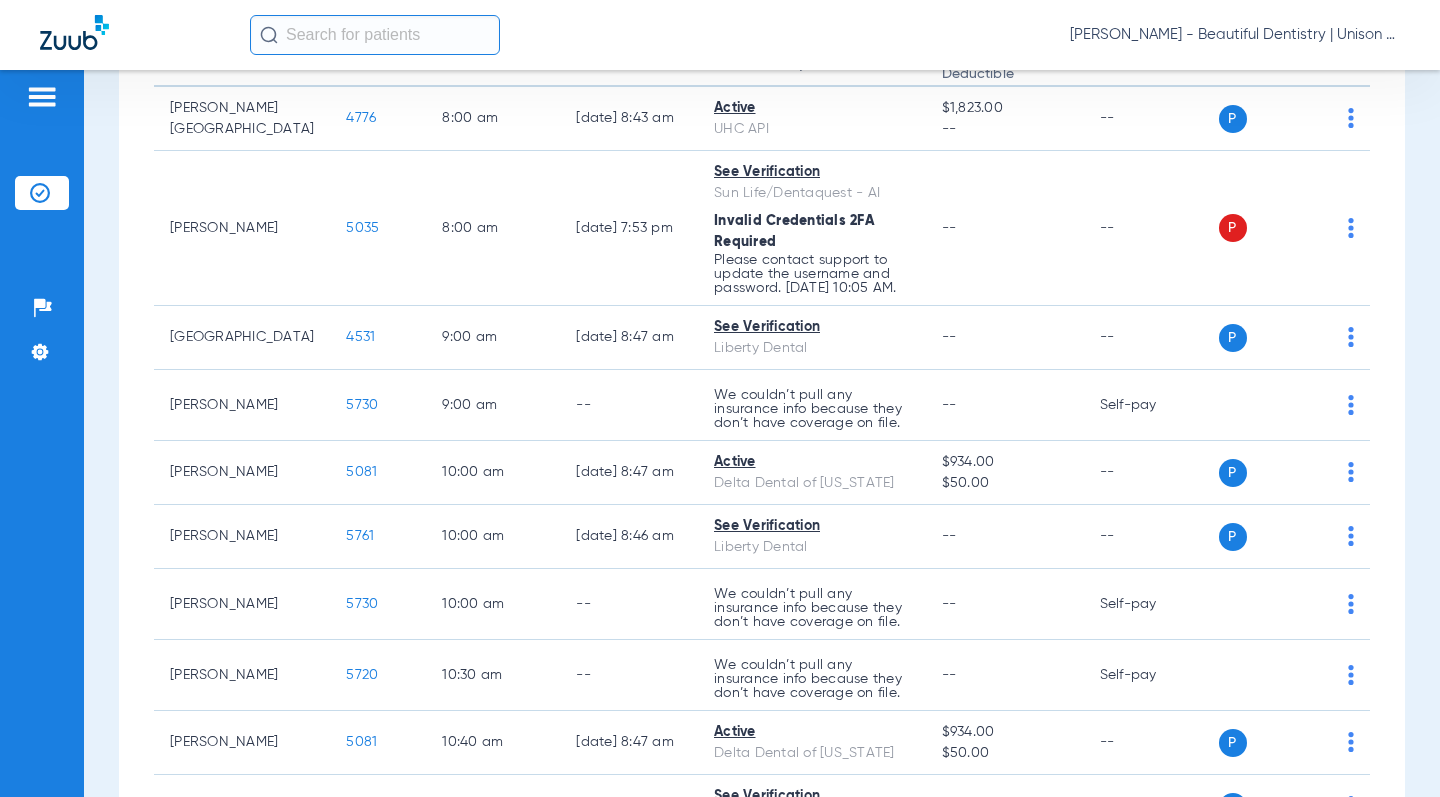 scroll, scrollTop: 300, scrollLeft: 0, axis: vertical 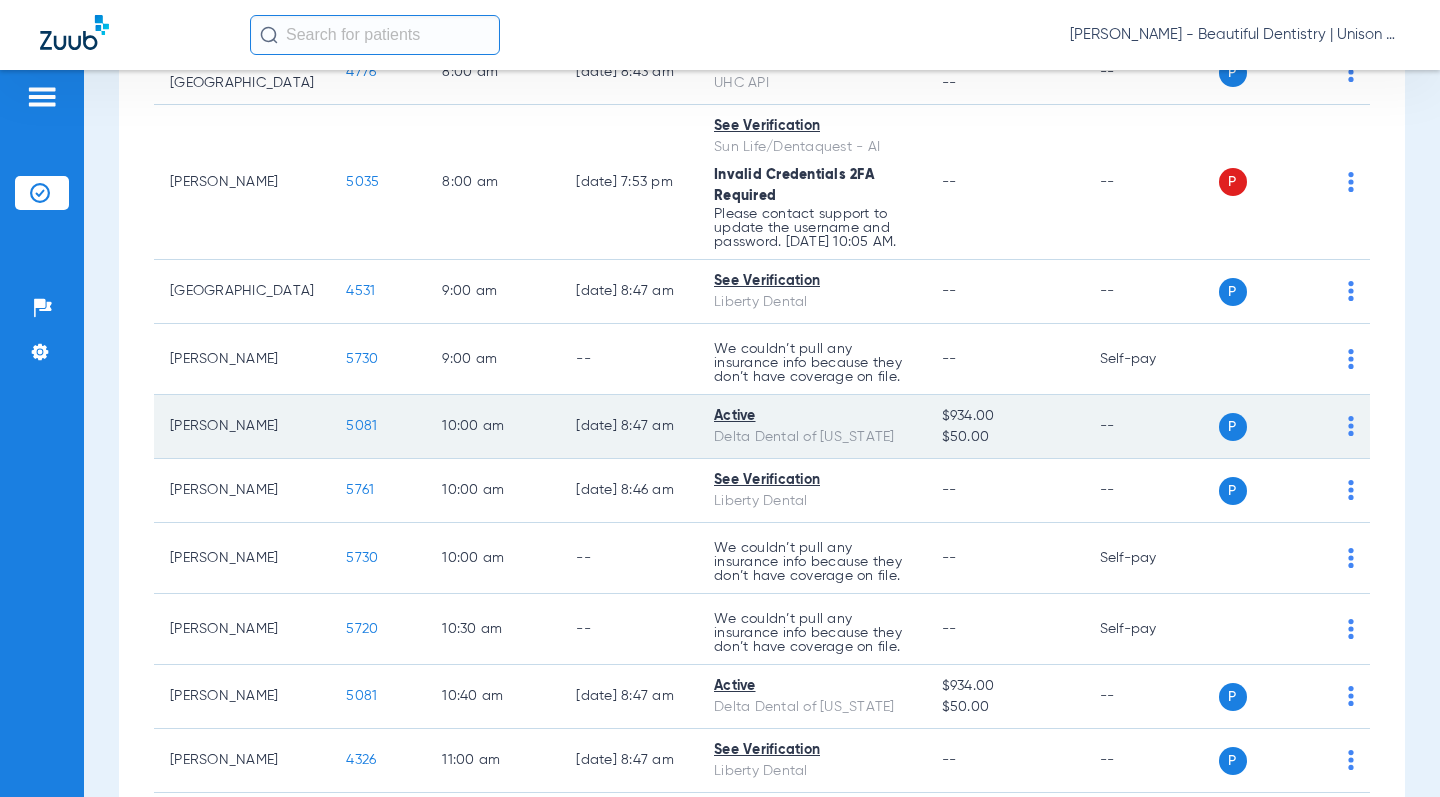 click on "5081" 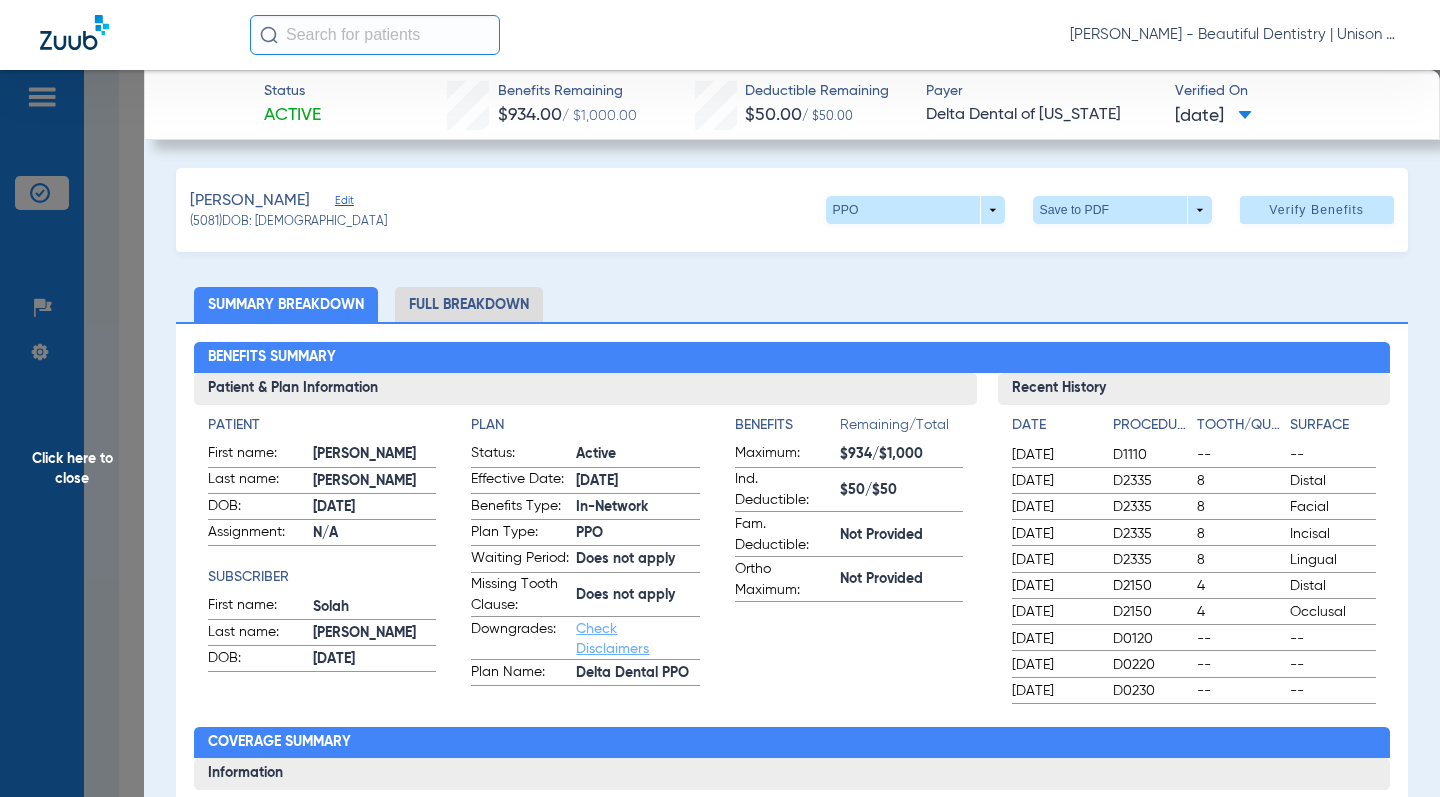 click on "Summary Breakdown   Full Breakdown" 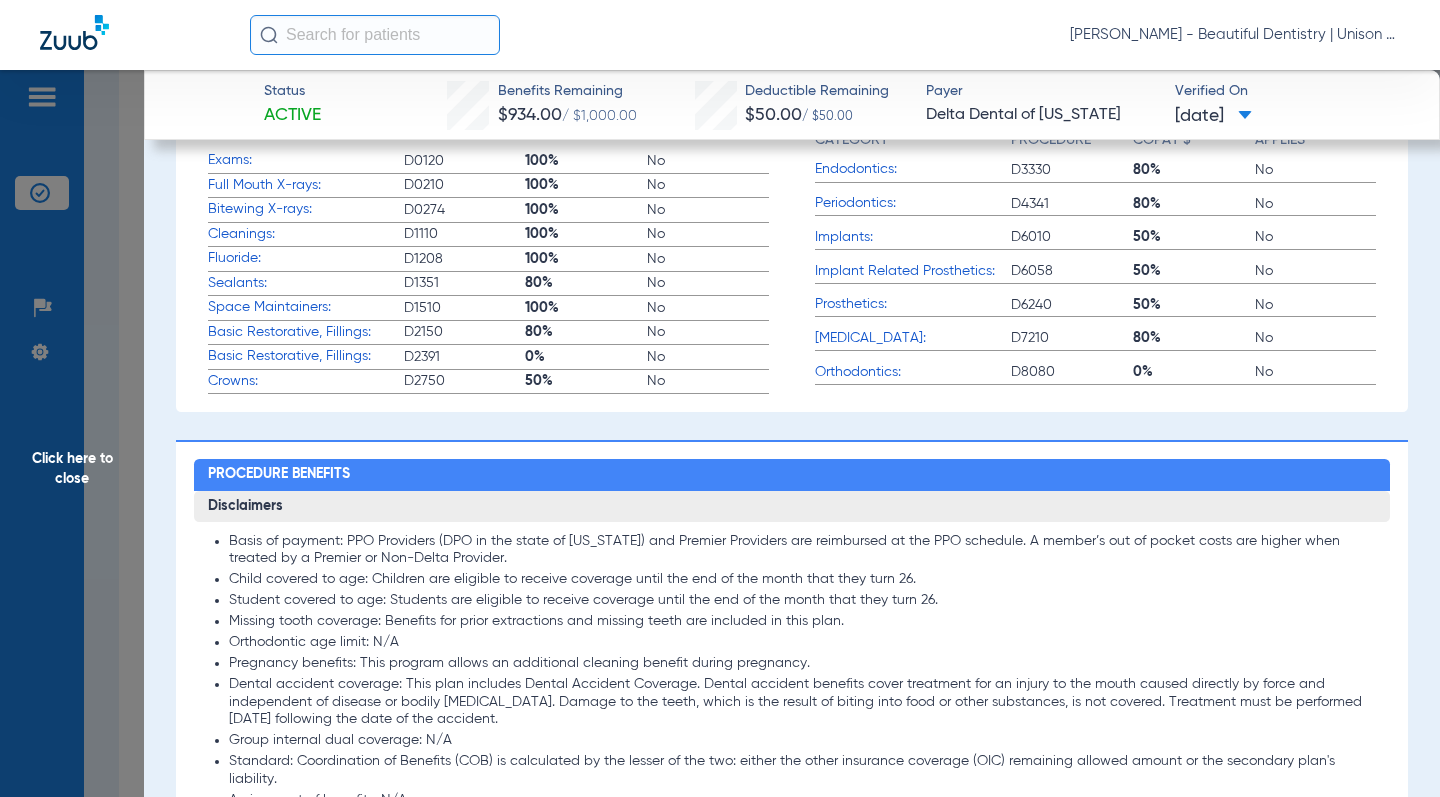 scroll, scrollTop: 1300, scrollLeft: 0, axis: vertical 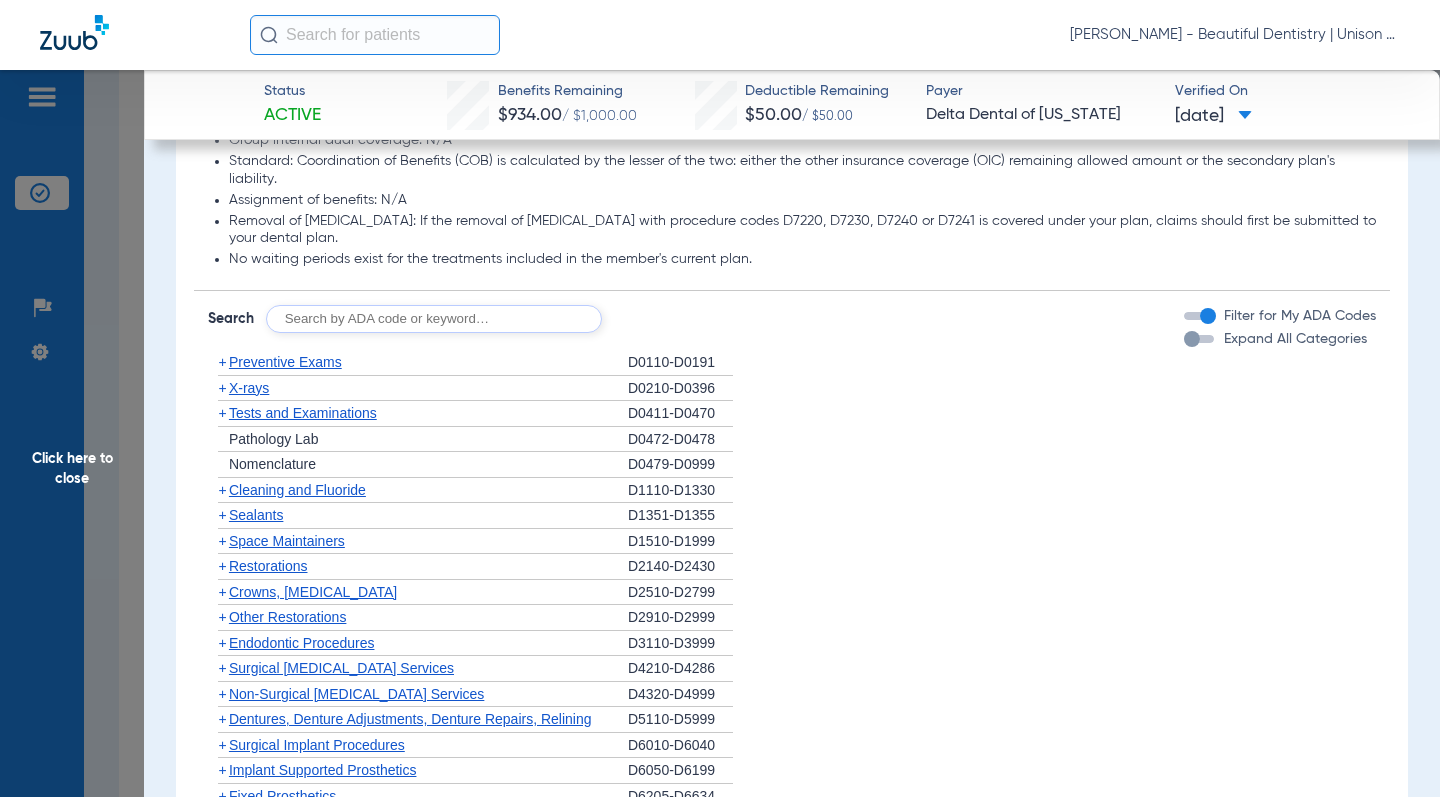 click on "+" 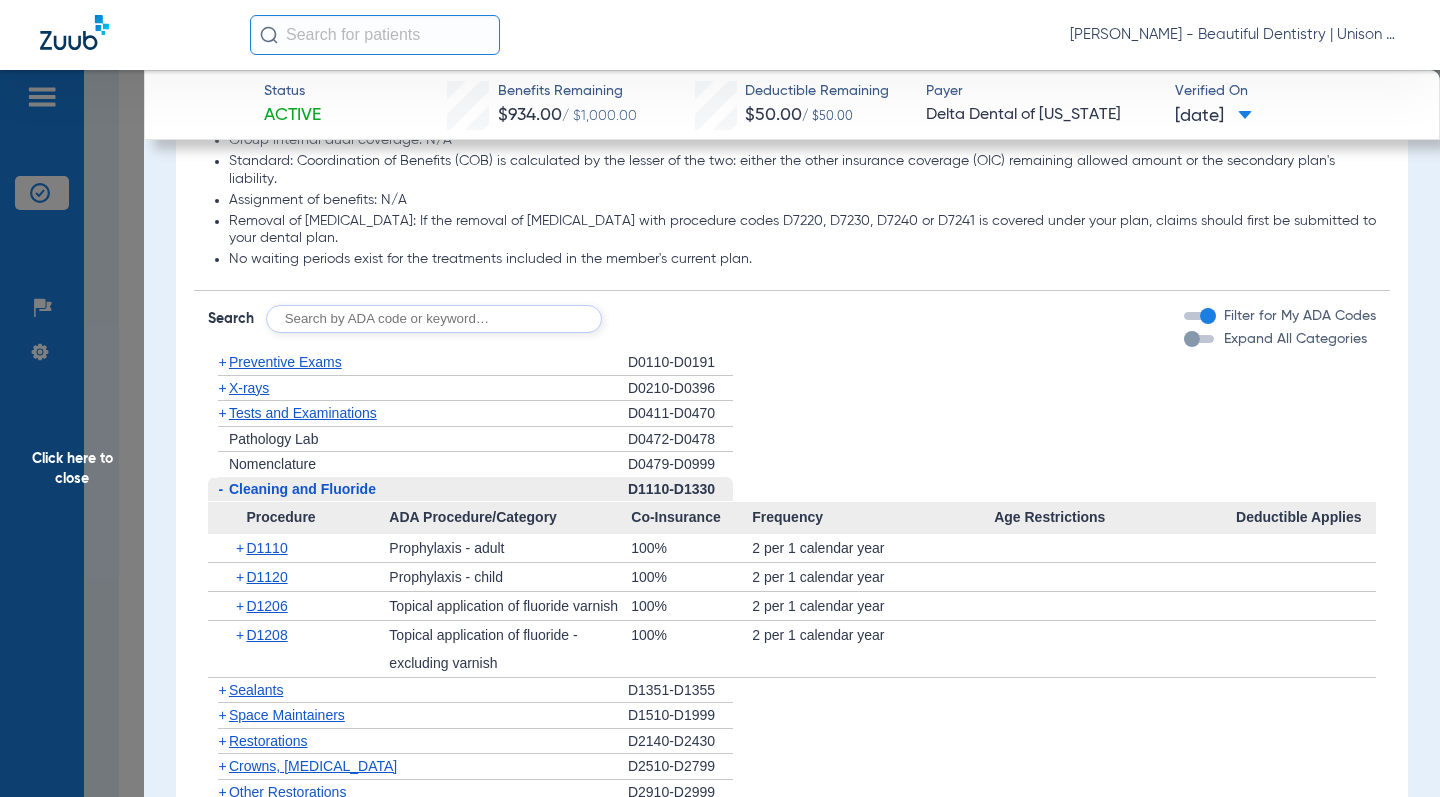 click on "[PERSON_NAME] - Beautiful Dentistry | Unison Dental Group" 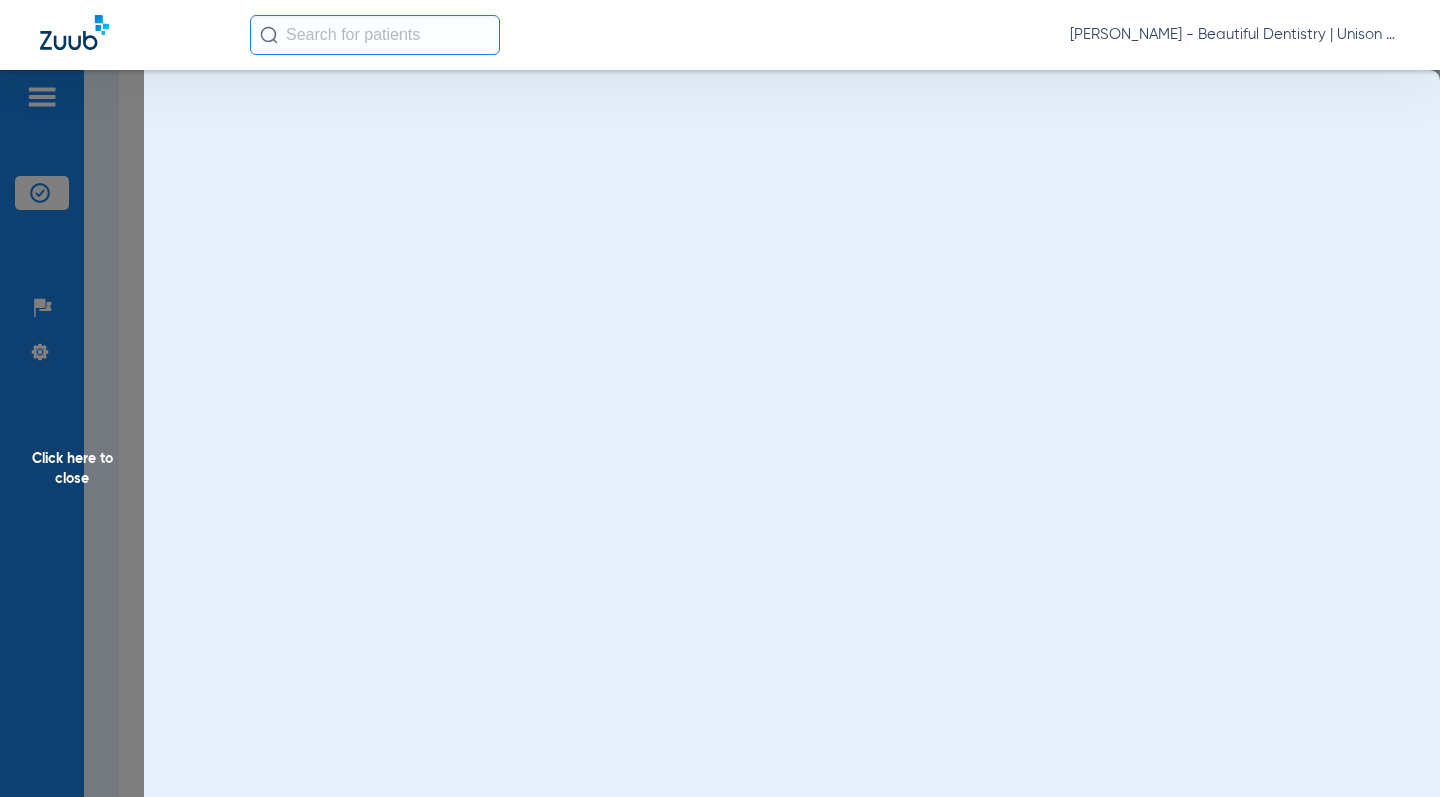 scroll, scrollTop: 0, scrollLeft: 0, axis: both 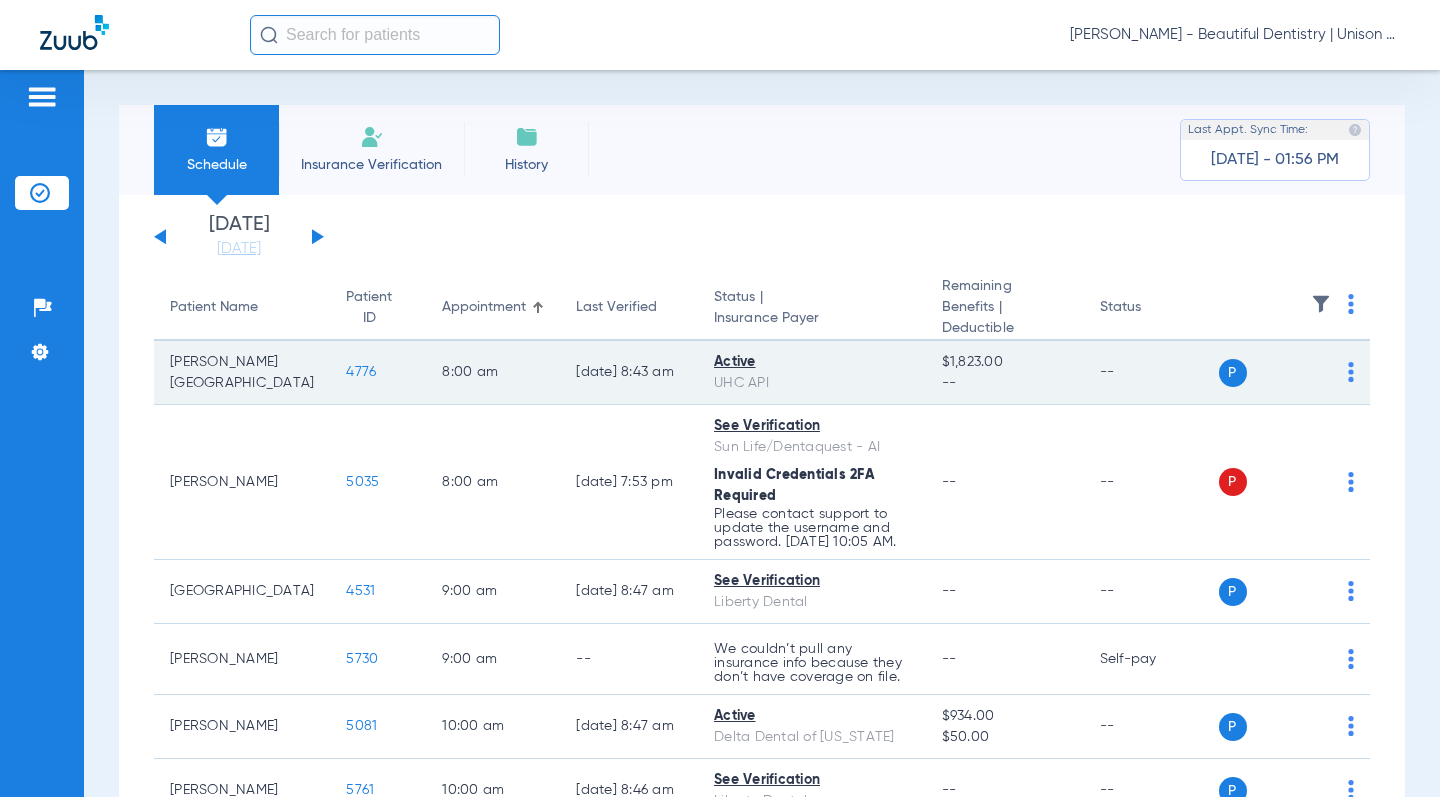click on "4776" 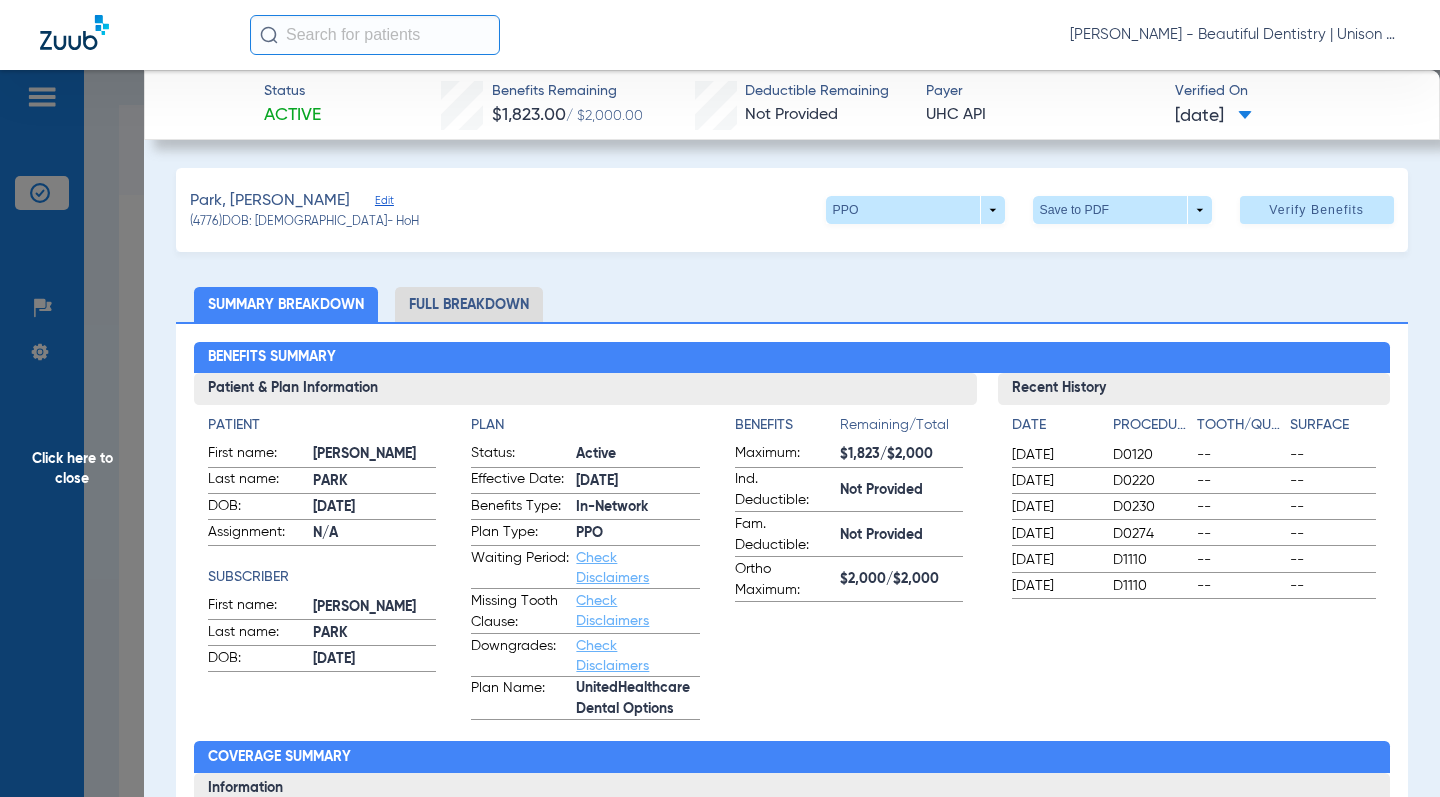 click on "Park, [PERSON_NAME]   Edit   (4776)   DOB: [DEMOGRAPHIC_DATA]   - HoH   PPO  arrow_drop_down  Save to PDF  arrow_drop_down  Verify Benefits   Subscriber Information   First name  [PERSON_NAME]  Last name  Park  DOB  mm / dd / yyyy [DATE]  Member ID  992781931  Group ID (optional)  1794389  Insurance Payer   Insurance
Uhc Api  Provider   Dentist
[PERSON_NAME]  1619179900  Summary Breakdown   Full Breakdown  Benefits Summary Patient & Plan Information Patient First name:  [PERSON_NAME]  Last name:  PARK  DOB:  [DEMOGRAPHIC_DATA]  Assignment:  N/A  Subscriber First name:  [PERSON_NAME]  Last name:  PARK  DOB:  [DEMOGRAPHIC_DATA]  Plan Status:  Active  Effective Date:  [DATE]  Benefits Type:  In-Network  Plan Type:  PPO  Waiting Period:  Check Disclaimers  Missing Tooth Clause:  Check Disclaimers  Downgrades:  Check Disclaimers  Plan Name:  UnitedHealthcare Dental Options  Benefits  Remaining/Total  Maximum:  $1,823/$2,000  Ind. Deductible:  Not Provided  Fam. Deductible:  Not Provided  Ortho Maximum:  $2,000/$2,000  Recent History Date Procedure --" 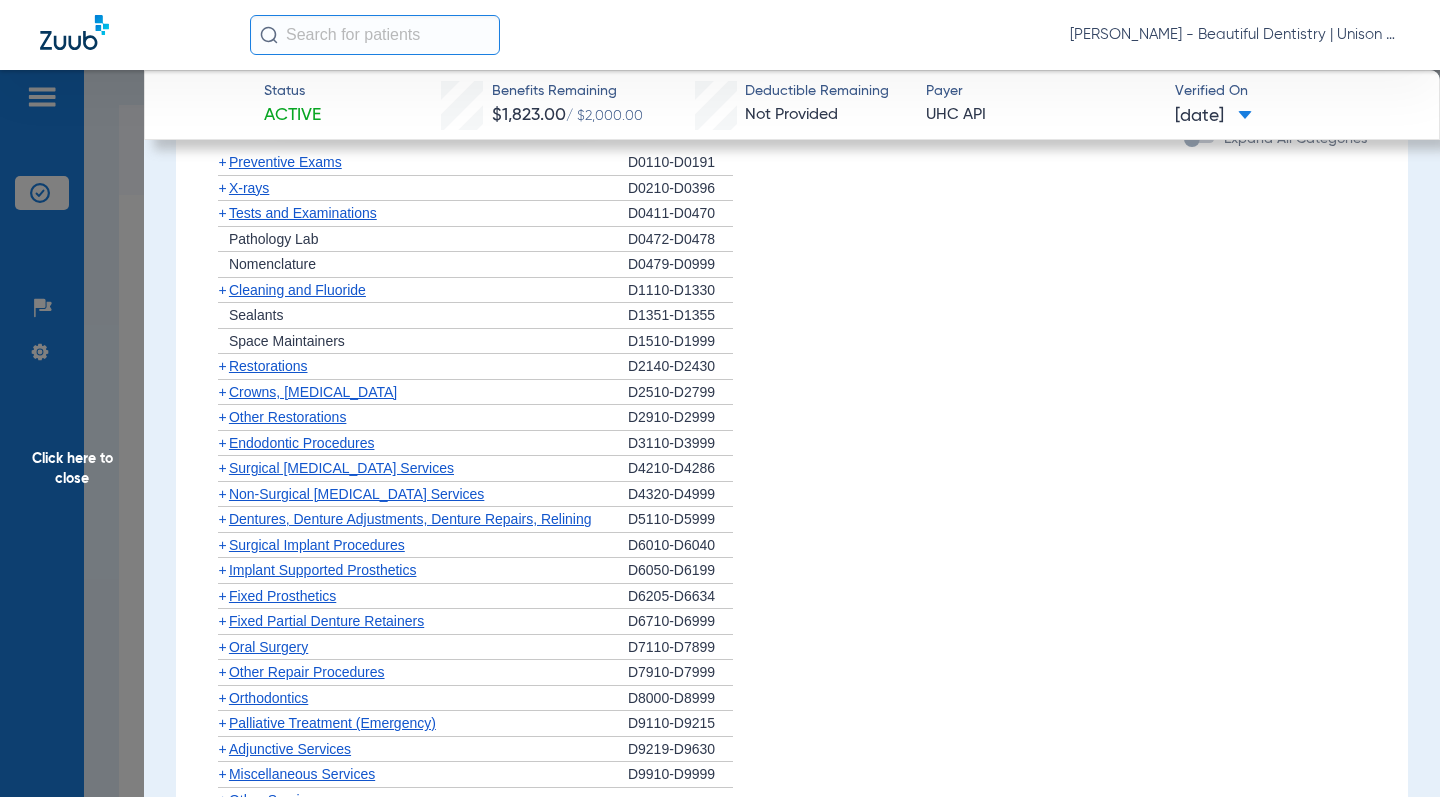 scroll, scrollTop: 1600, scrollLeft: 0, axis: vertical 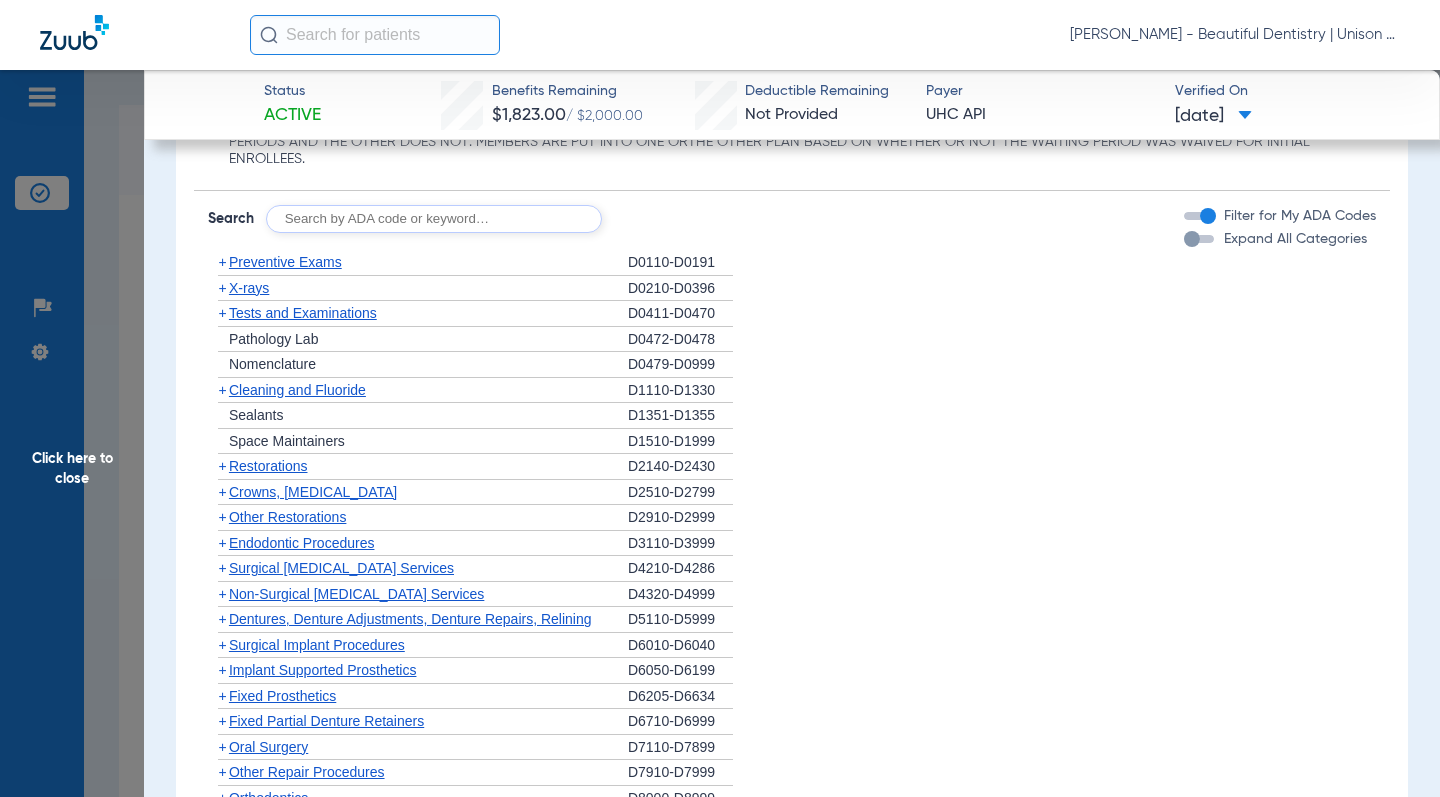 click on "+" 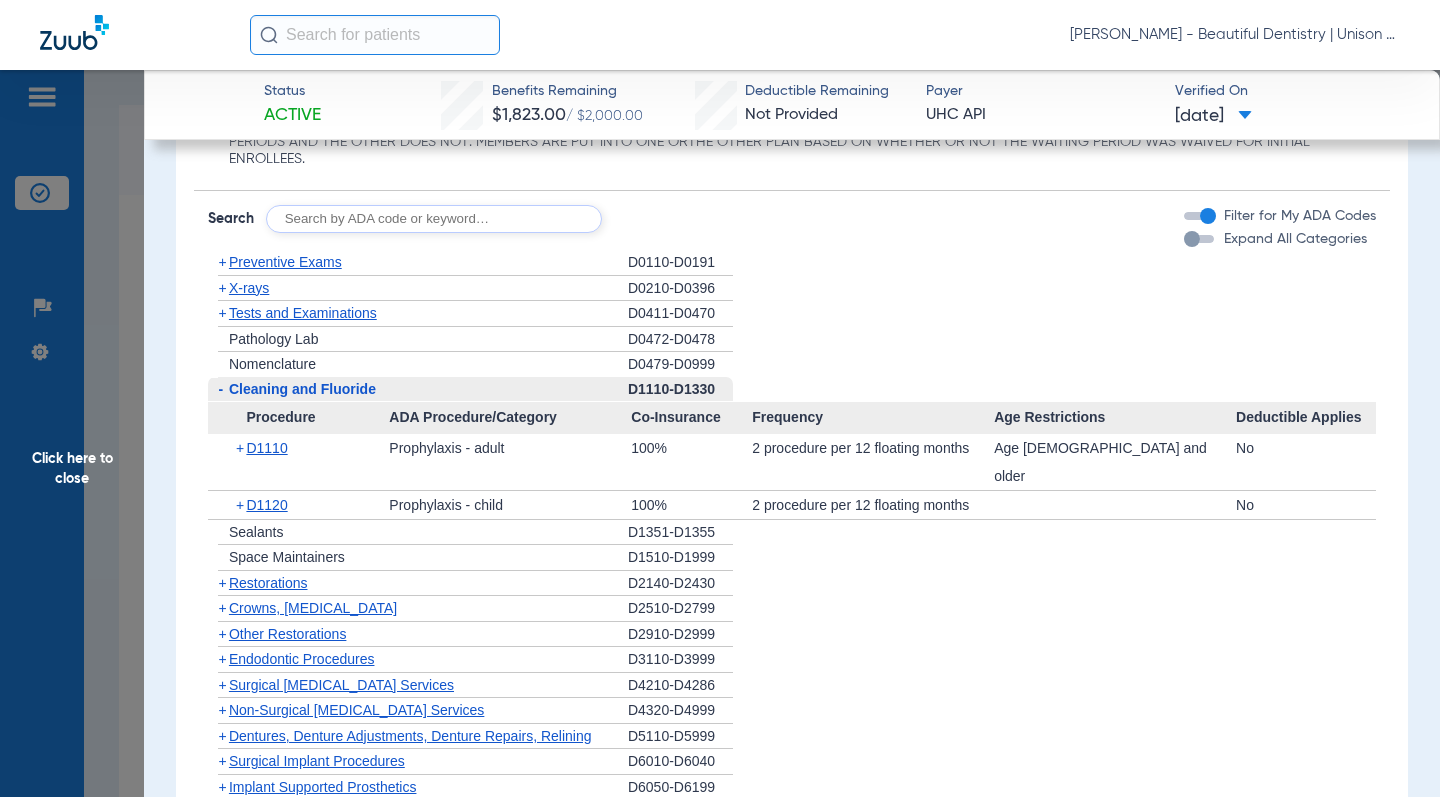 click on "+   X-rays   D0210-D0396" 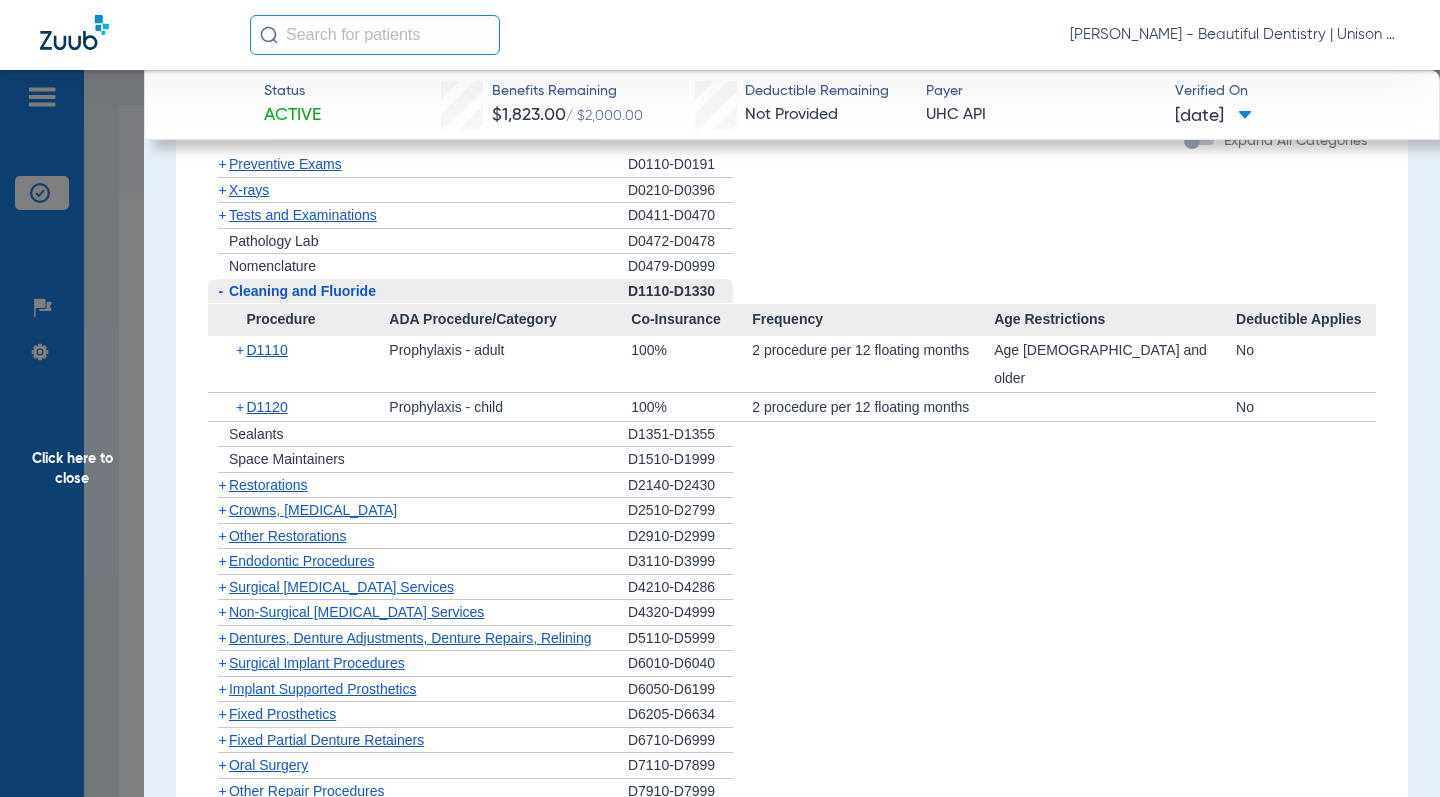 scroll, scrollTop: 1800, scrollLeft: 0, axis: vertical 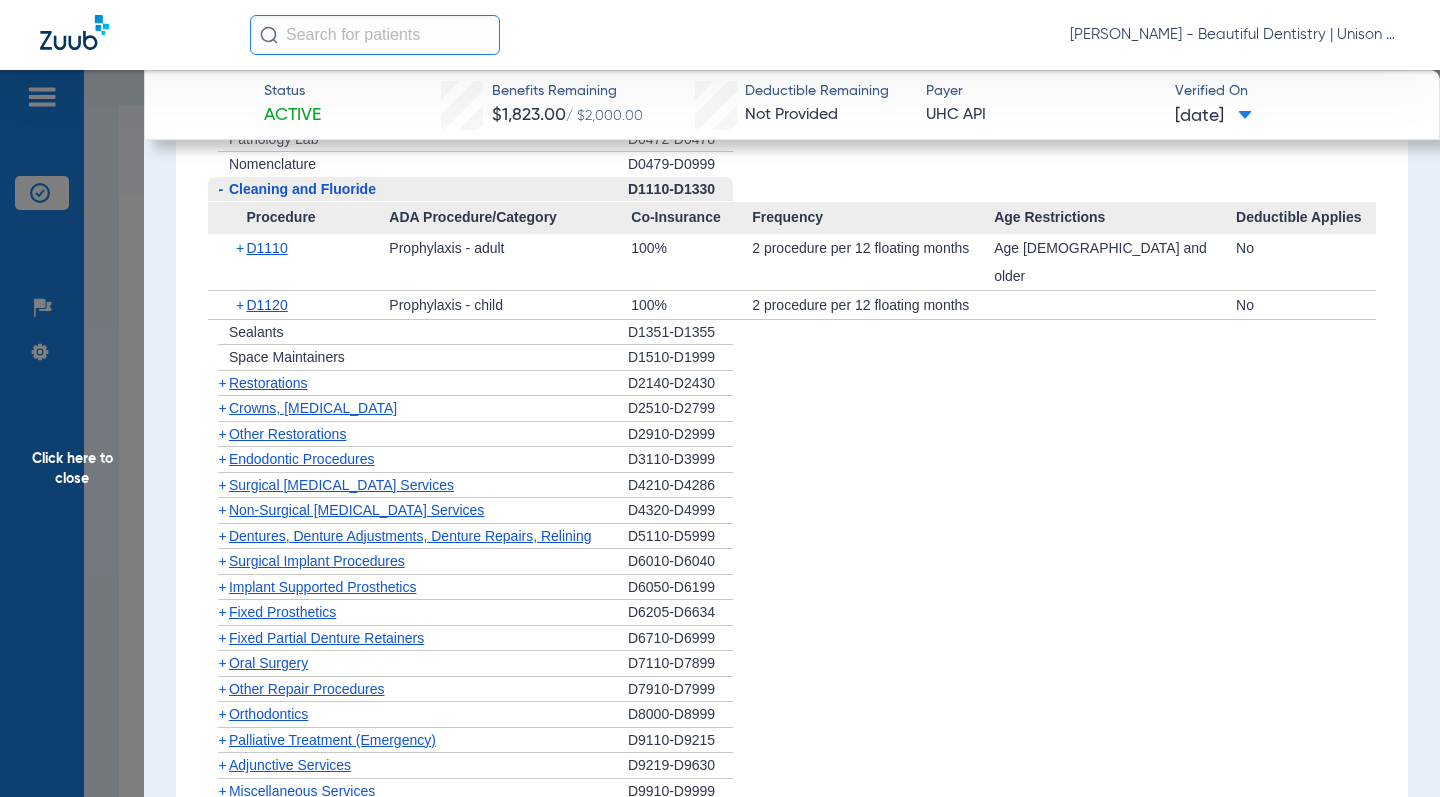 click on "+" 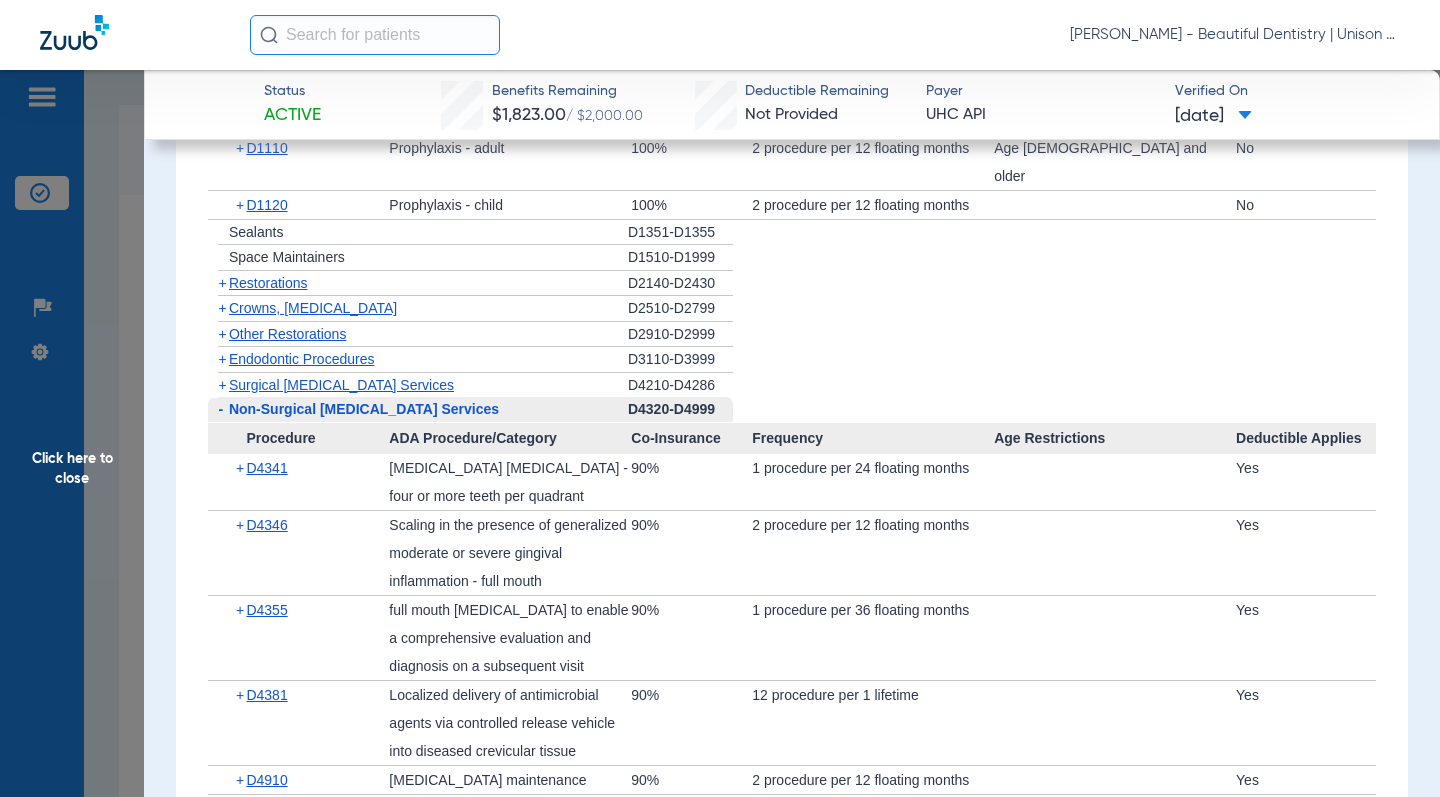 scroll, scrollTop: 1700, scrollLeft: 0, axis: vertical 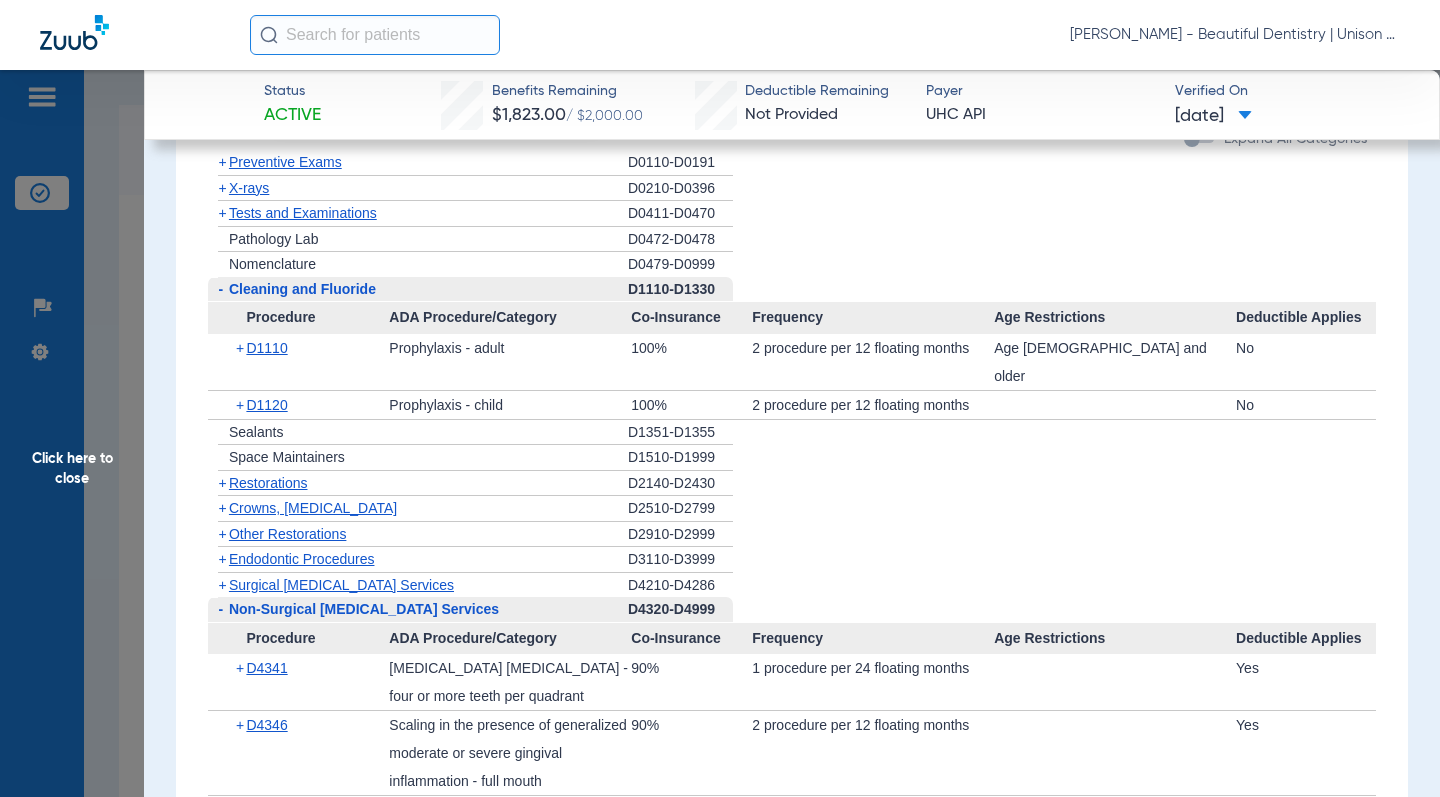 click on "Click here to close" 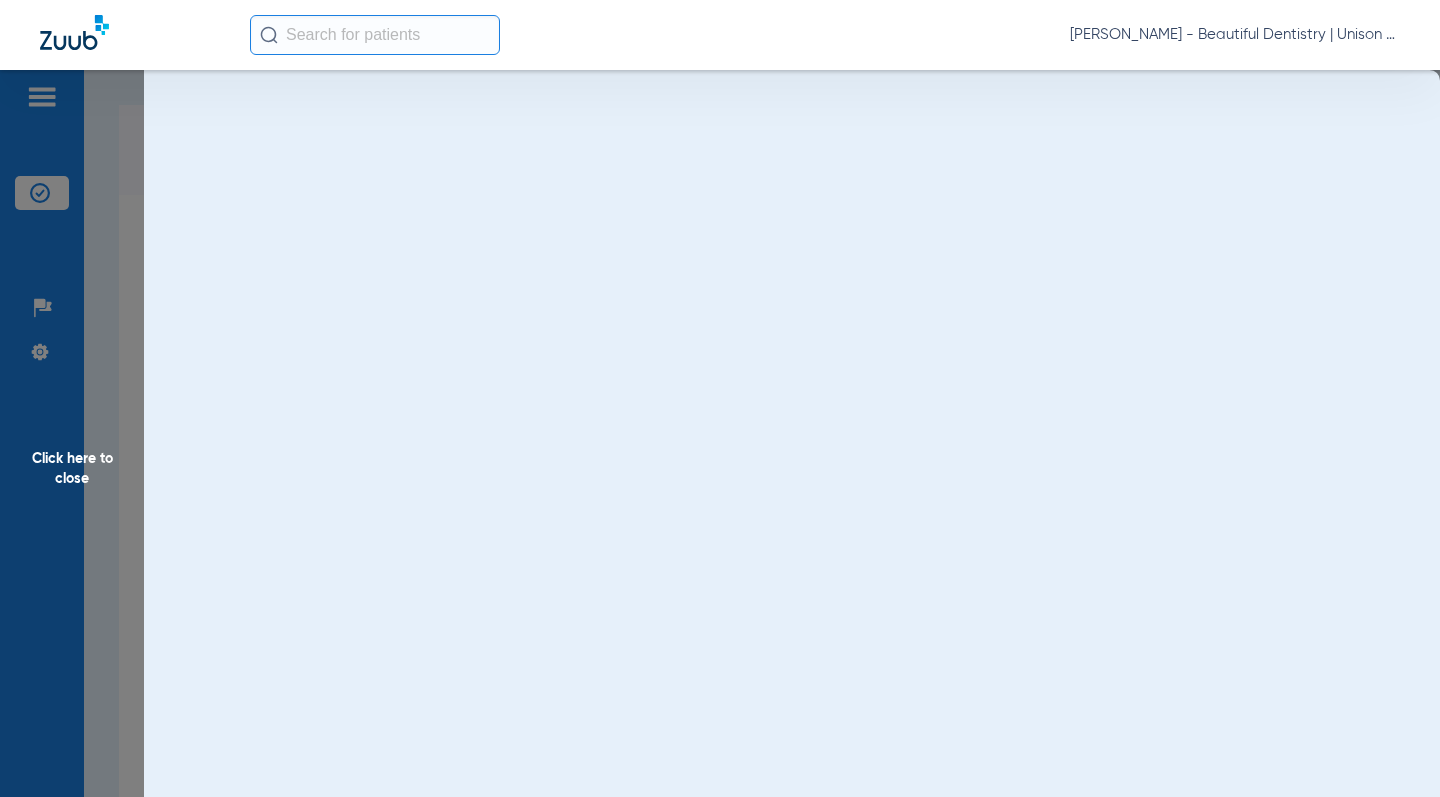 scroll, scrollTop: 0, scrollLeft: 0, axis: both 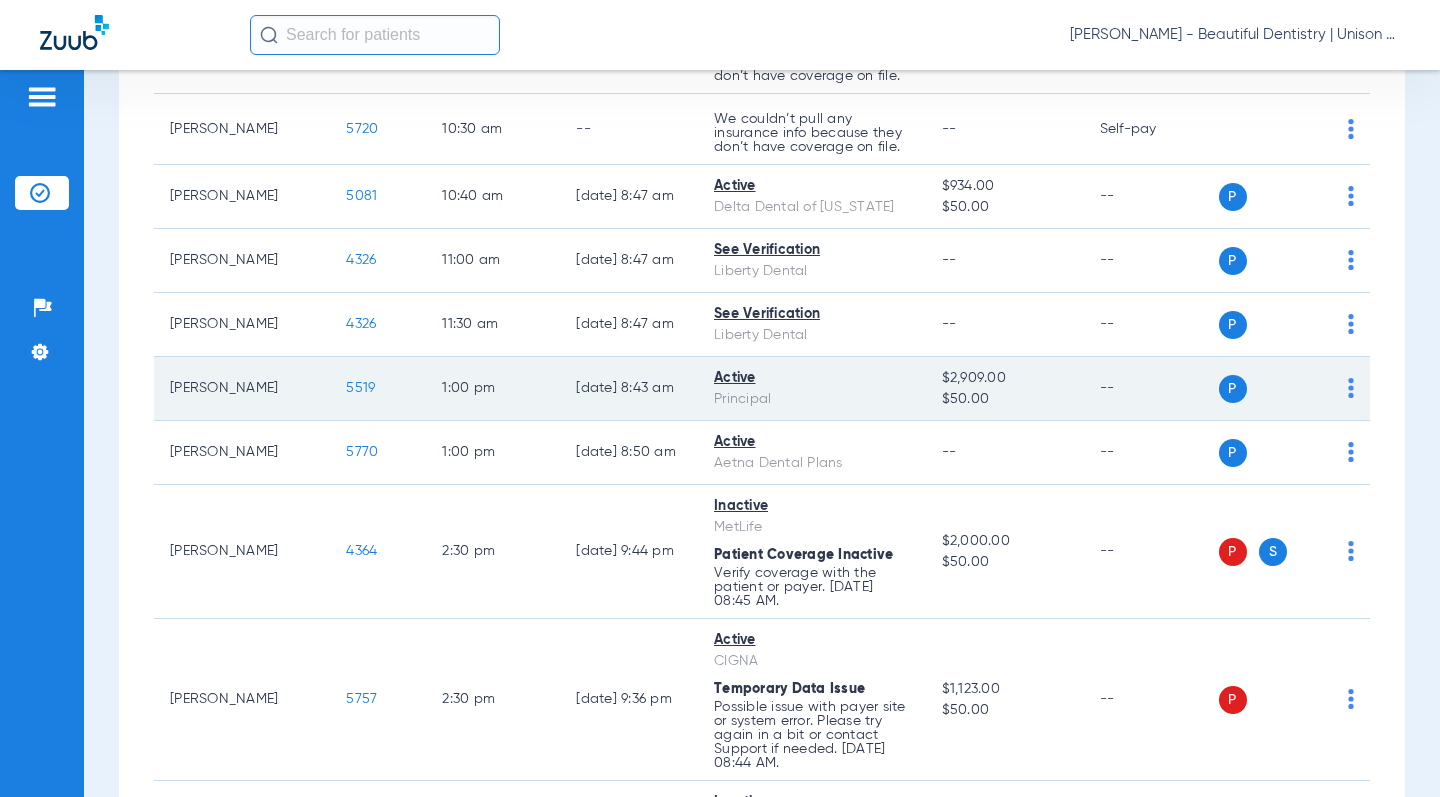 click on "5519" 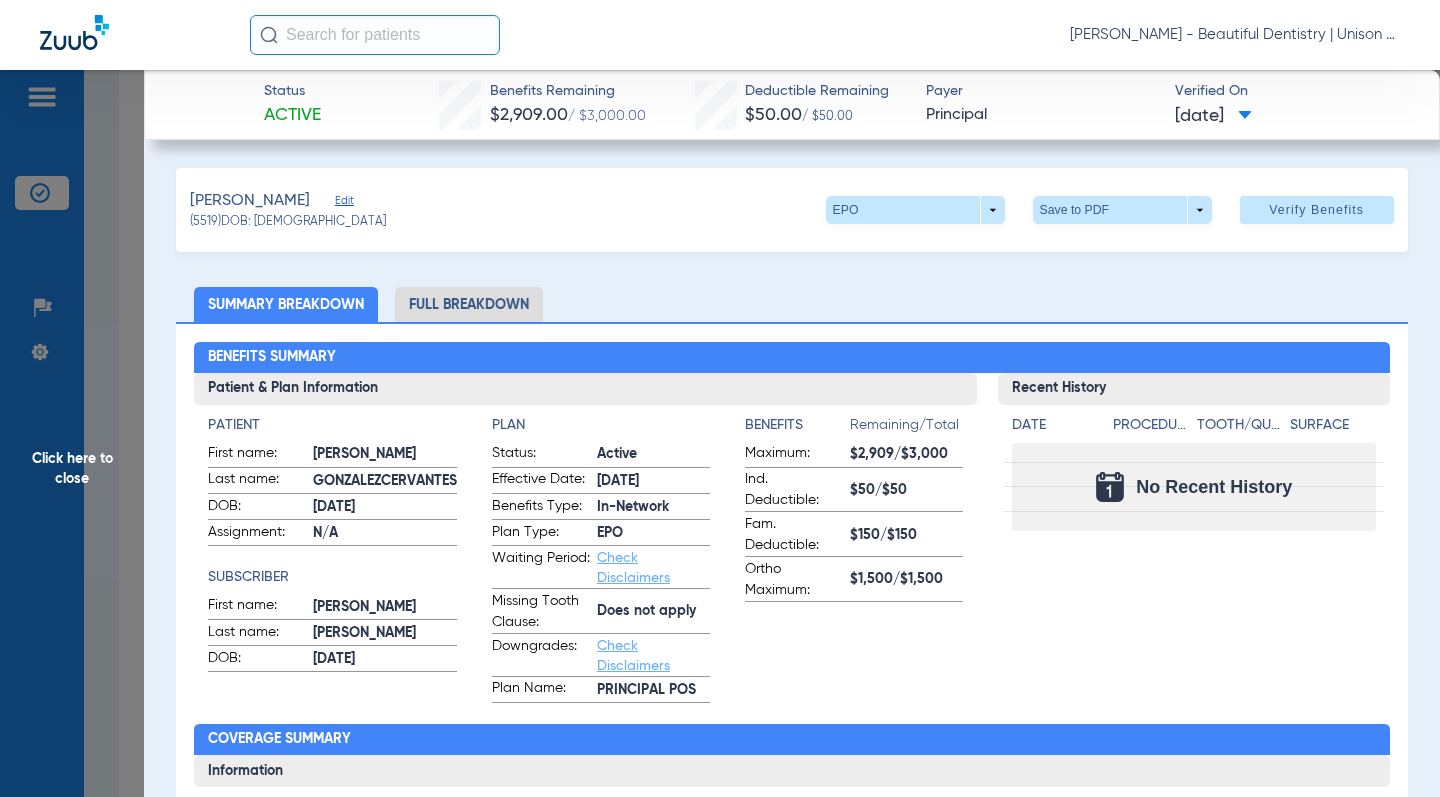 click on "Patient & Plan Information" 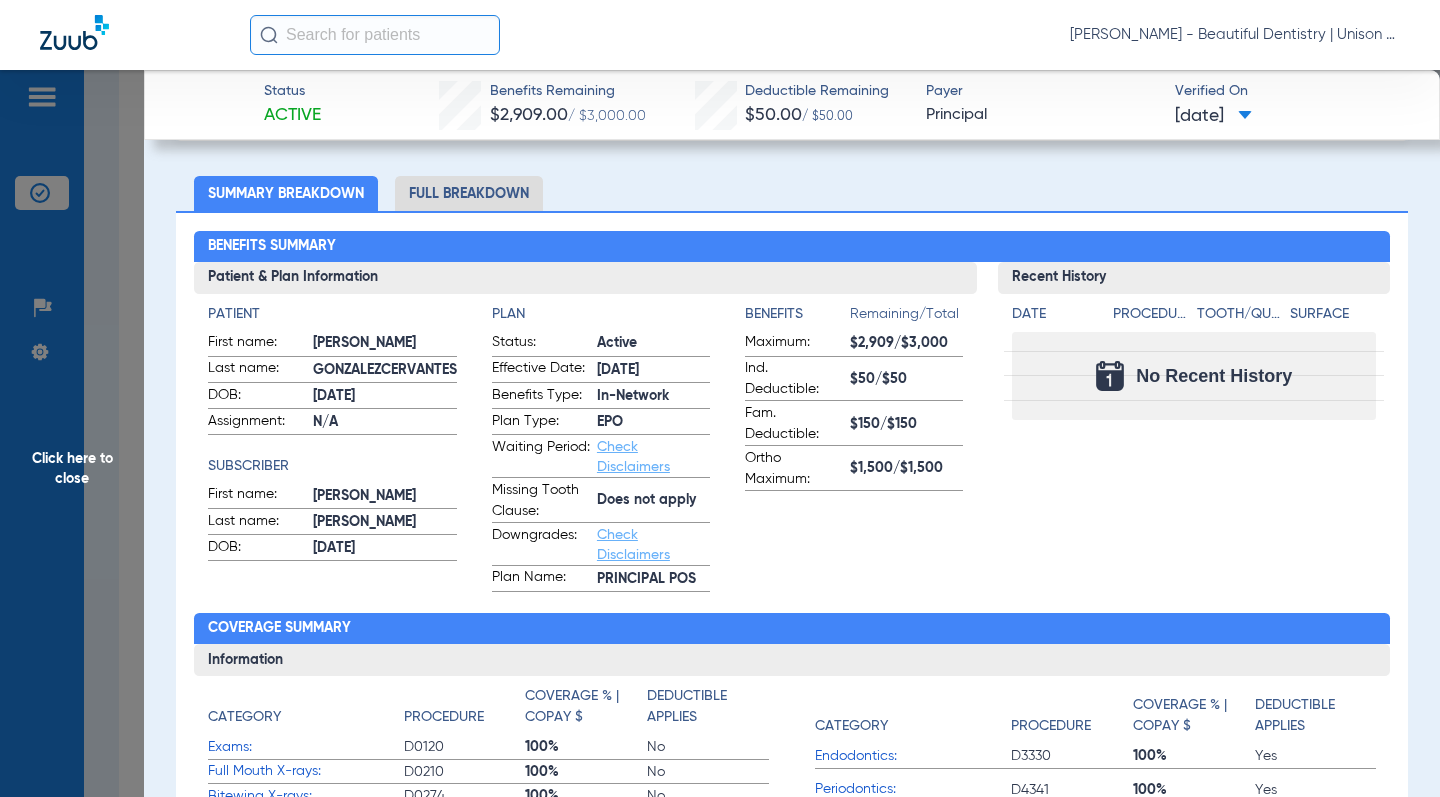 scroll, scrollTop: 200, scrollLeft: 0, axis: vertical 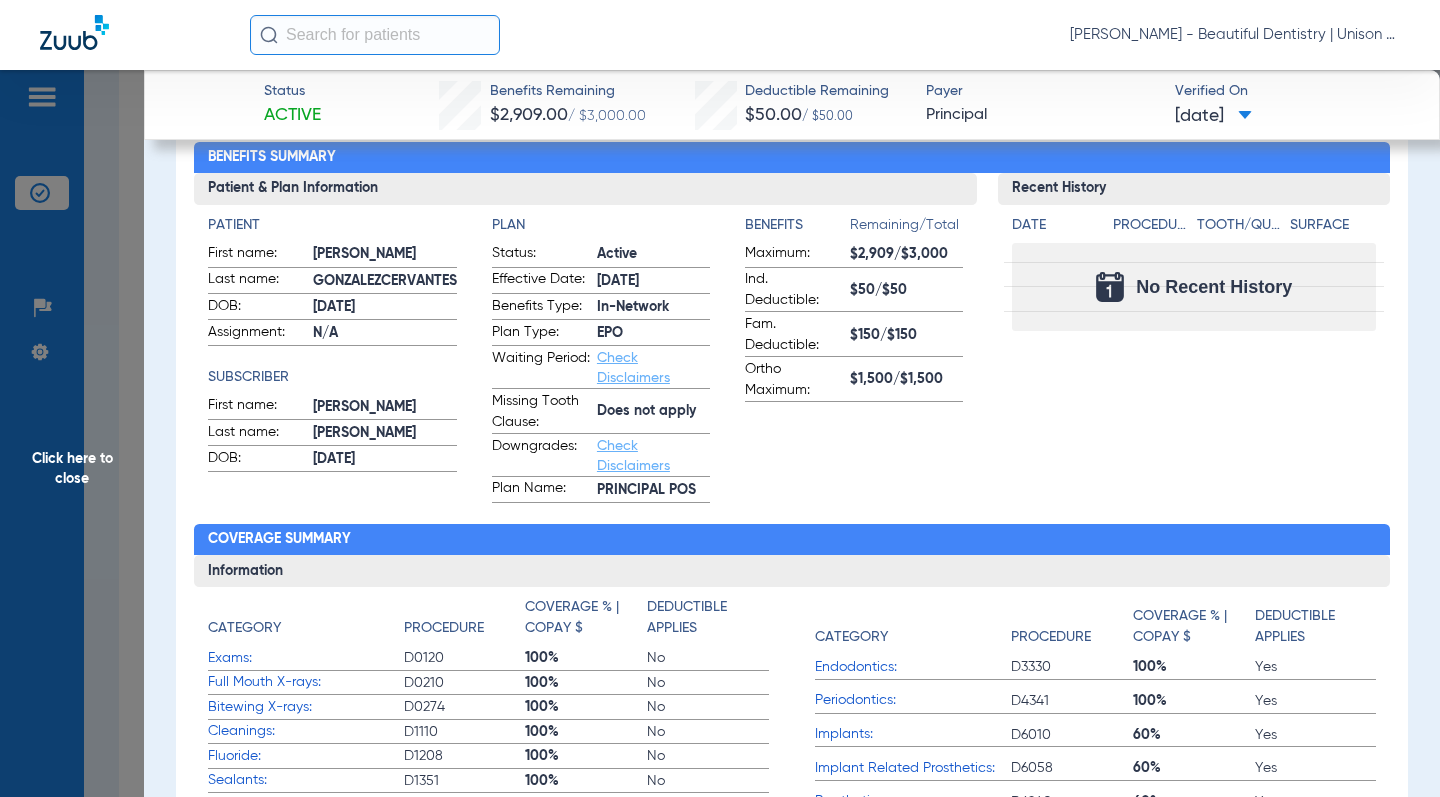 click on "Benefits  Remaining/Total  Maximum:  $2,909/$3,000  Ind. Deductible:  $50/$50  Fam. Deductible:  $150/$150  Ortho Maximum:  $1,500/$1,500" 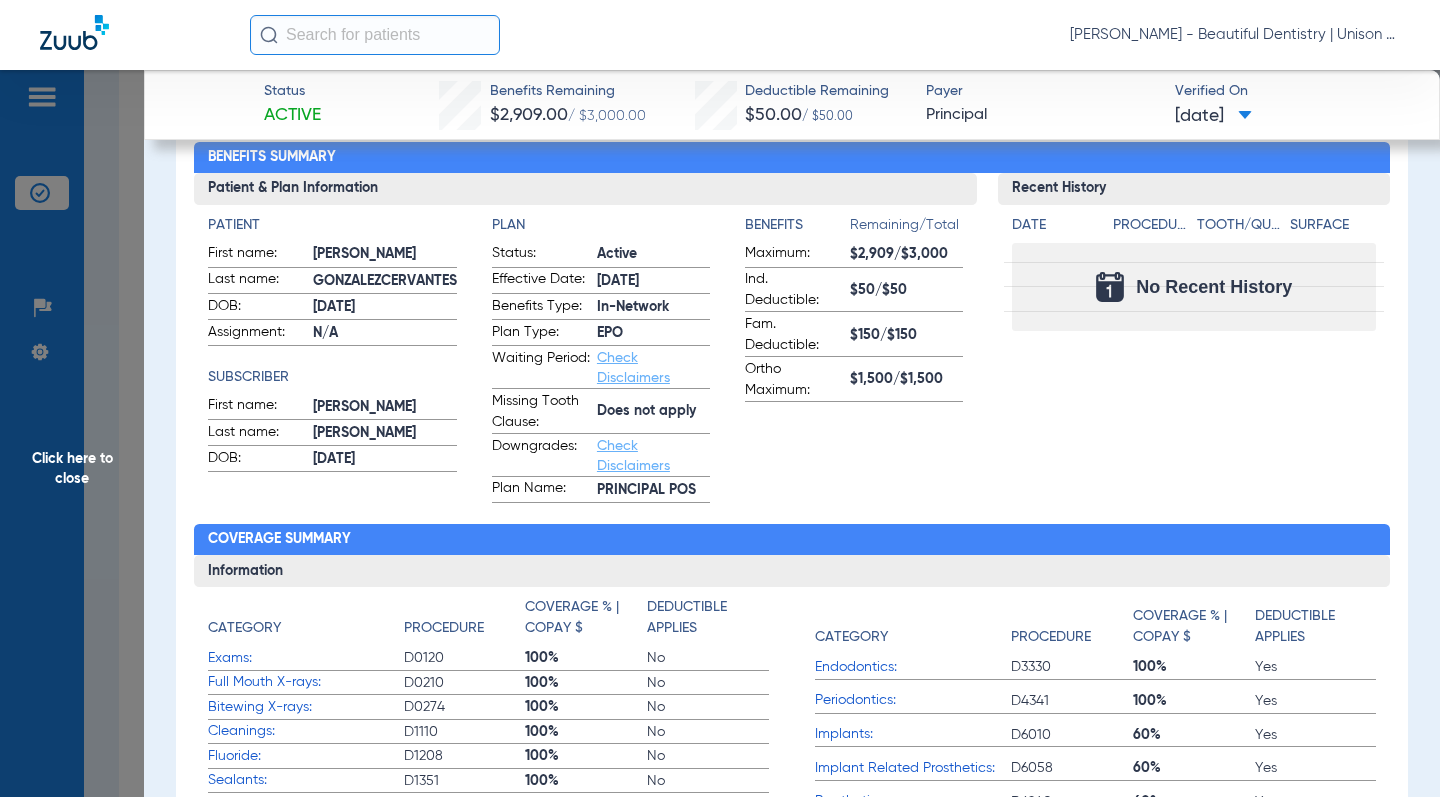 scroll, scrollTop: 100, scrollLeft: 0, axis: vertical 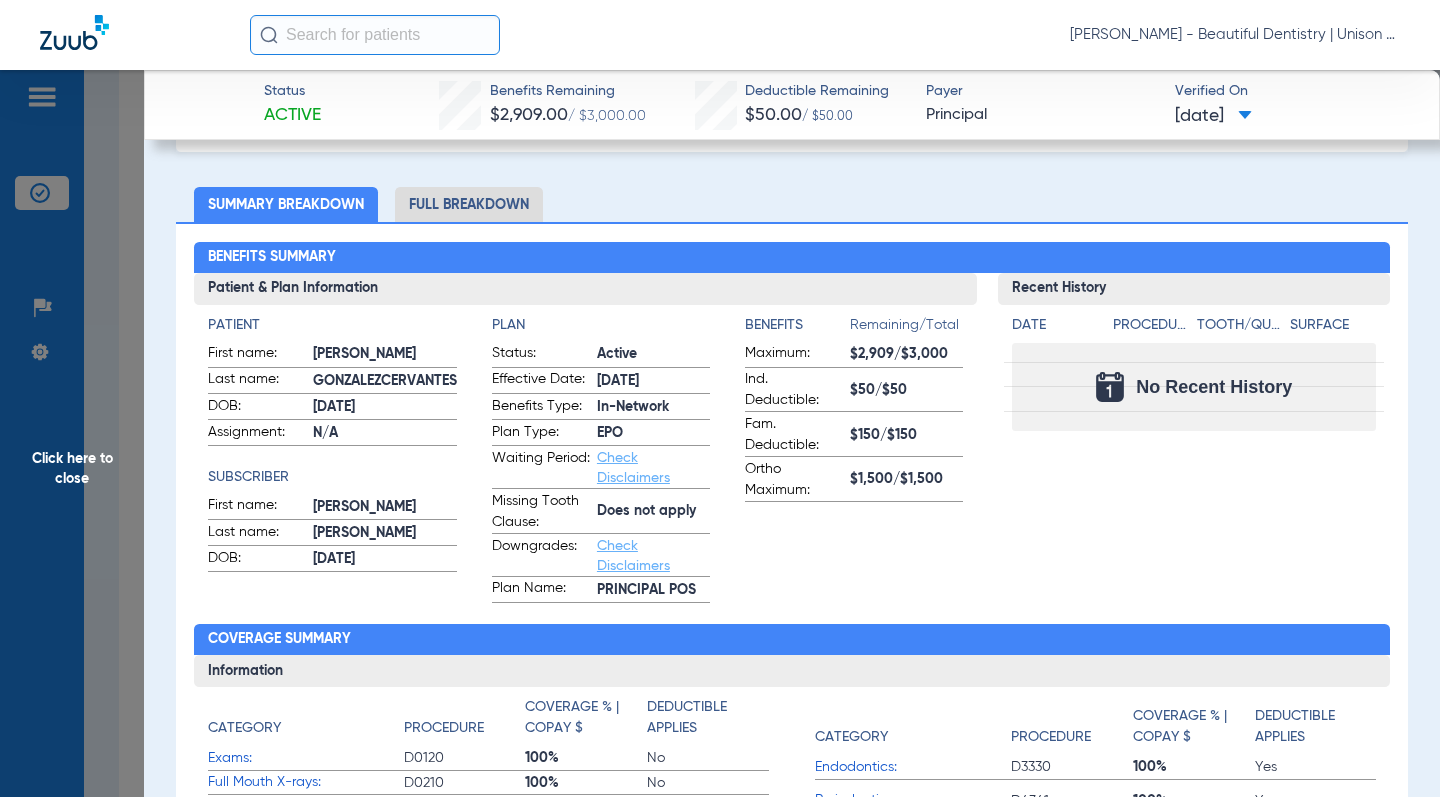 click on "[PERSON_NAME]   (5519)   DOB: [DEMOGRAPHIC_DATA]   EPO  arrow_drop_down  Save to PDF  arrow_drop_down  Verify Benefits   Subscriber Information   First name  [PERSON_NAME]  Last name  [PERSON_NAME]  mm / dd / yyyy [DATE]  Member ID  983890701  Group ID (optional)  61271  Insurance Payer   Insurance
Principal  Provider   Dentist
[PERSON_NAME]  1619179900  remove   Dependent Information   First name  [PERSON_NAME]  Last name  [PERSON_NAME]  DOB  mm / dd / yyyy [DATE]  Member ID  same as subscriber 983890701  Summary Breakdown   Full Breakdown  Benefits Summary Patient & Plan Information Patient First name:  [PERSON_NAME]  Last name:  GONZALEZCERVANTES  DOB:  [DEMOGRAPHIC_DATA]  Assignment:  N/A  Subscriber First name:  [PERSON_NAME]  Last name:  [PERSON_NAME]  DOB:  [DEMOGRAPHIC_DATA]  Plan Status:  Active  Effective Date:  [DATE]  Benefits Type:  In-Network  Plan Type:  EPO  Waiting Period:  Check Disclaimers  Missing Tooth Clause:  Does not apply  Downgrades:  Check Disclaimers  Plan Name:  PRINCIPAL POS  Benefits  Remaining/Total  Maximum:  $2,909/$3,000" 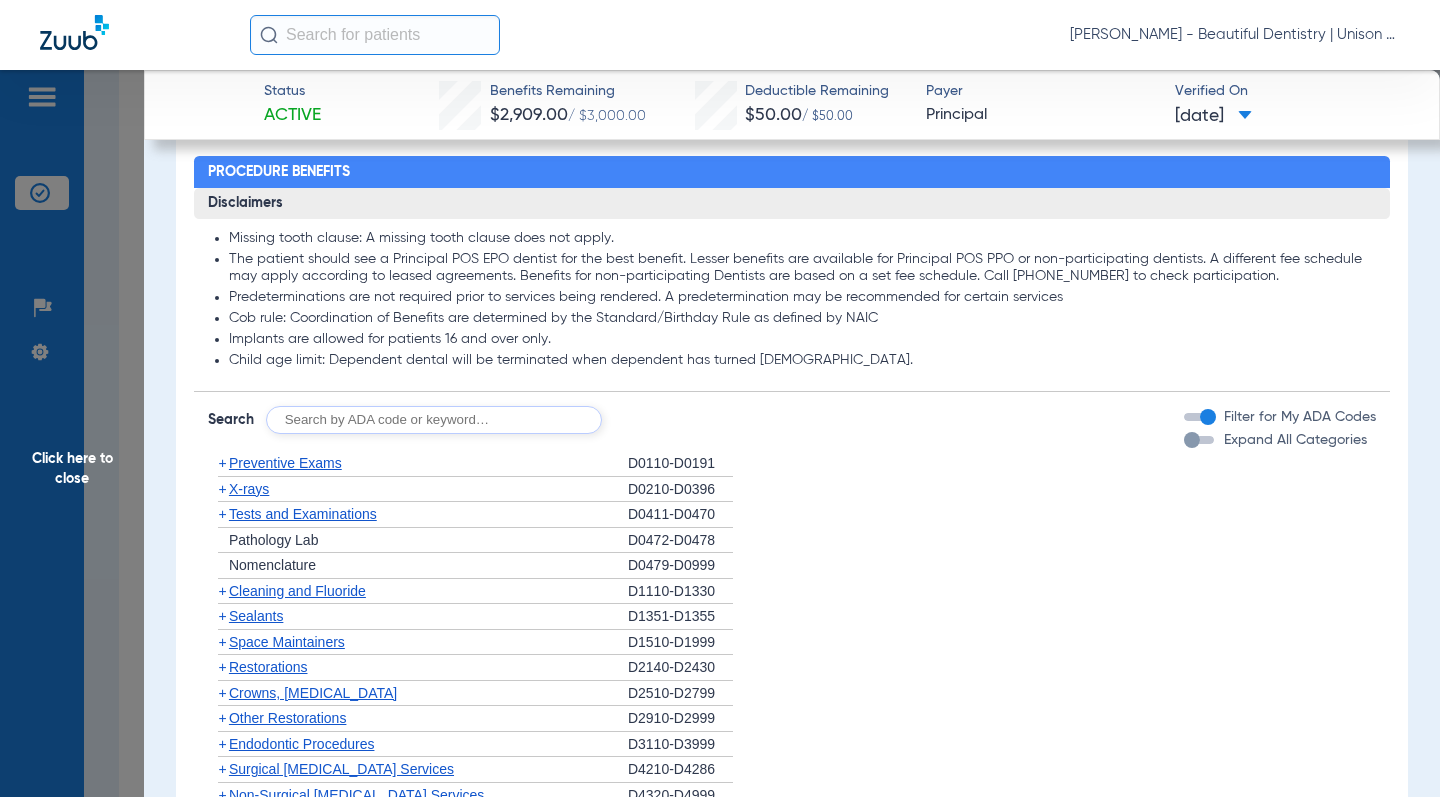 scroll, scrollTop: 1200, scrollLeft: 0, axis: vertical 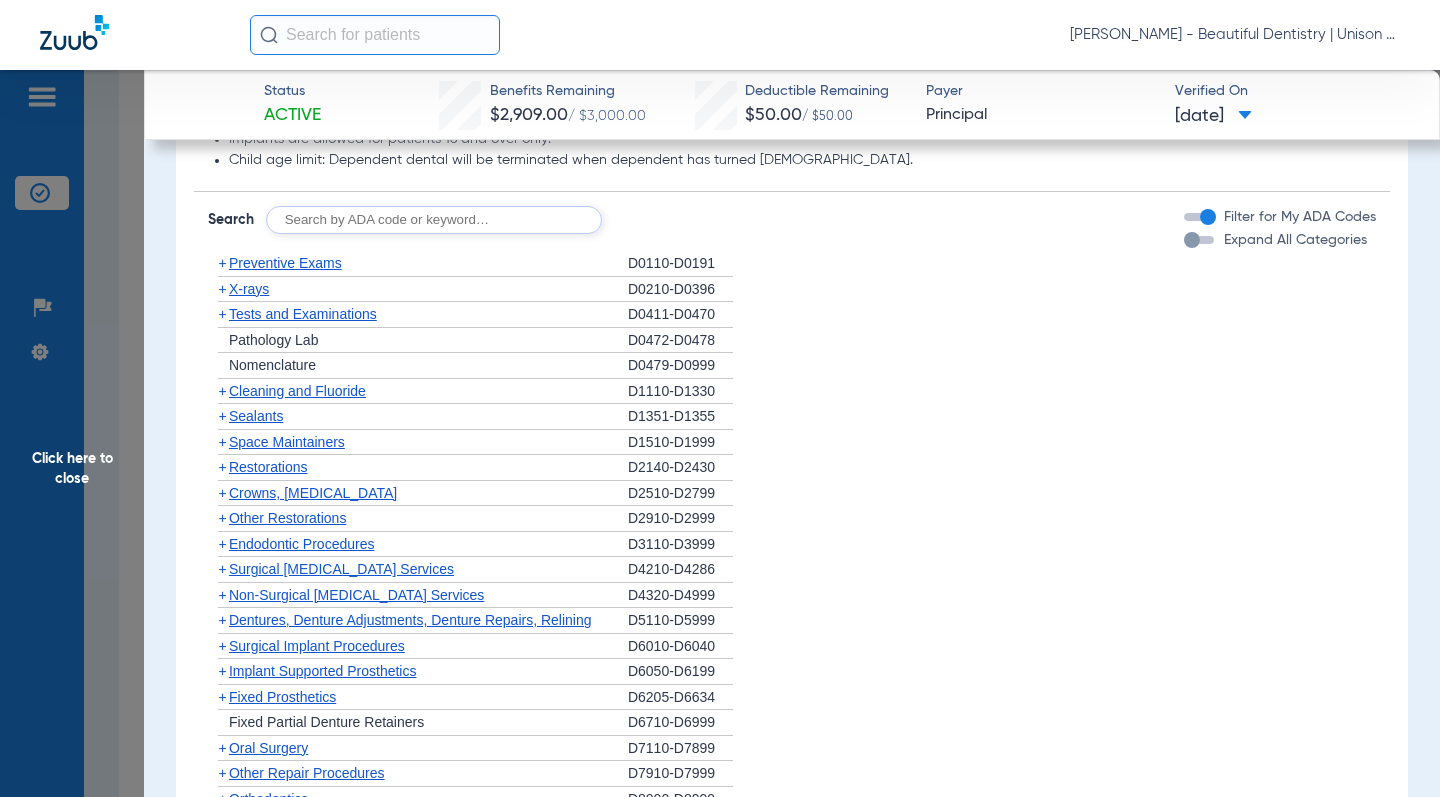 click on "+" 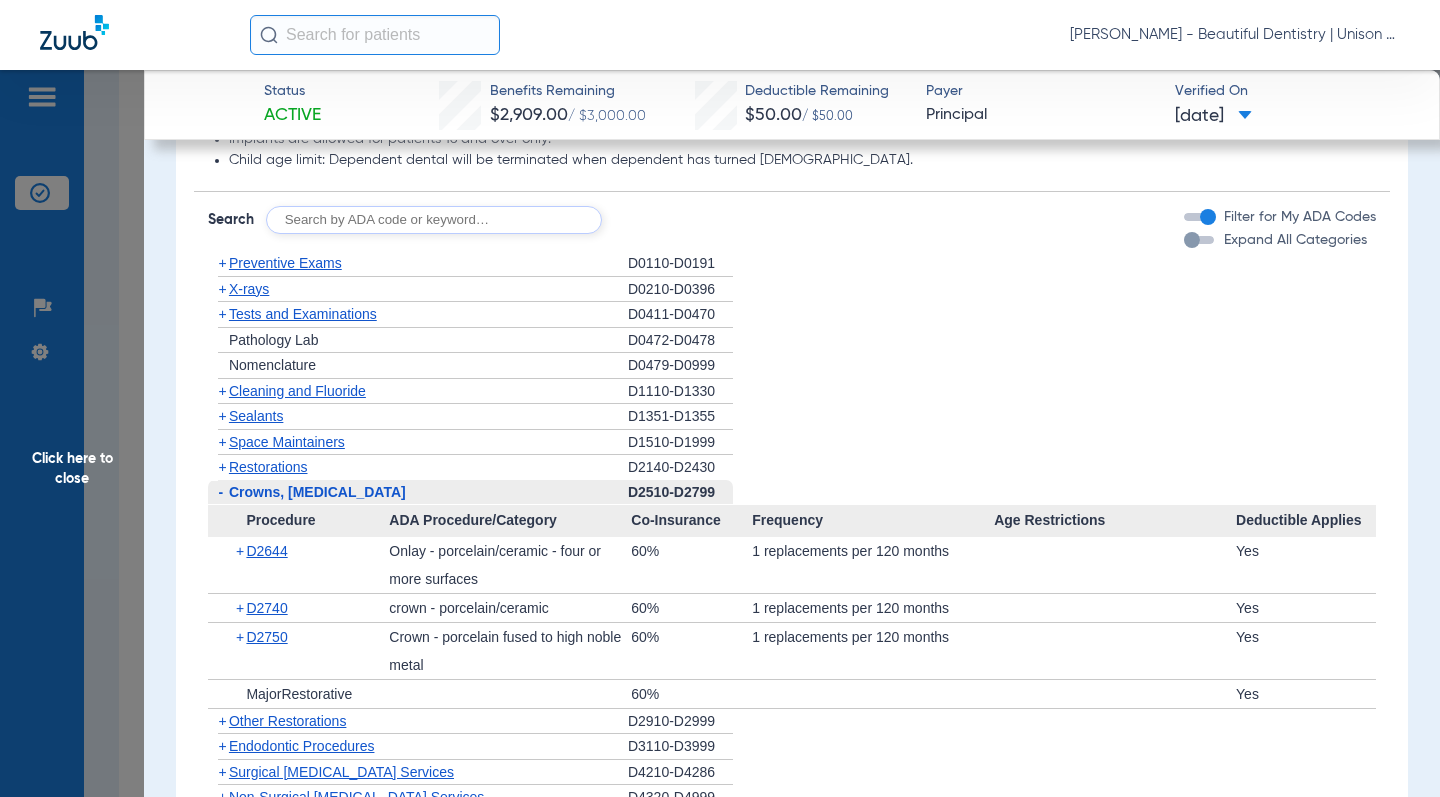 drag, startPoint x: 997, startPoint y: 364, endPoint x: 716, endPoint y: 430, distance: 288.64685 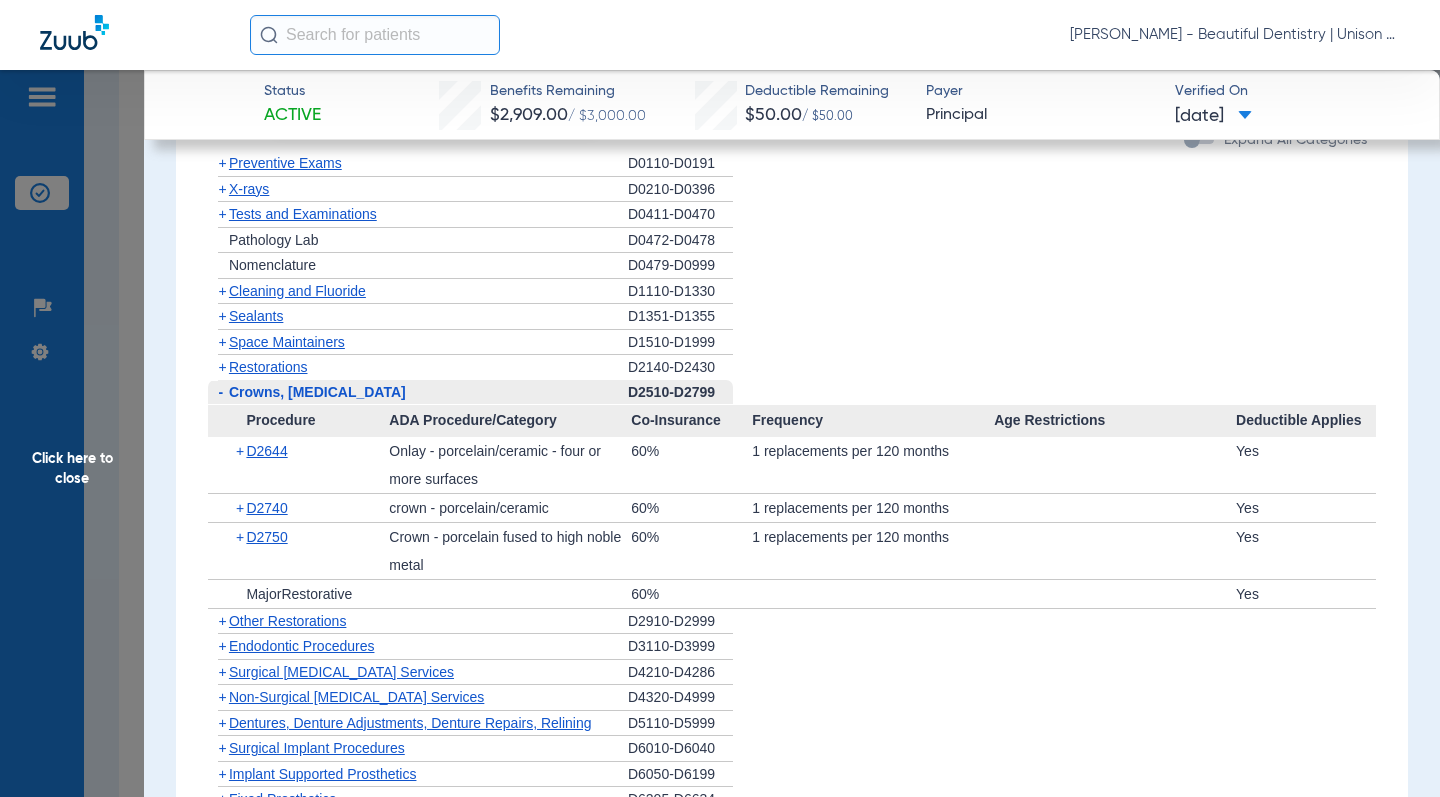 scroll, scrollTop: 1400, scrollLeft: 0, axis: vertical 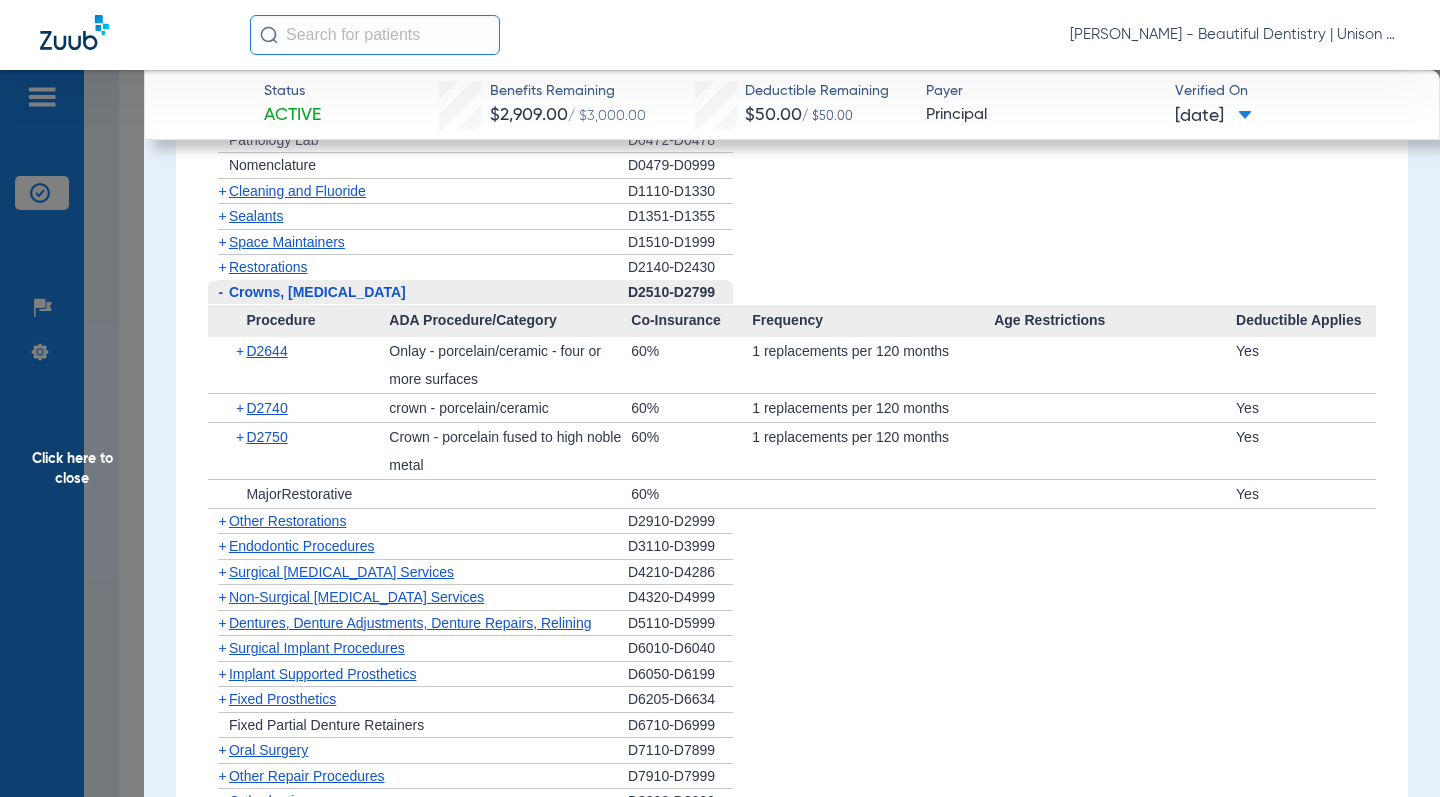 click on "+" 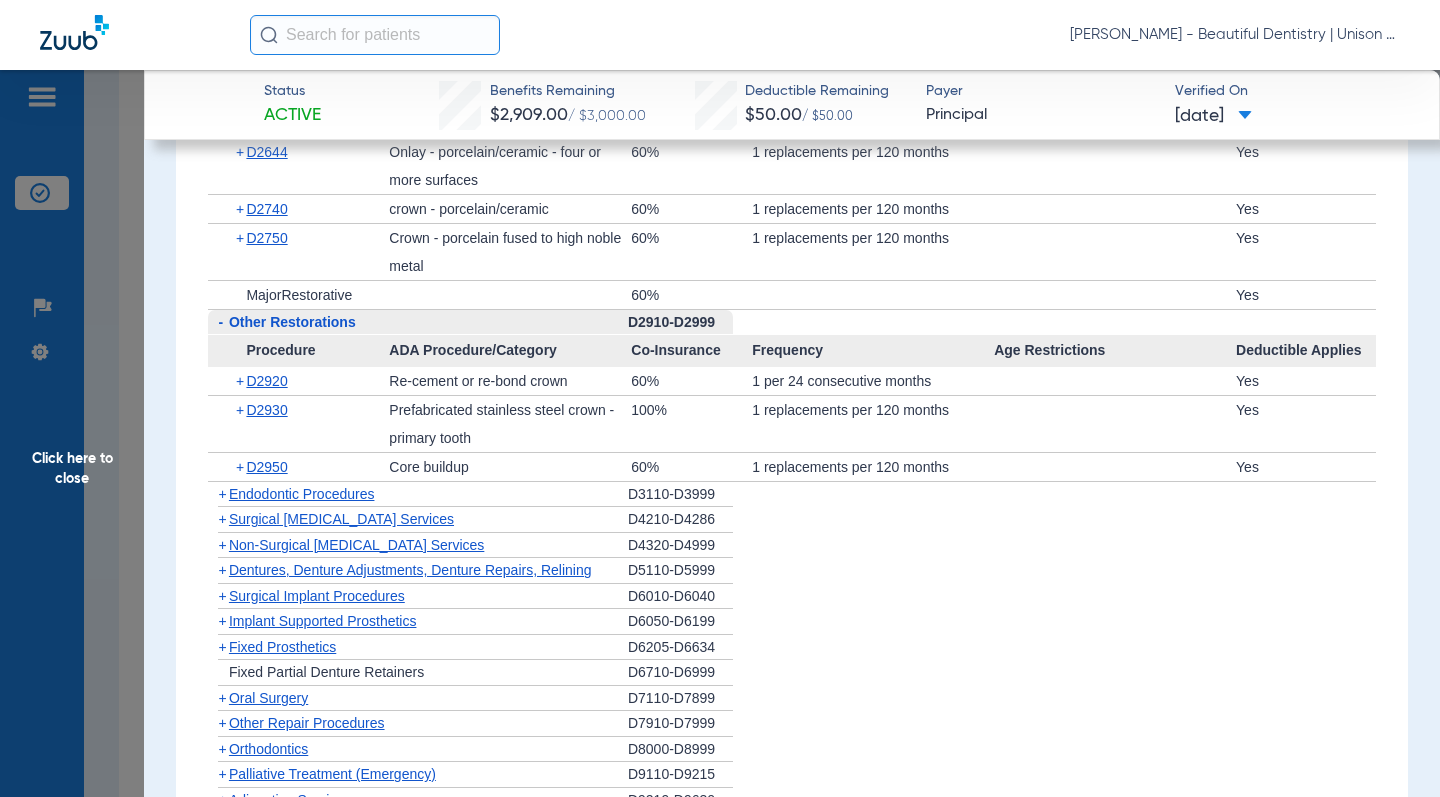 scroll, scrollTop: 1600, scrollLeft: 0, axis: vertical 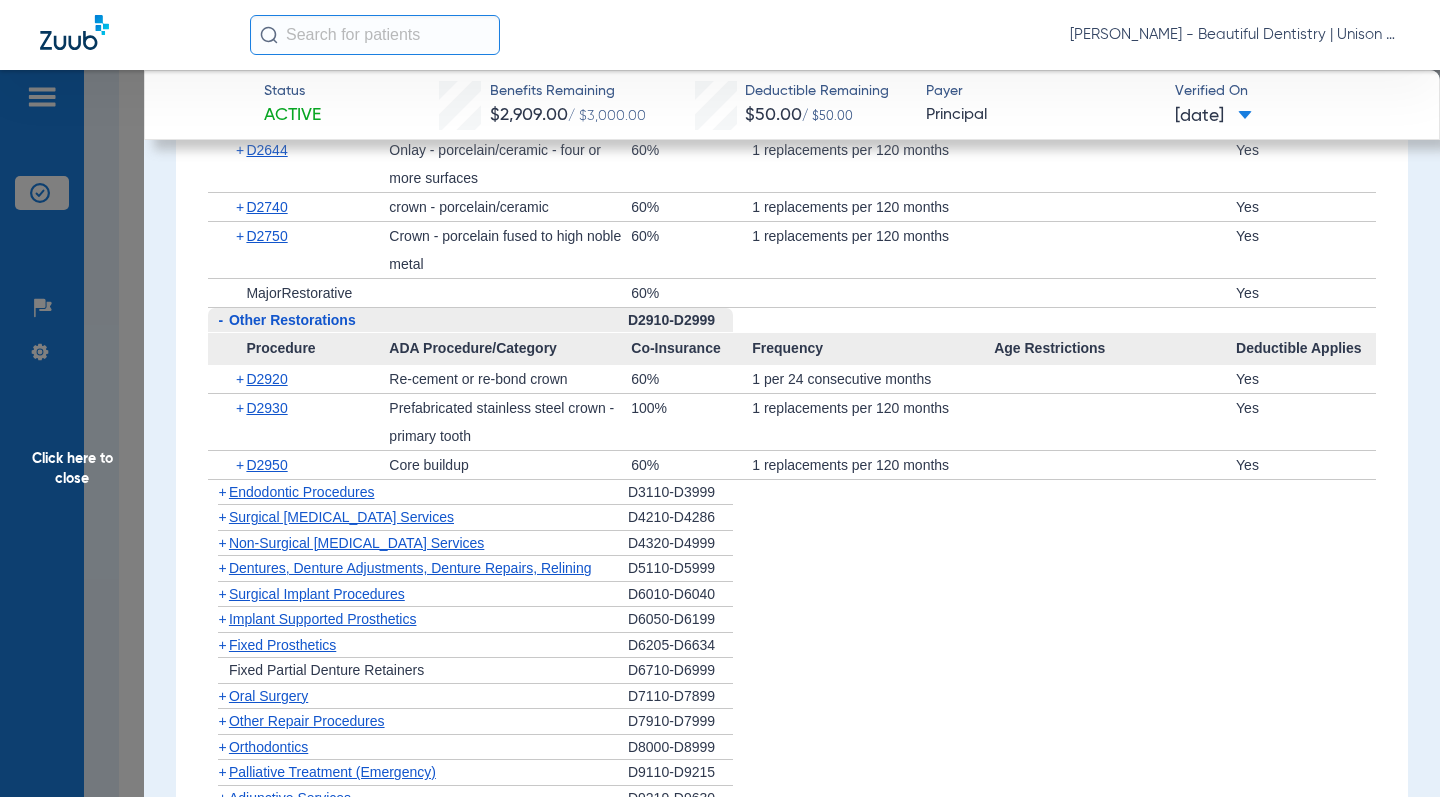 click on "+" 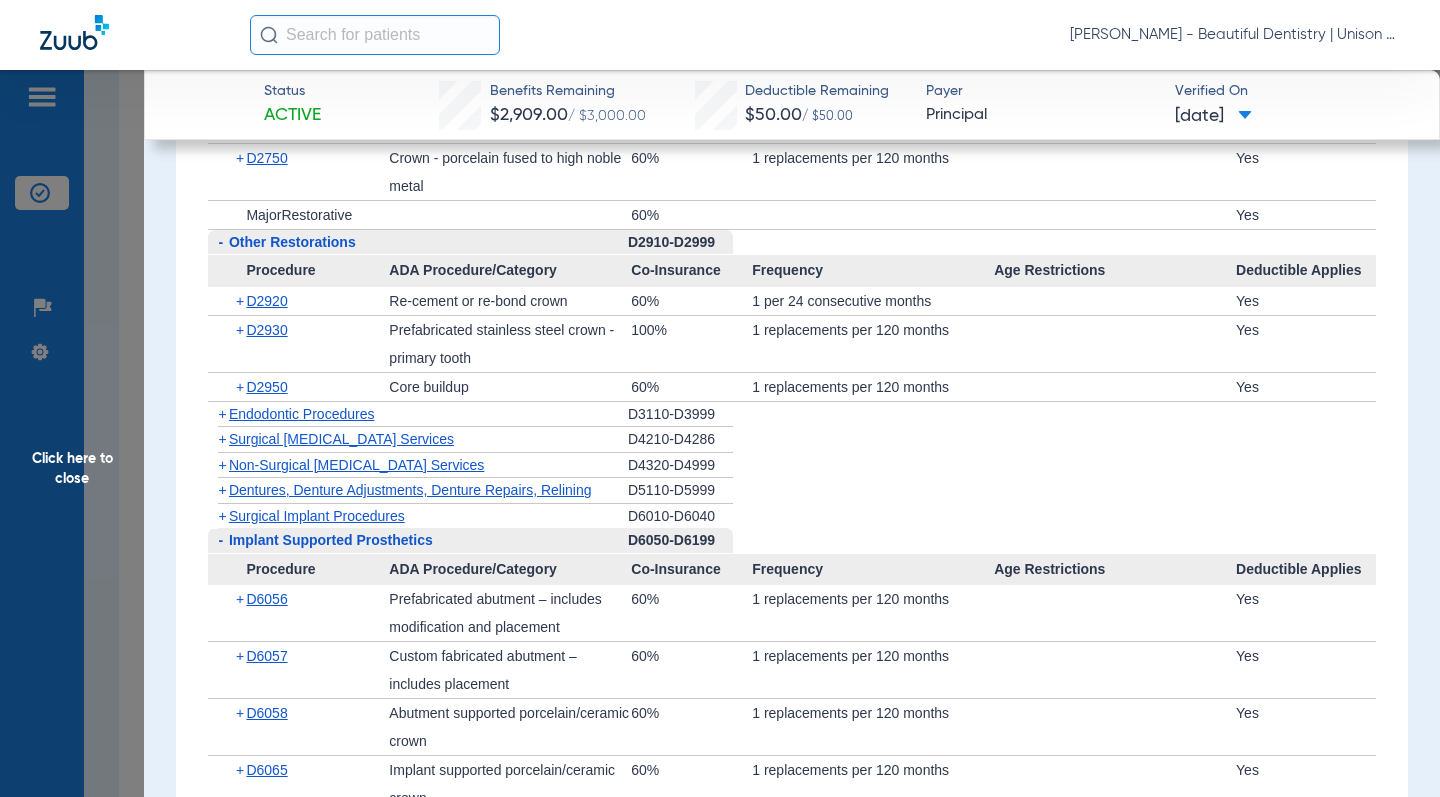 scroll, scrollTop: 1700, scrollLeft: 0, axis: vertical 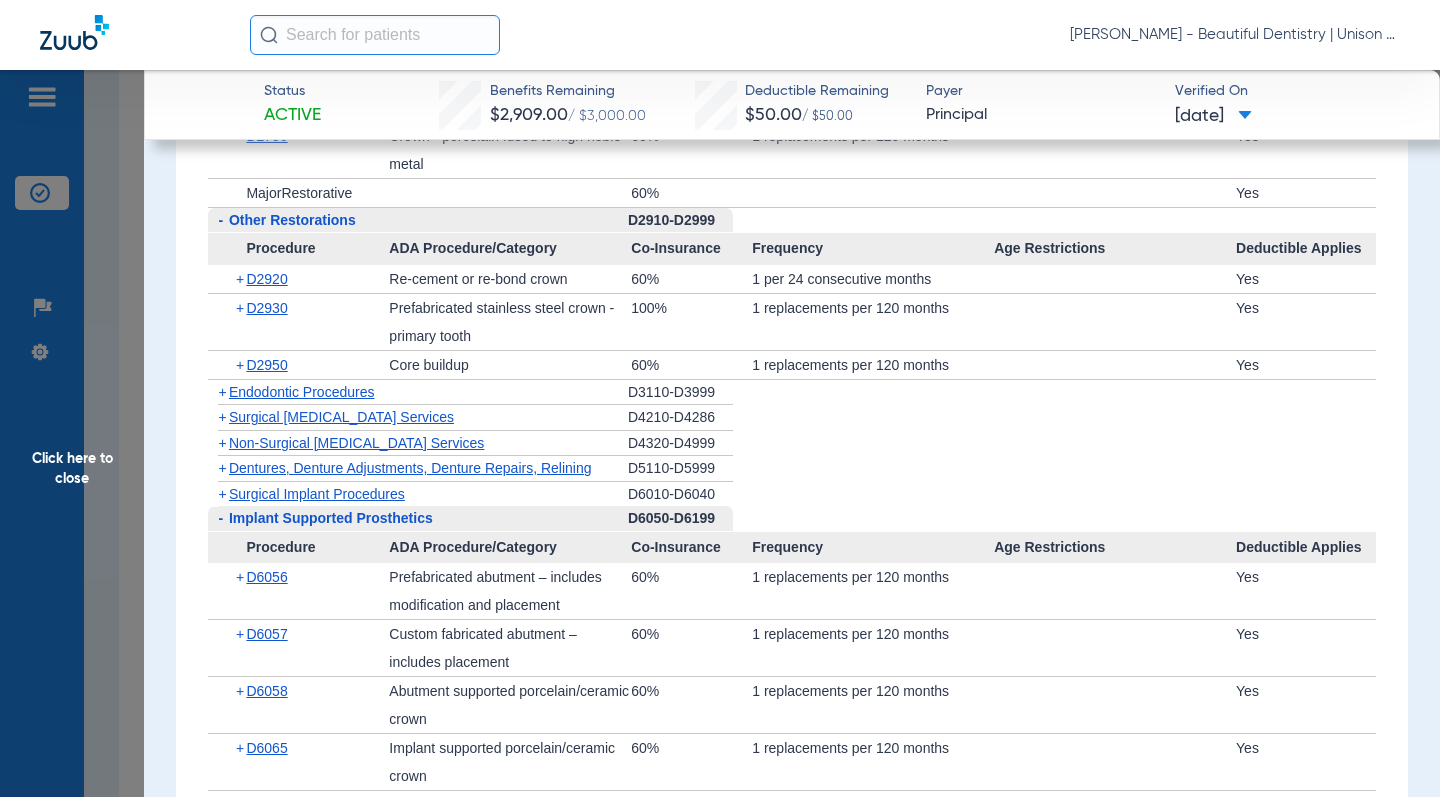 click on "-" 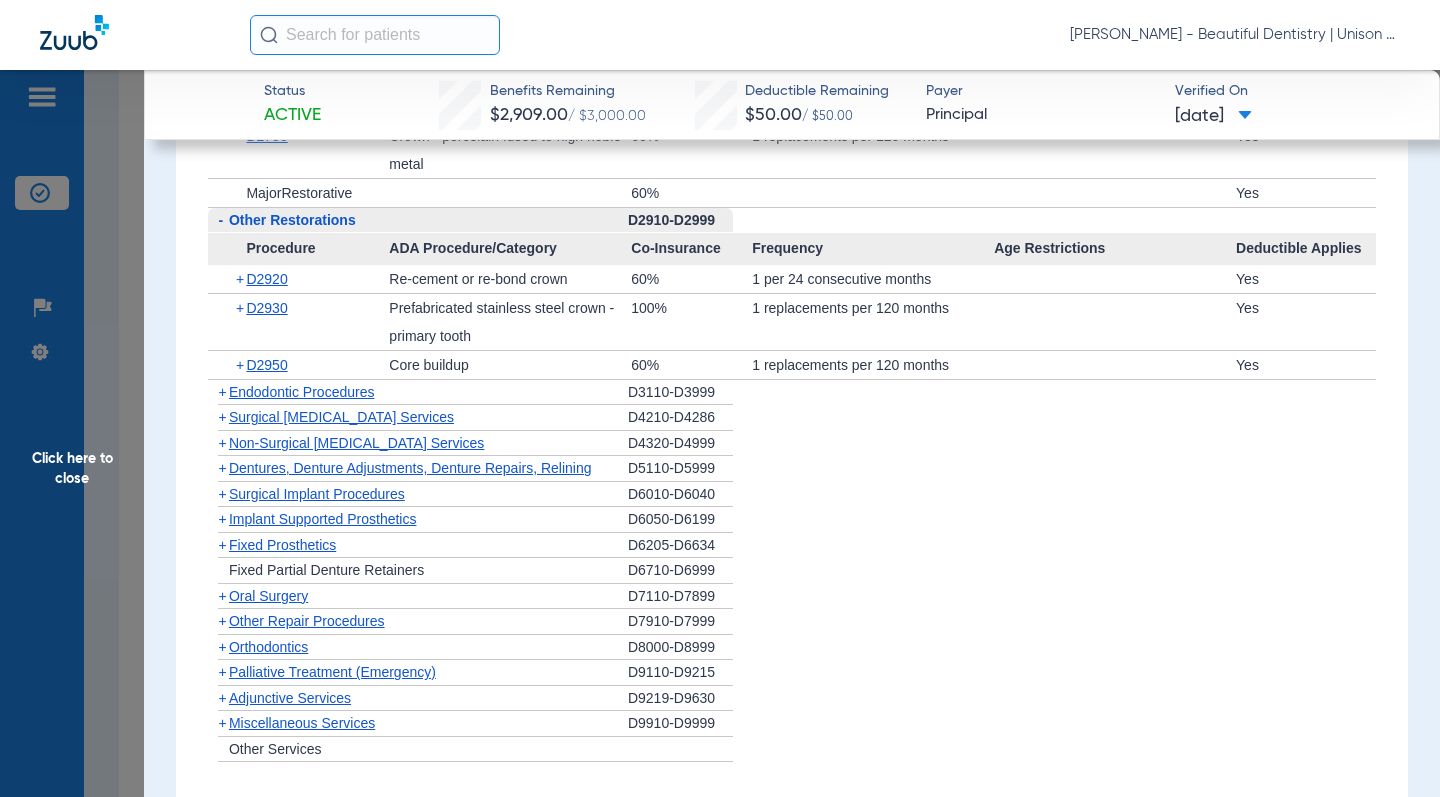 click on "+" 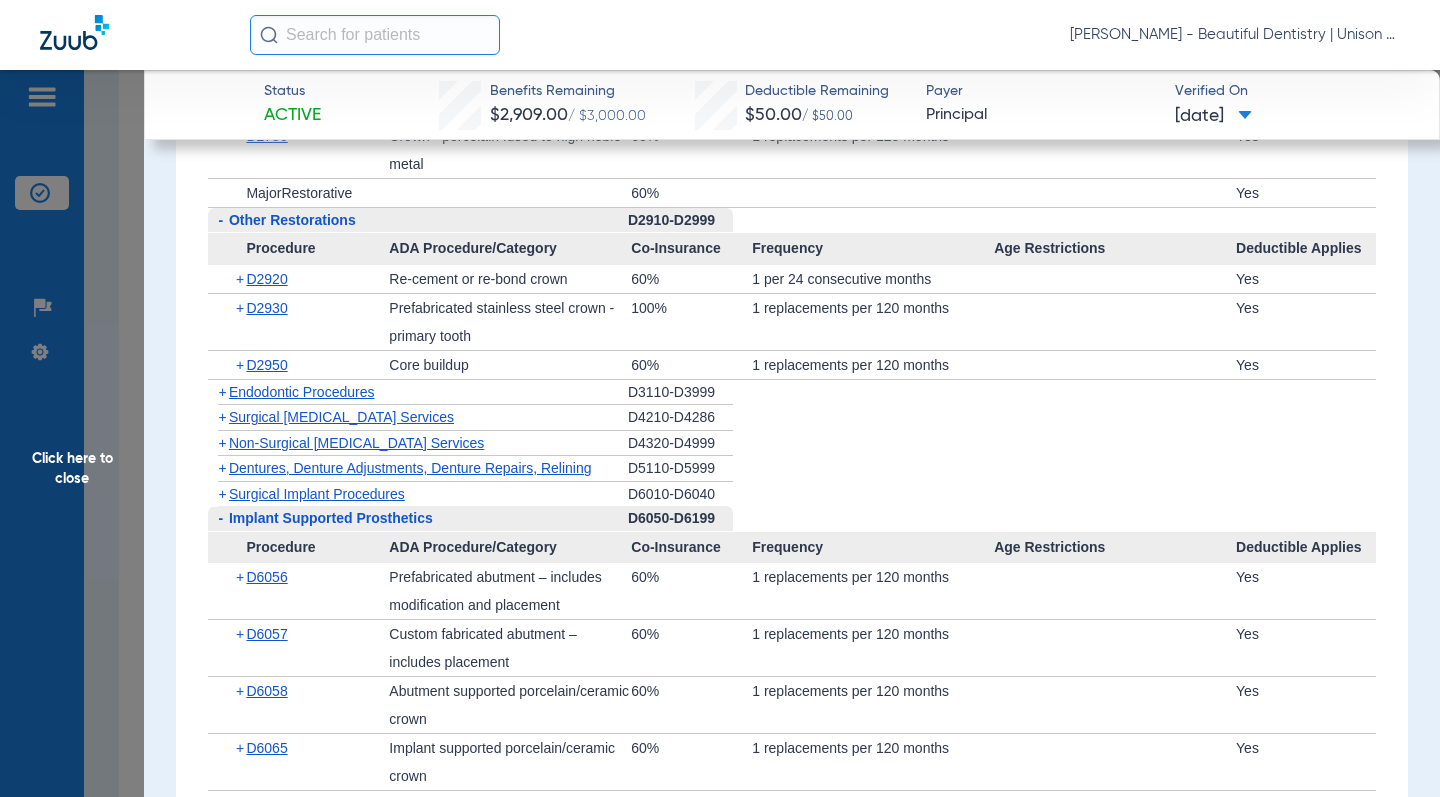 click on "-" 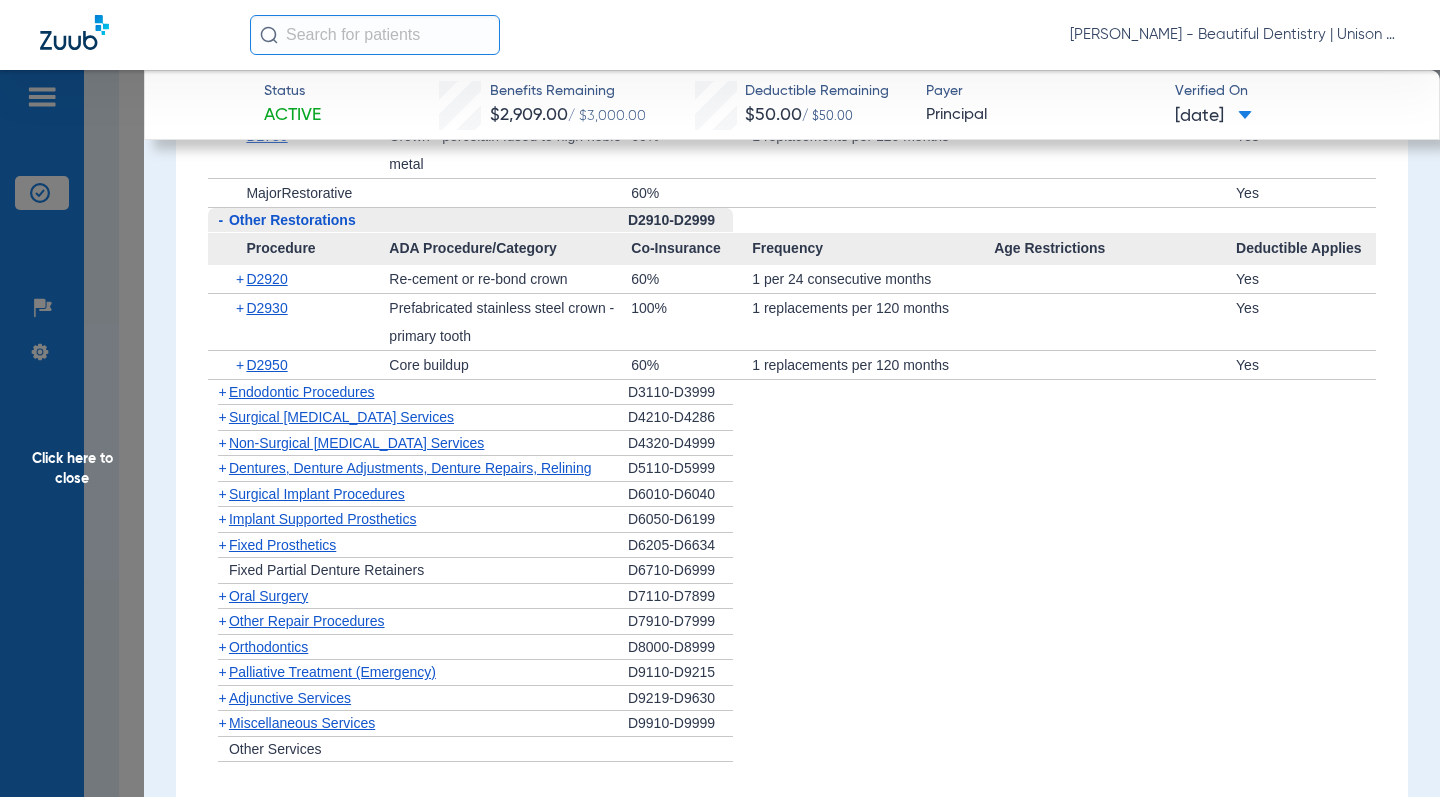 click on "+" 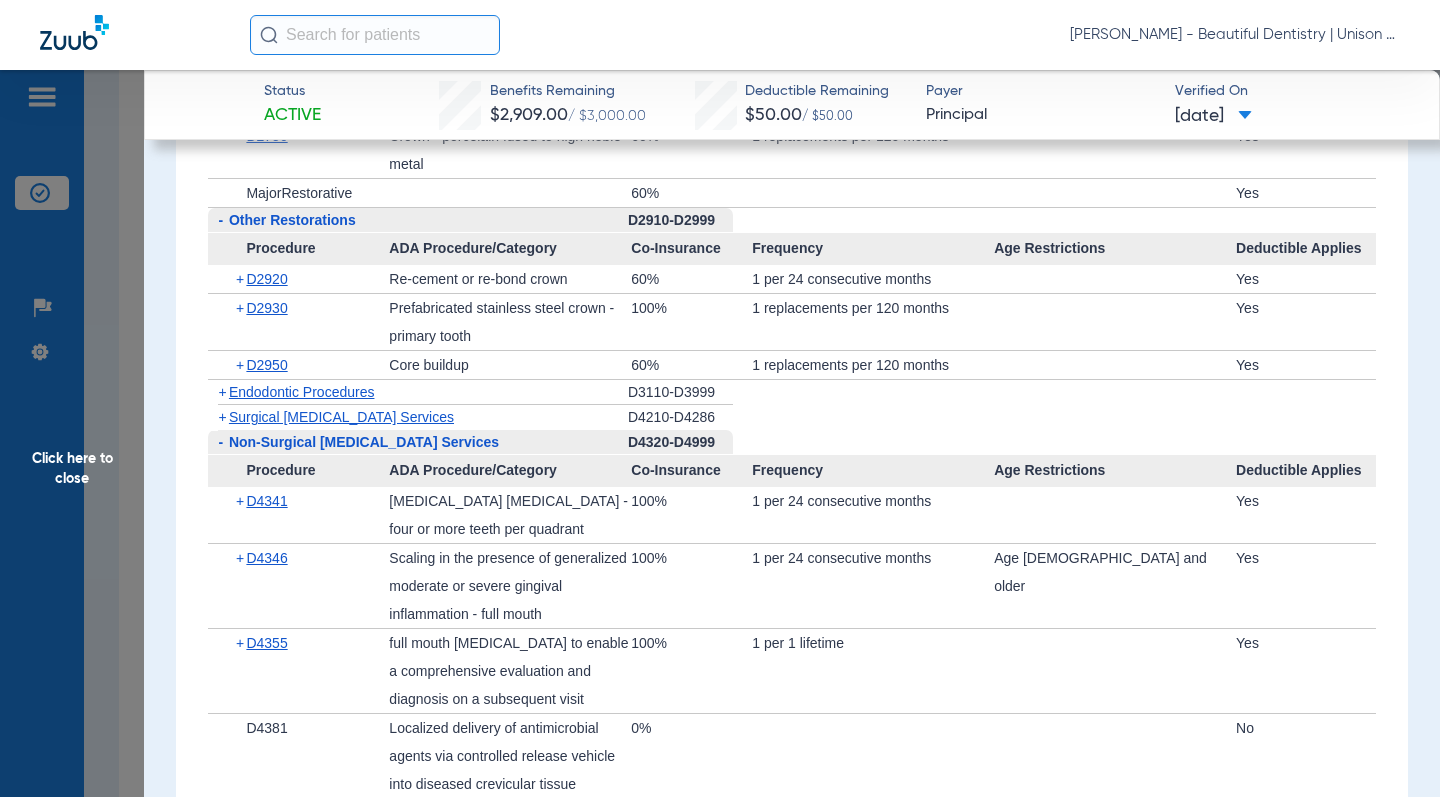 scroll, scrollTop: 1900, scrollLeft: 0, axis: vertical 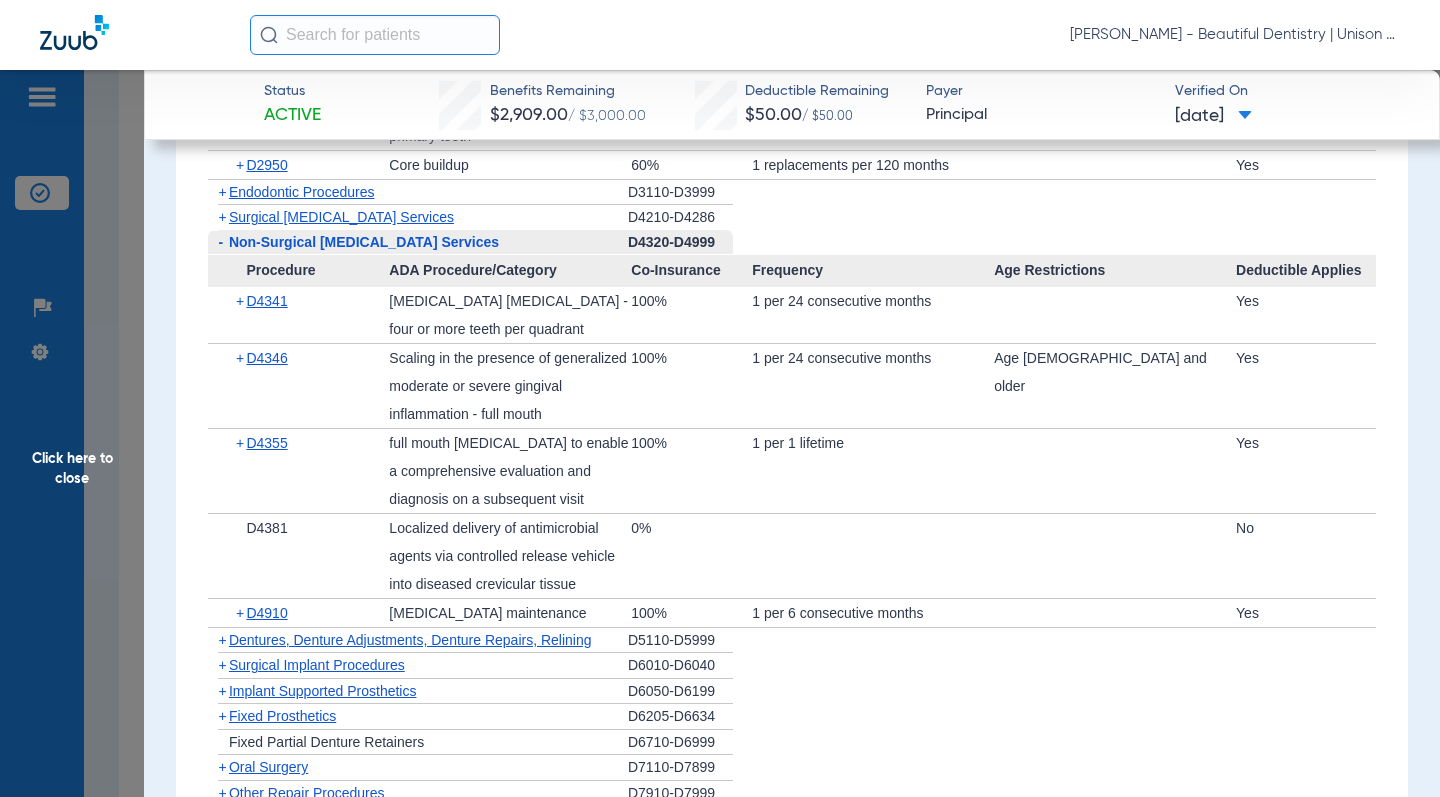 click on "Click here to close" 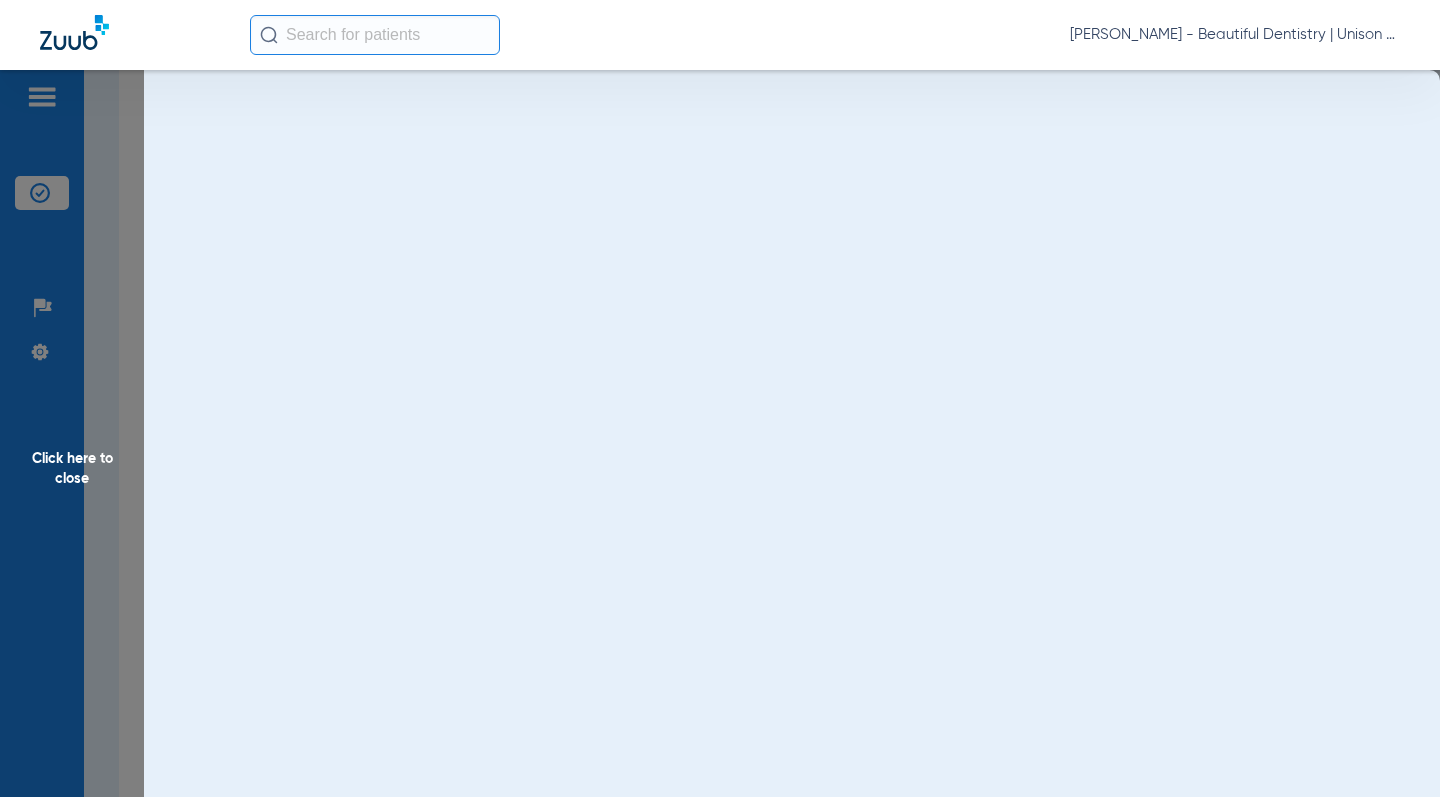 scroll, scrollTop: 0, scrollLeft: 0, axis: both 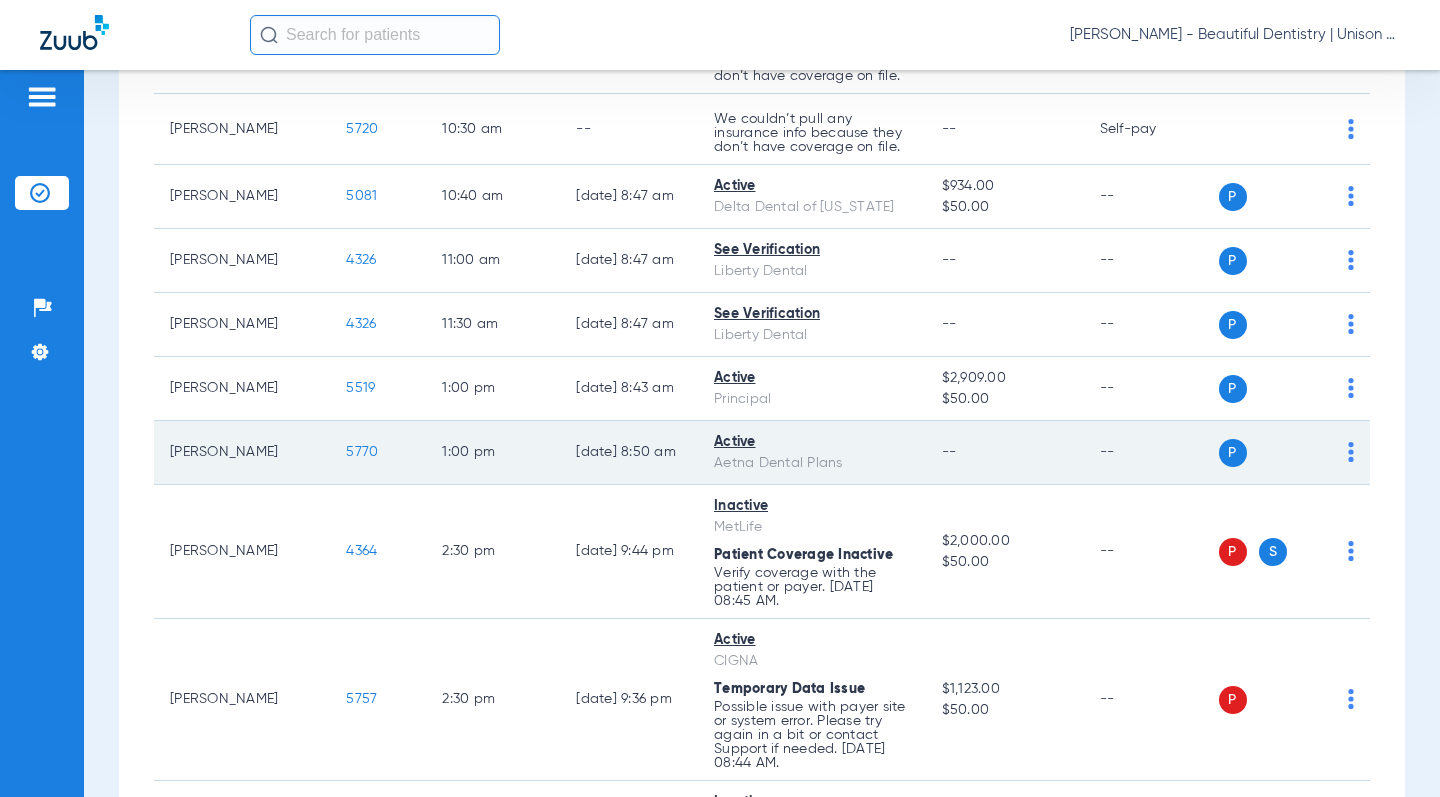 click on "5770" 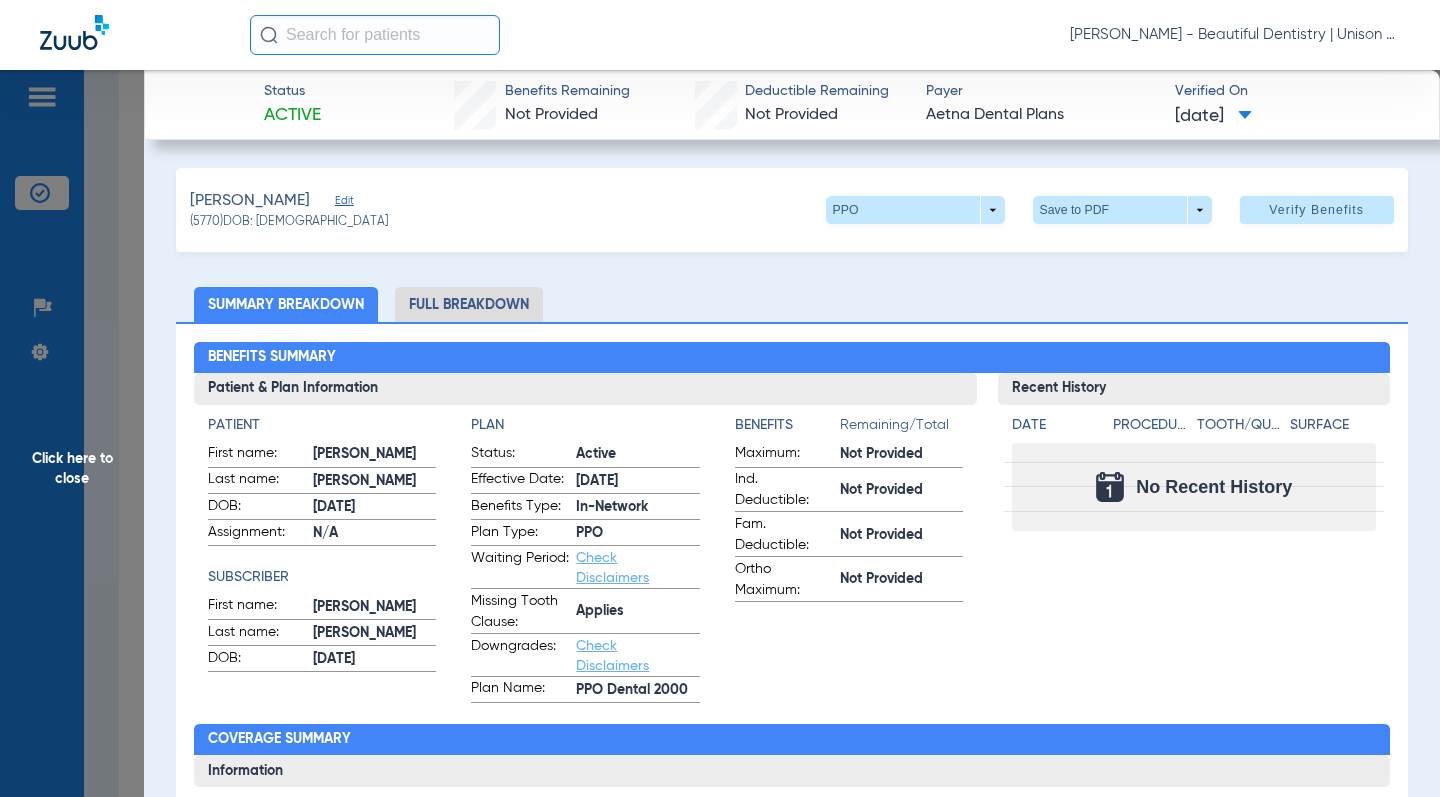 click on "Click here to close" 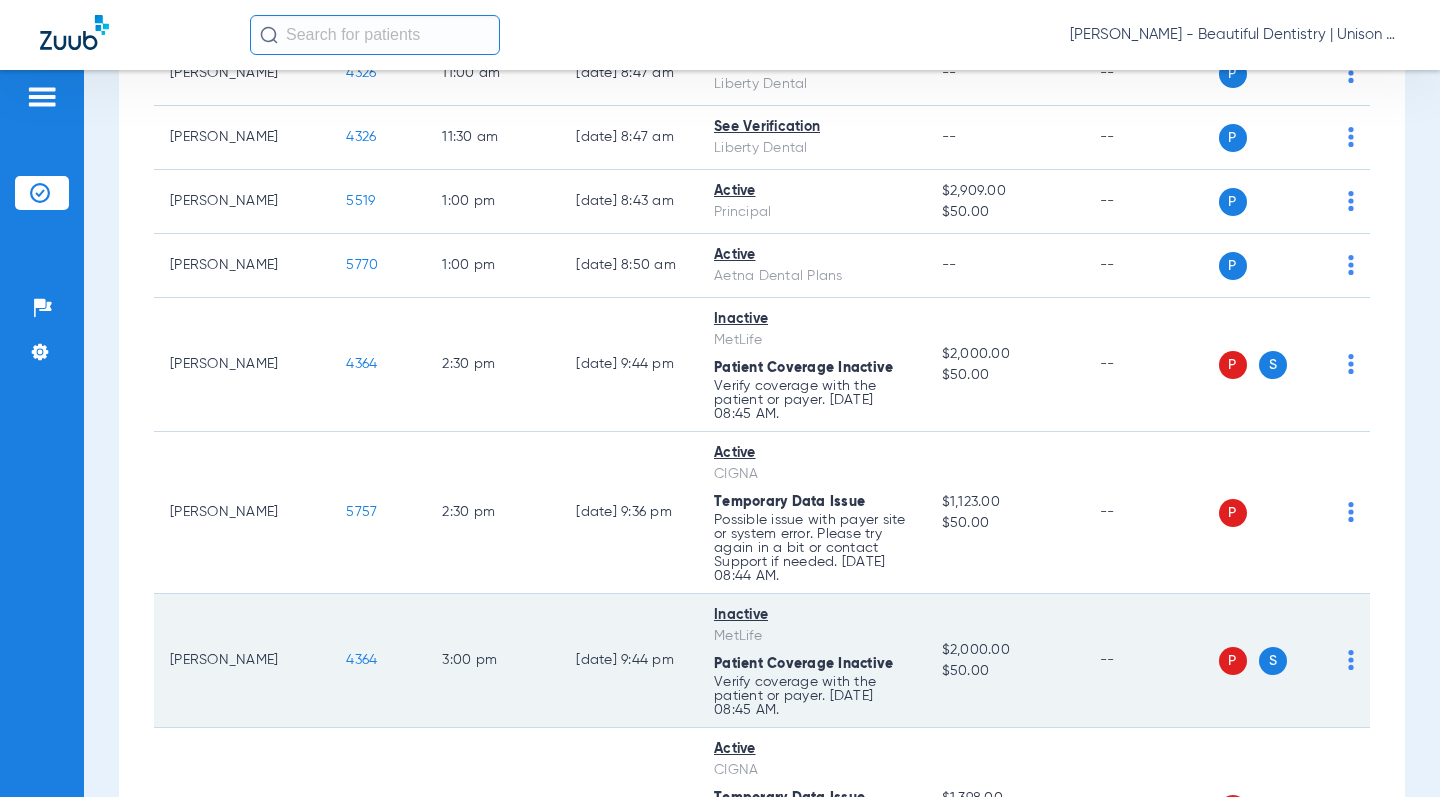 scroll, scrollTop: 1200, scrollLeft: 0, axis: vertical 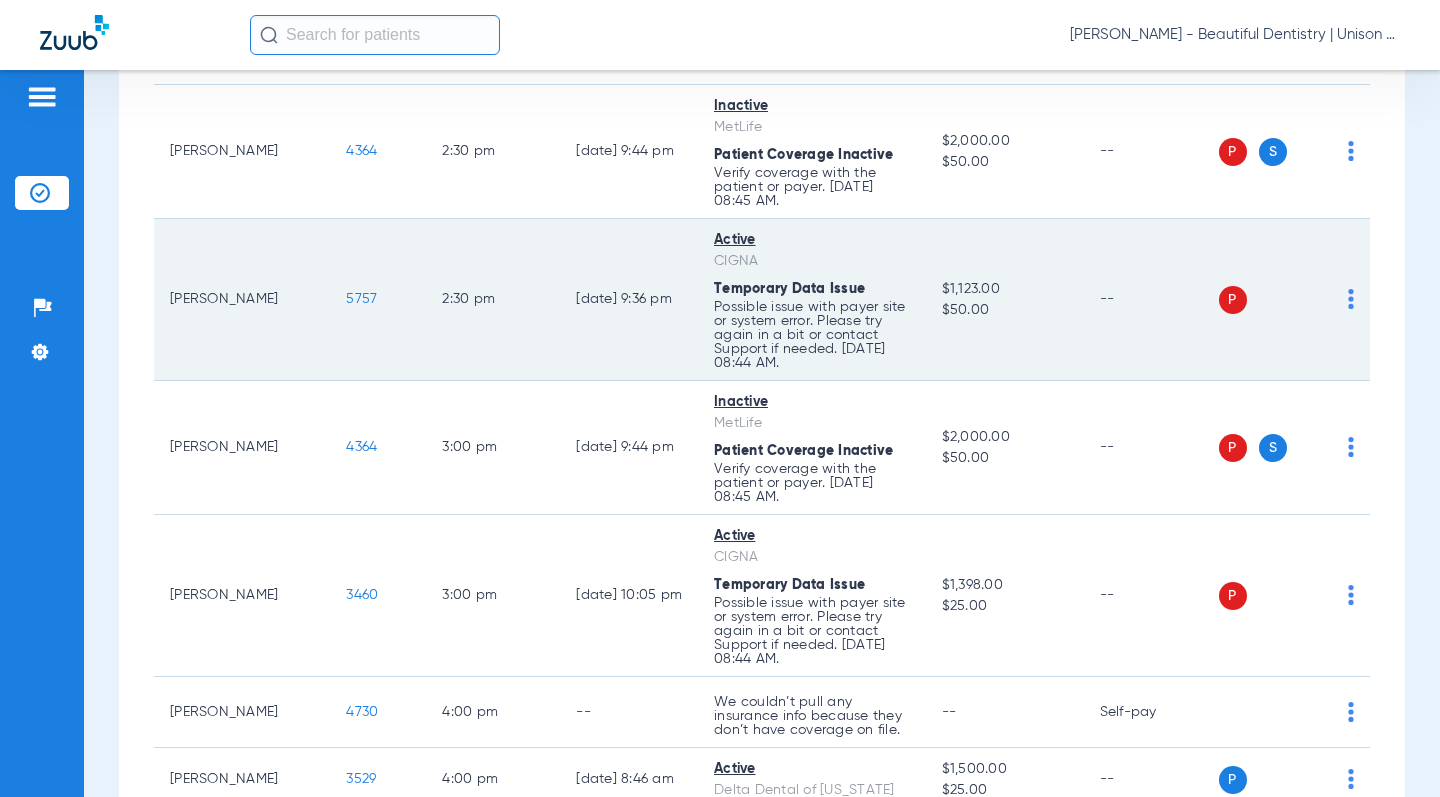 click on "5757" 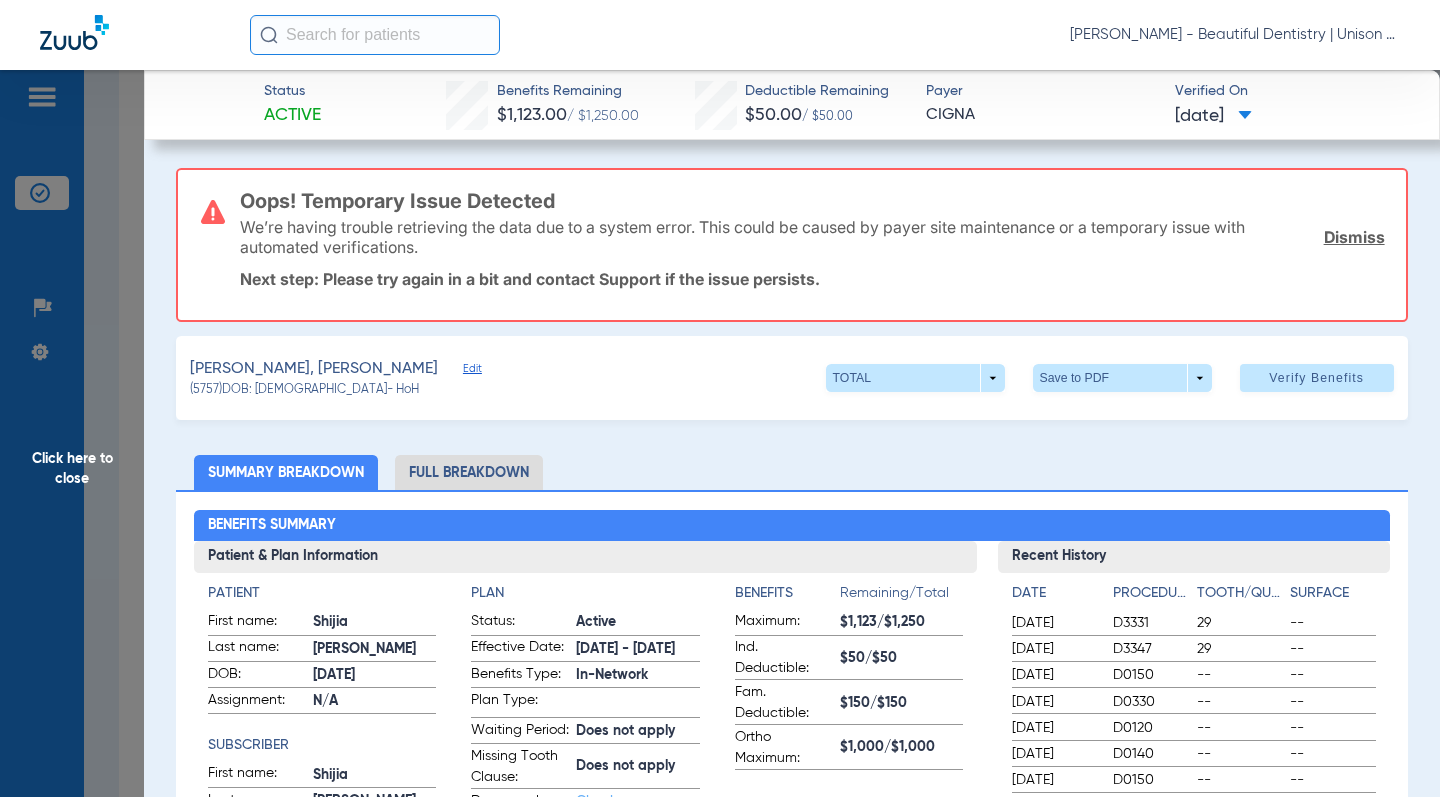 click on "[PERSON_NAME] - Beautiful Dentistry | Unison Dental Group" 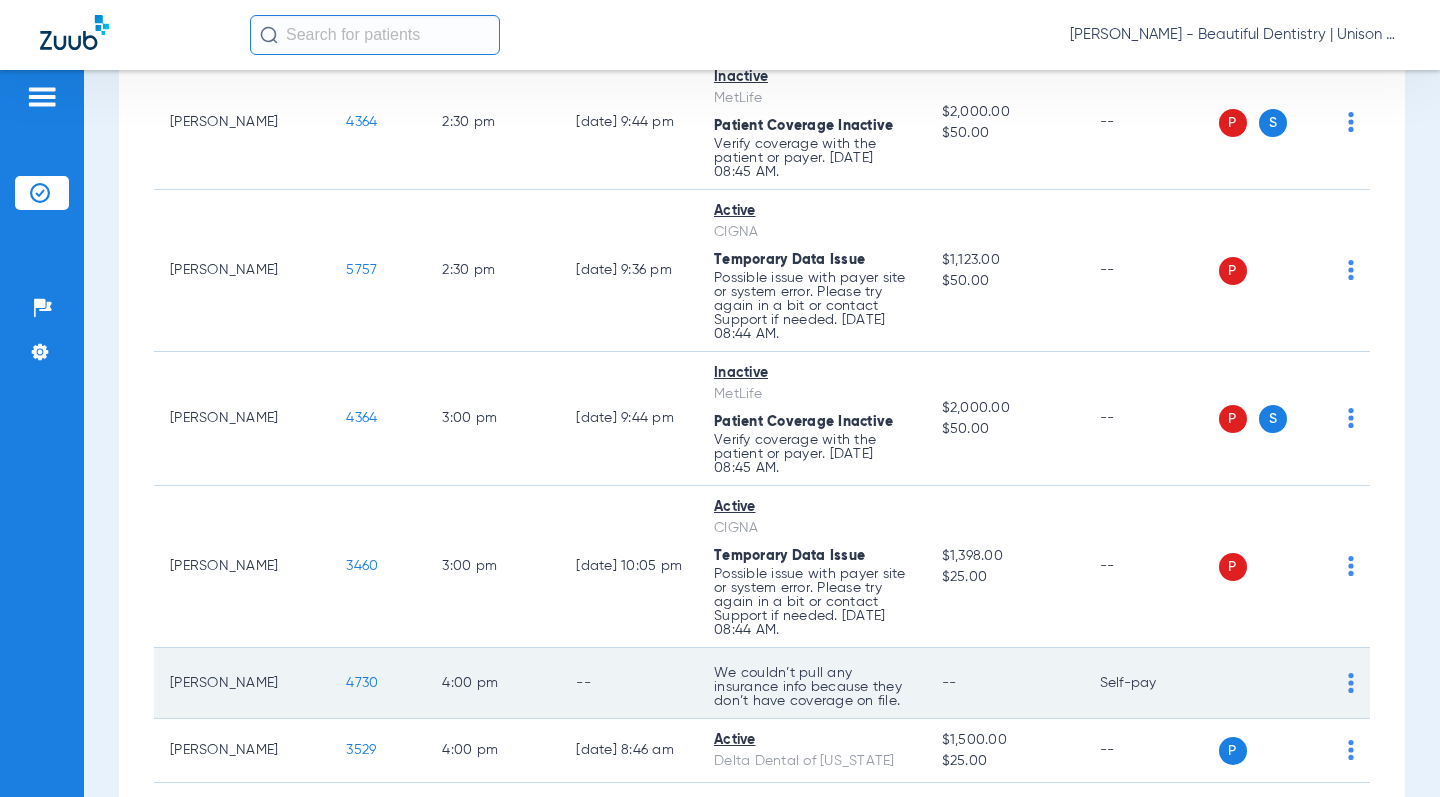 scroll, scrollTop: 1225, scrollLeft: 0, axis: vertical 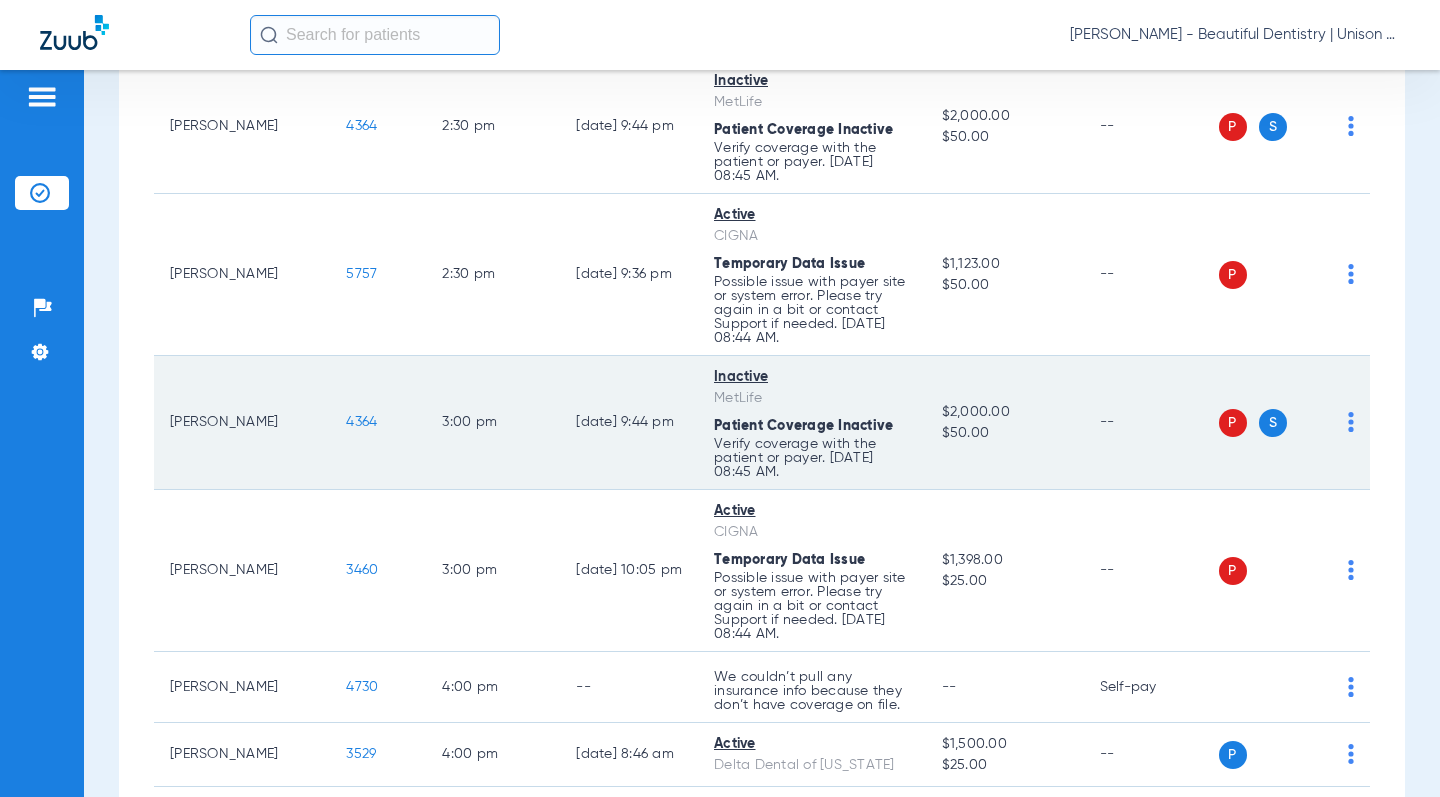click on "4364" 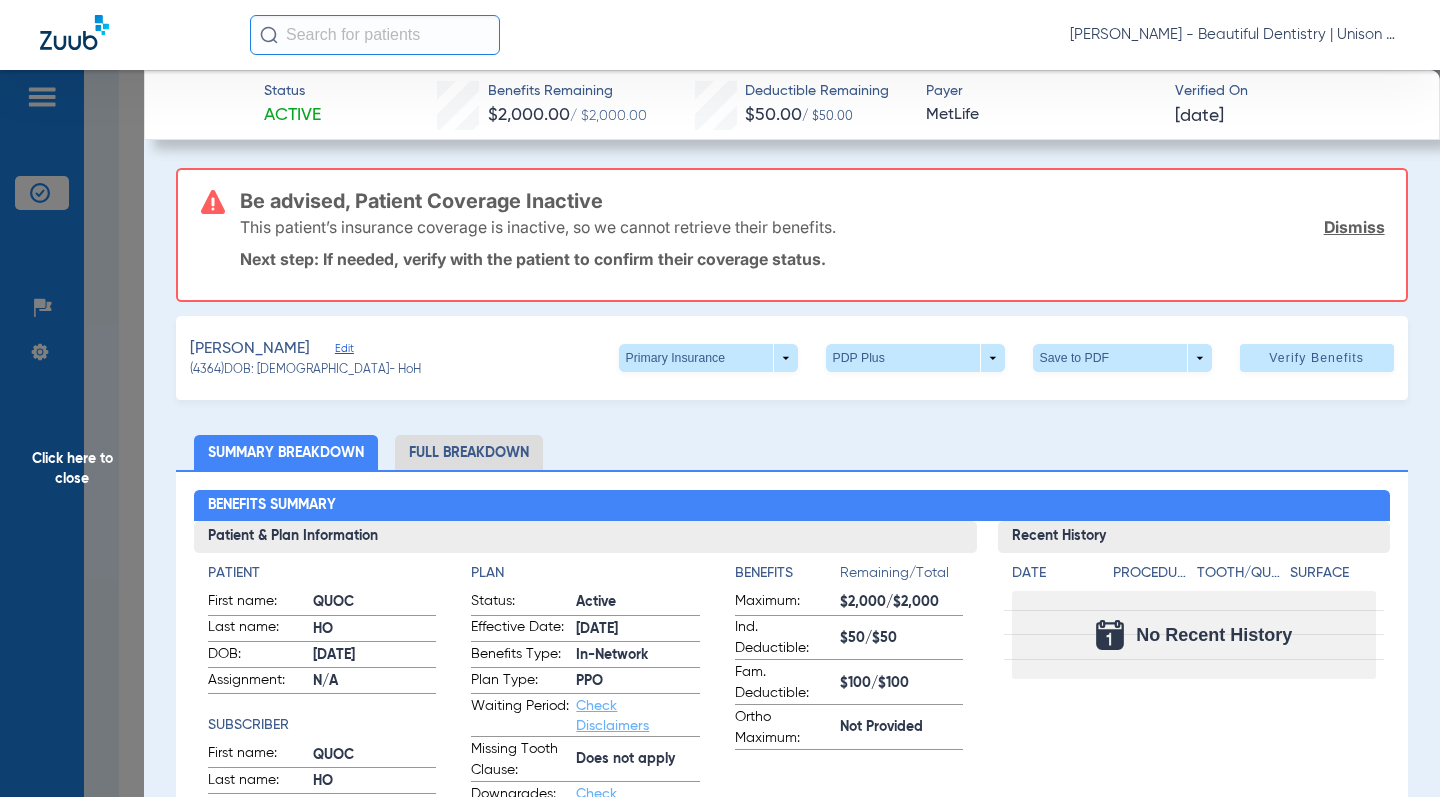 click on "Click here to close" 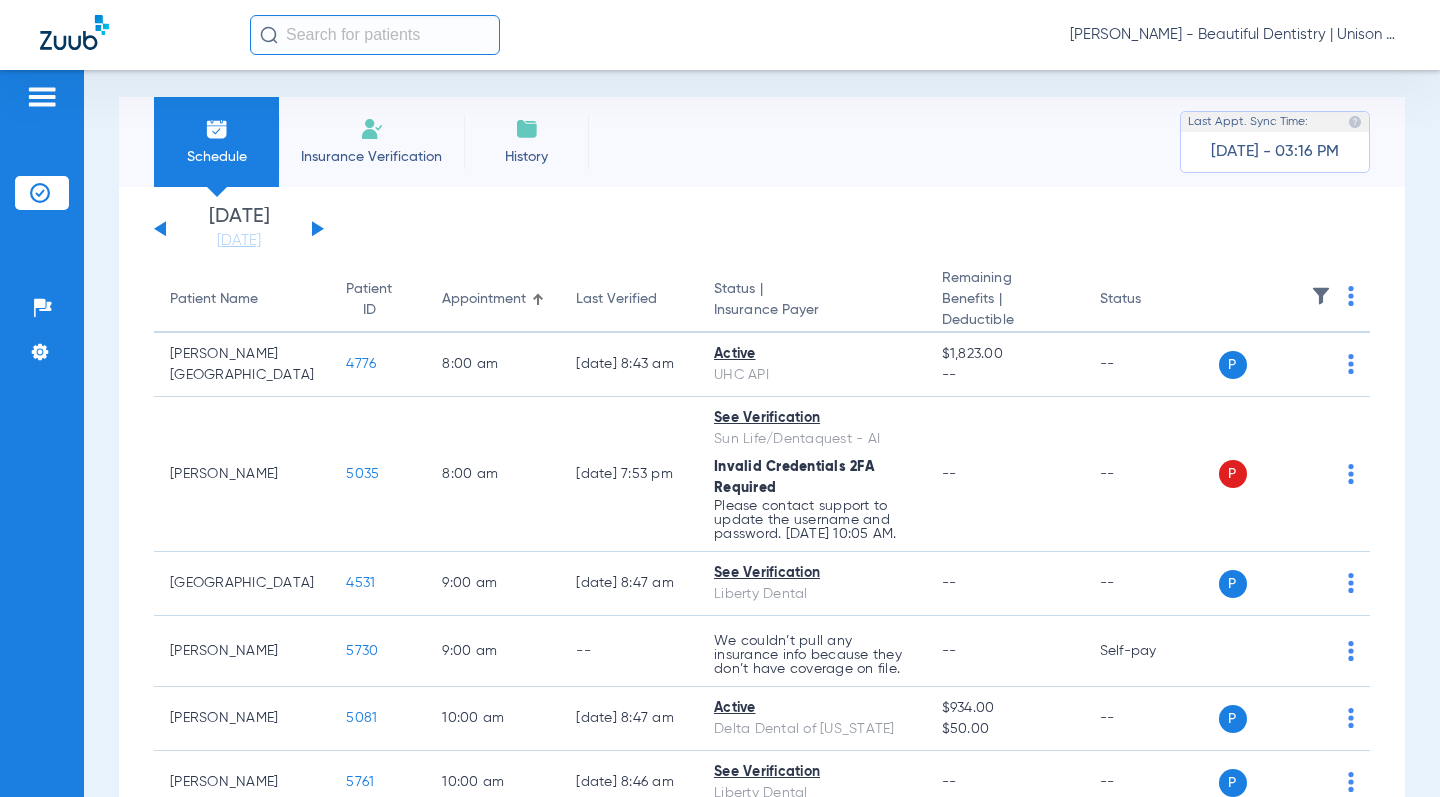 scroll, scrollTop: 0, scrollLeft: 0, axis: both 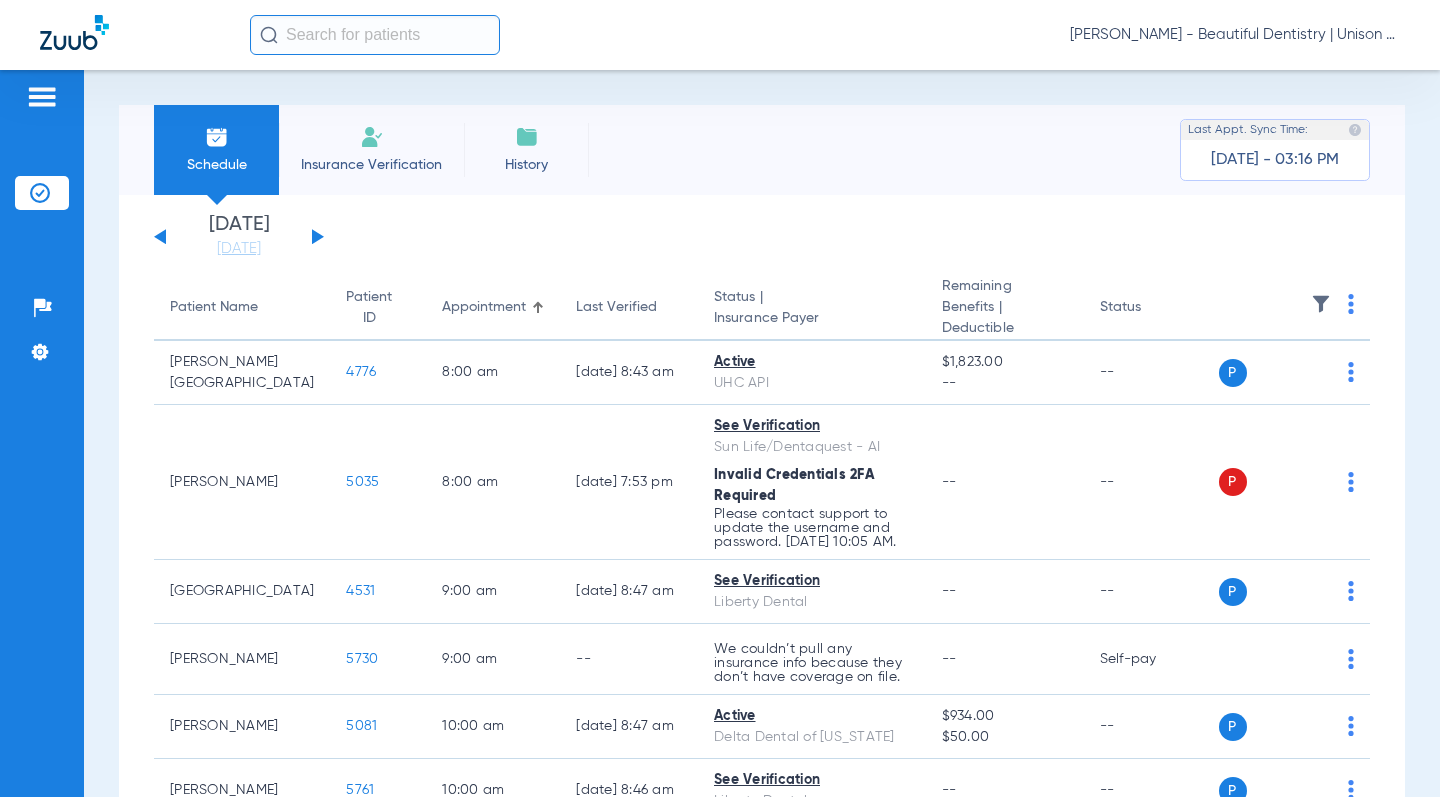 click on "[DATE]   [DATE]   [DATE]   [DATE]   [DATE]   [DATE]   [DATE]   [DATE]   [DATE]   [DATE]   [DATE]   [DATE]   [DATE]   [DATE]   [DATE]   [DATE]   [DATE]   [DATE]   [DATE]   [DATE]   [DATE]   [DATE]   [DATE]   [DATE]   [DATE]   [DATE]   [DATE]   [DATE]   [DATE]   [DATE]   [DATE]   [DATE]   [DATE]   [DATE]   [DATE]   [DATE]   [DATE]   [DATE]   [DATE]   [DATE]   [DATE]   [DATE]   [DATE]   [DATE]   [DATE]" 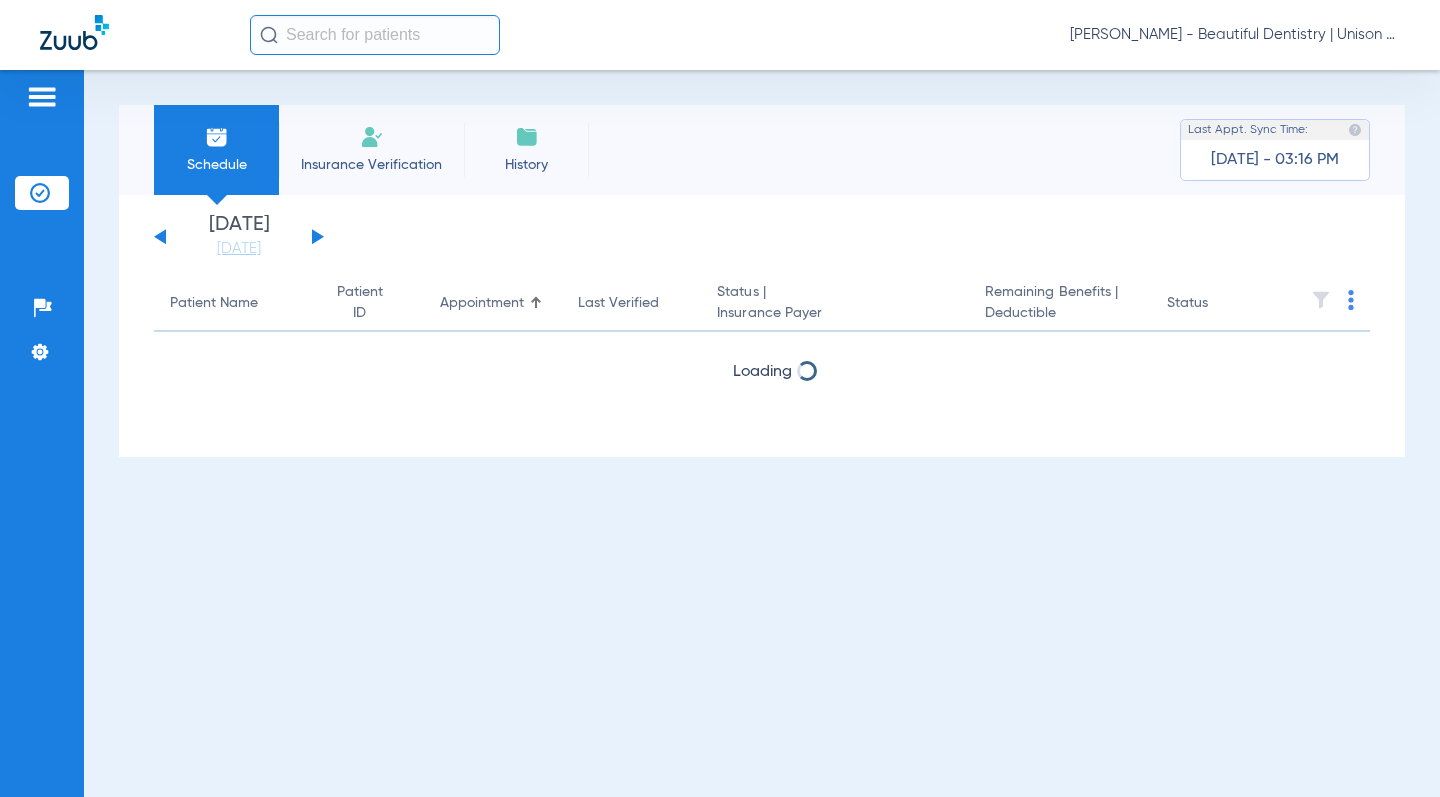 click 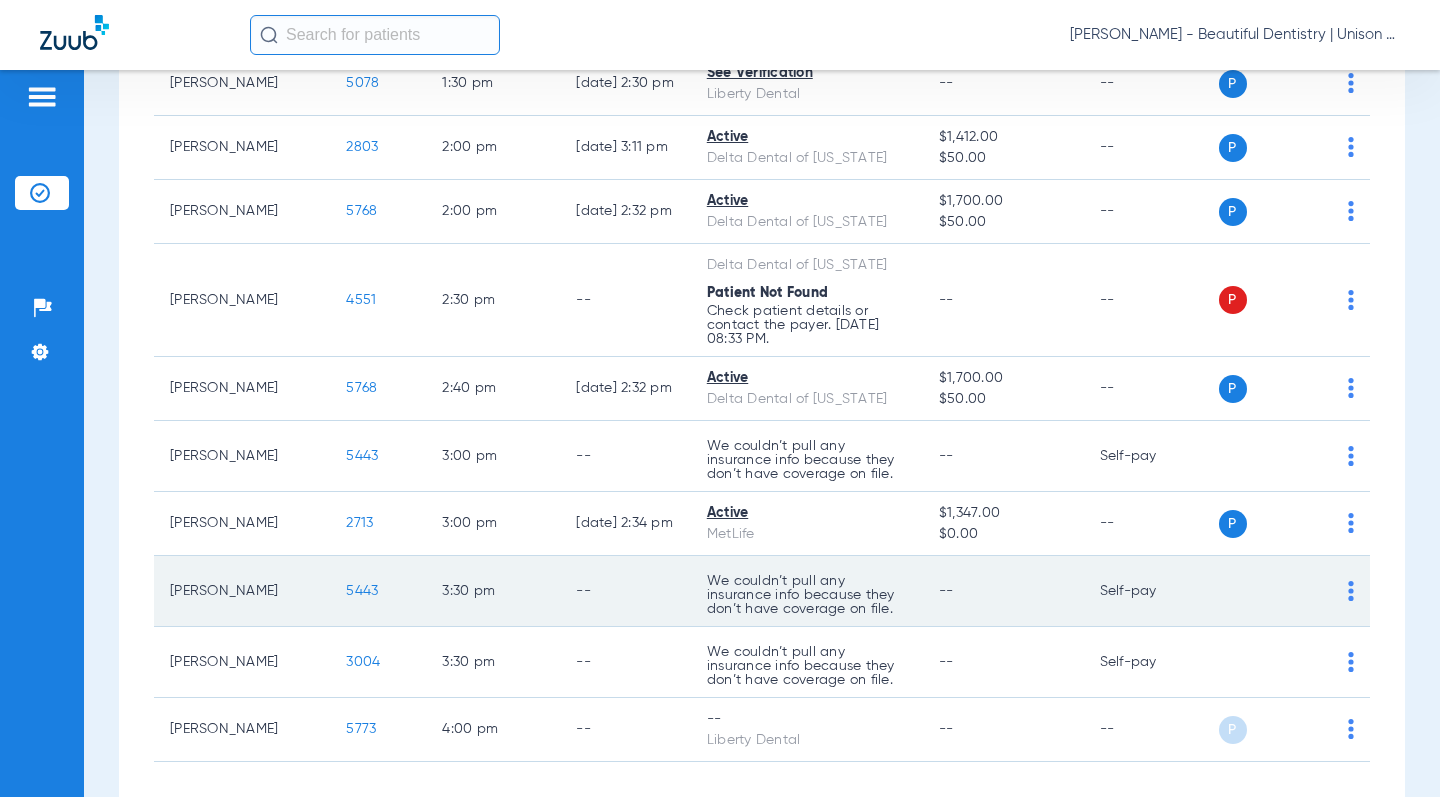 scroll, scrollTop: 1591, scrollLeft: 0, axis: vertical 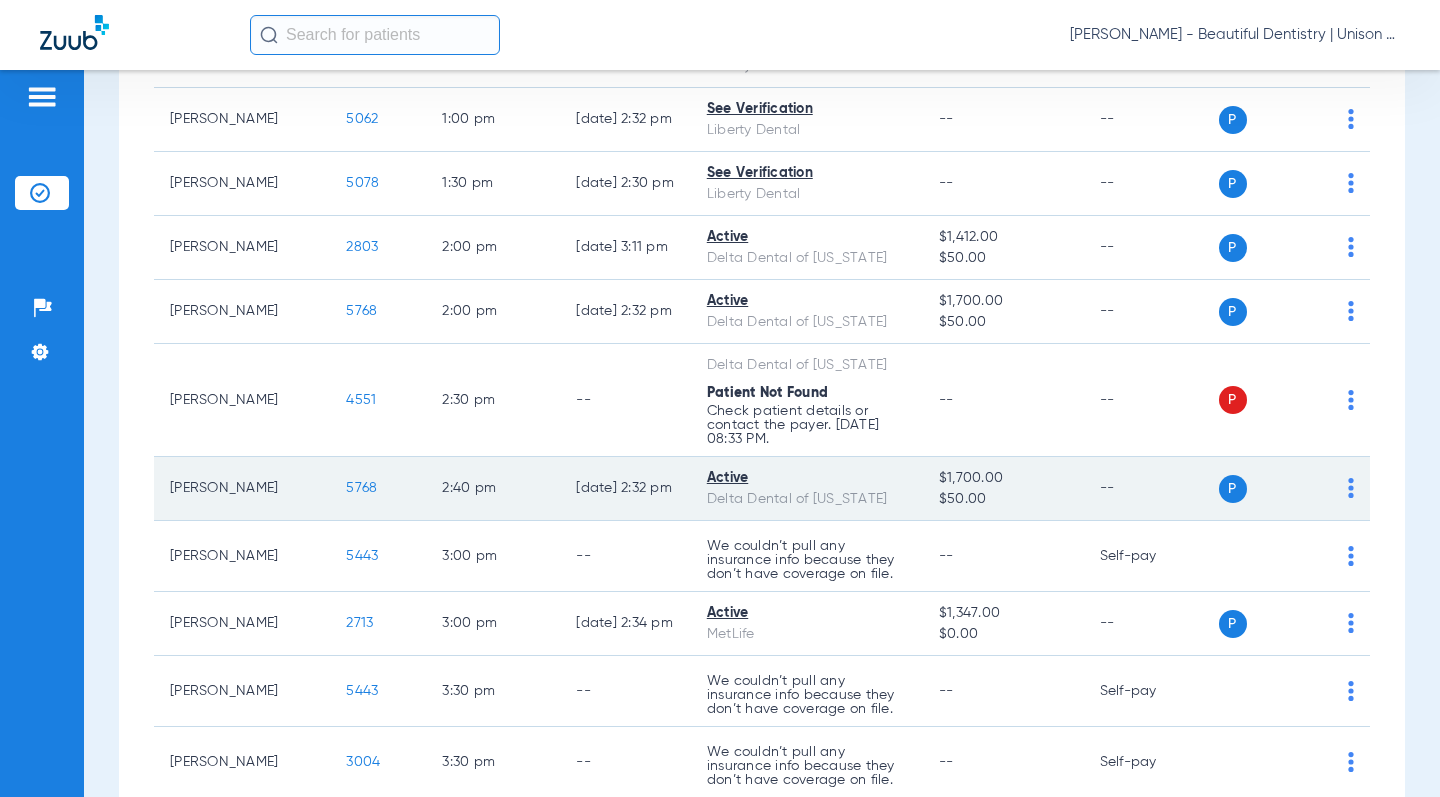 click on "5768" 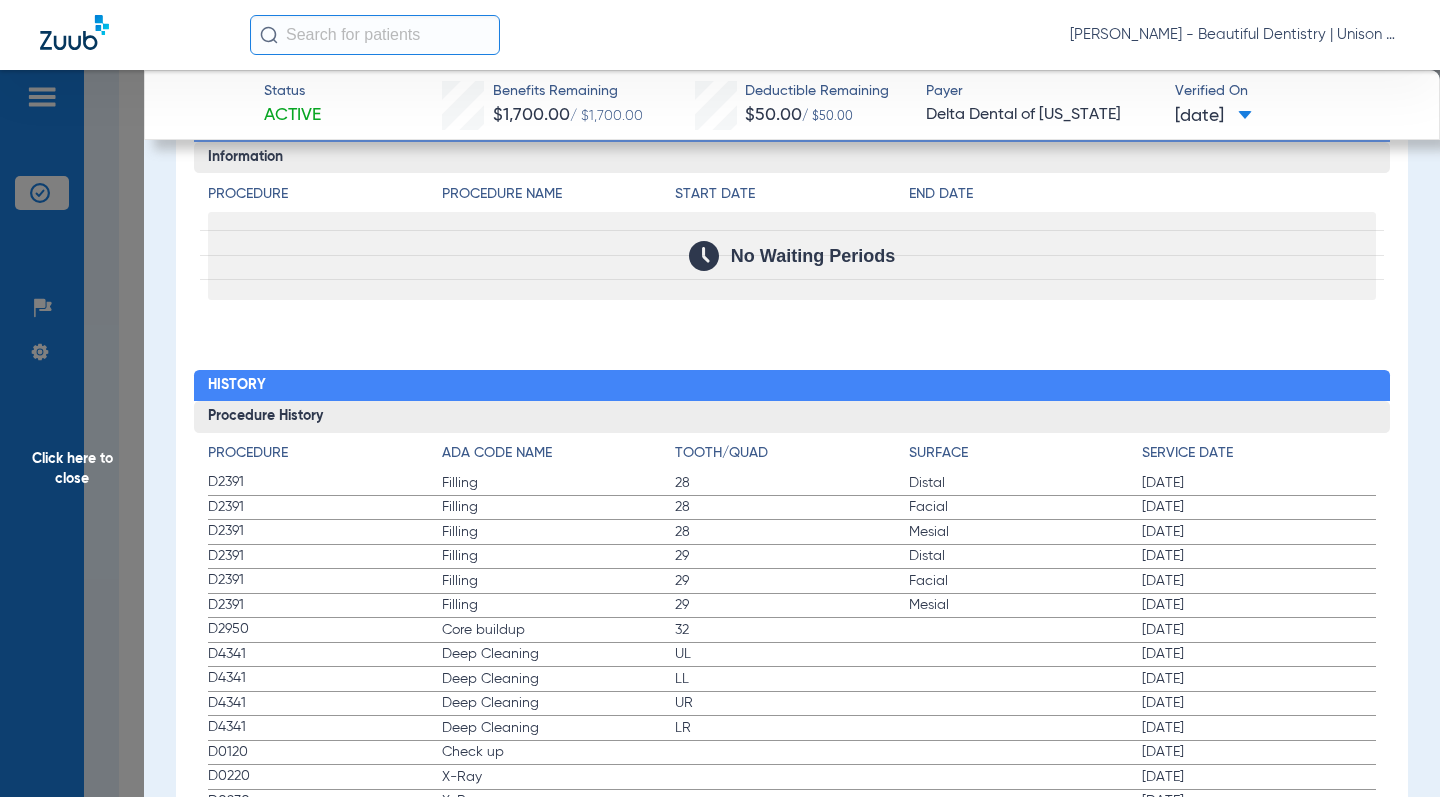 scroll, scrollTop: 2346, scrollLeft: 0, axis: vertical 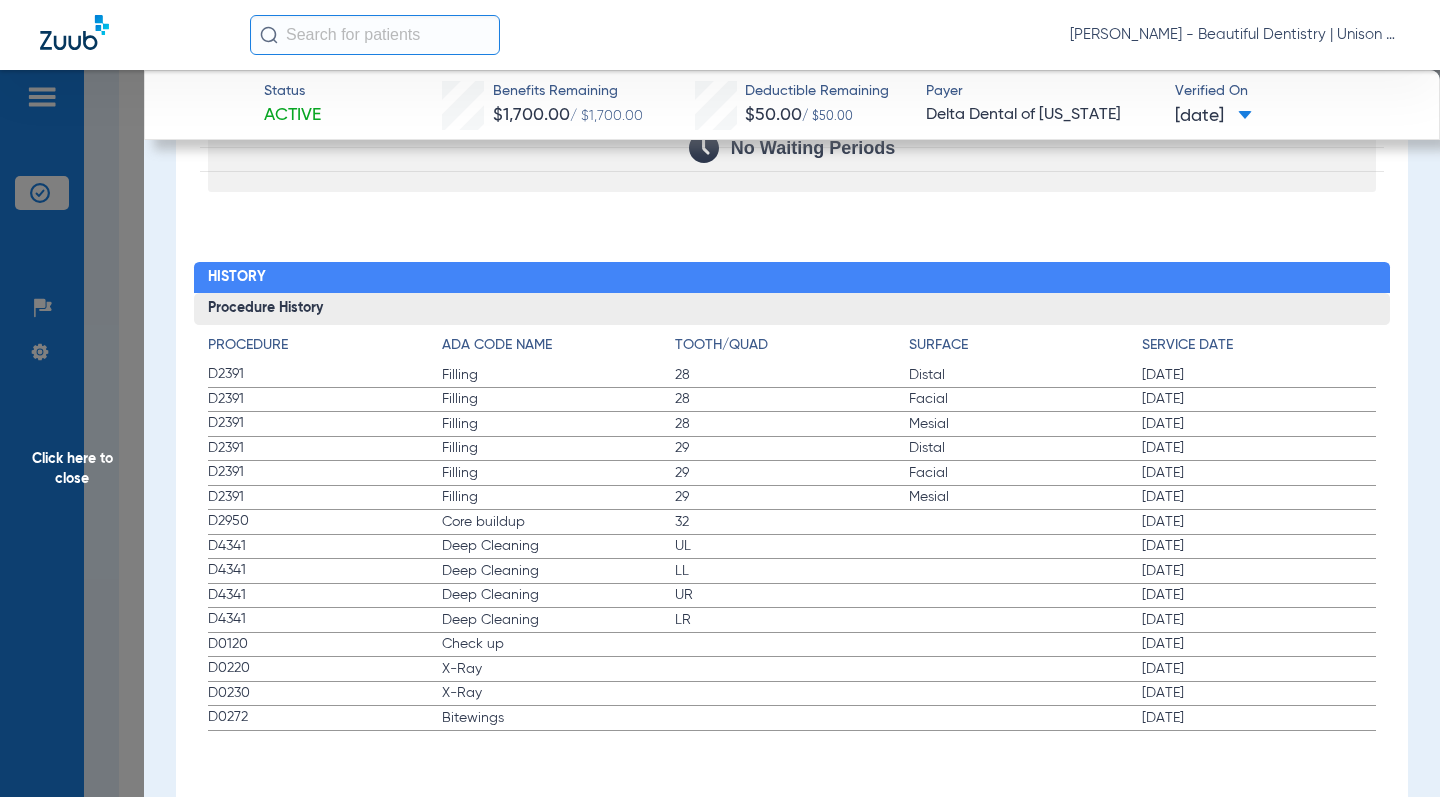 click on "History" 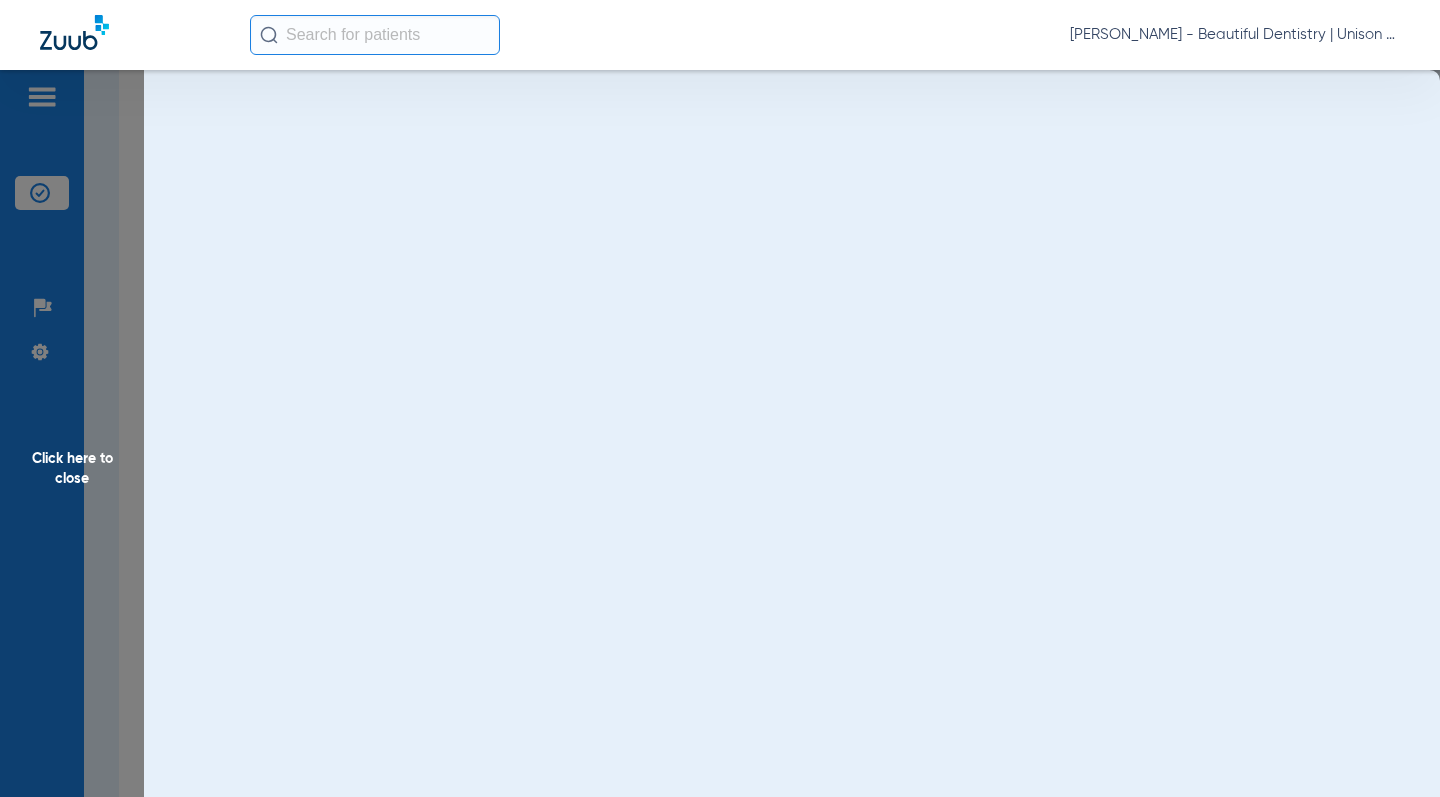 scroll, scrollTop: 0, scrollLeft: 0, axis: both 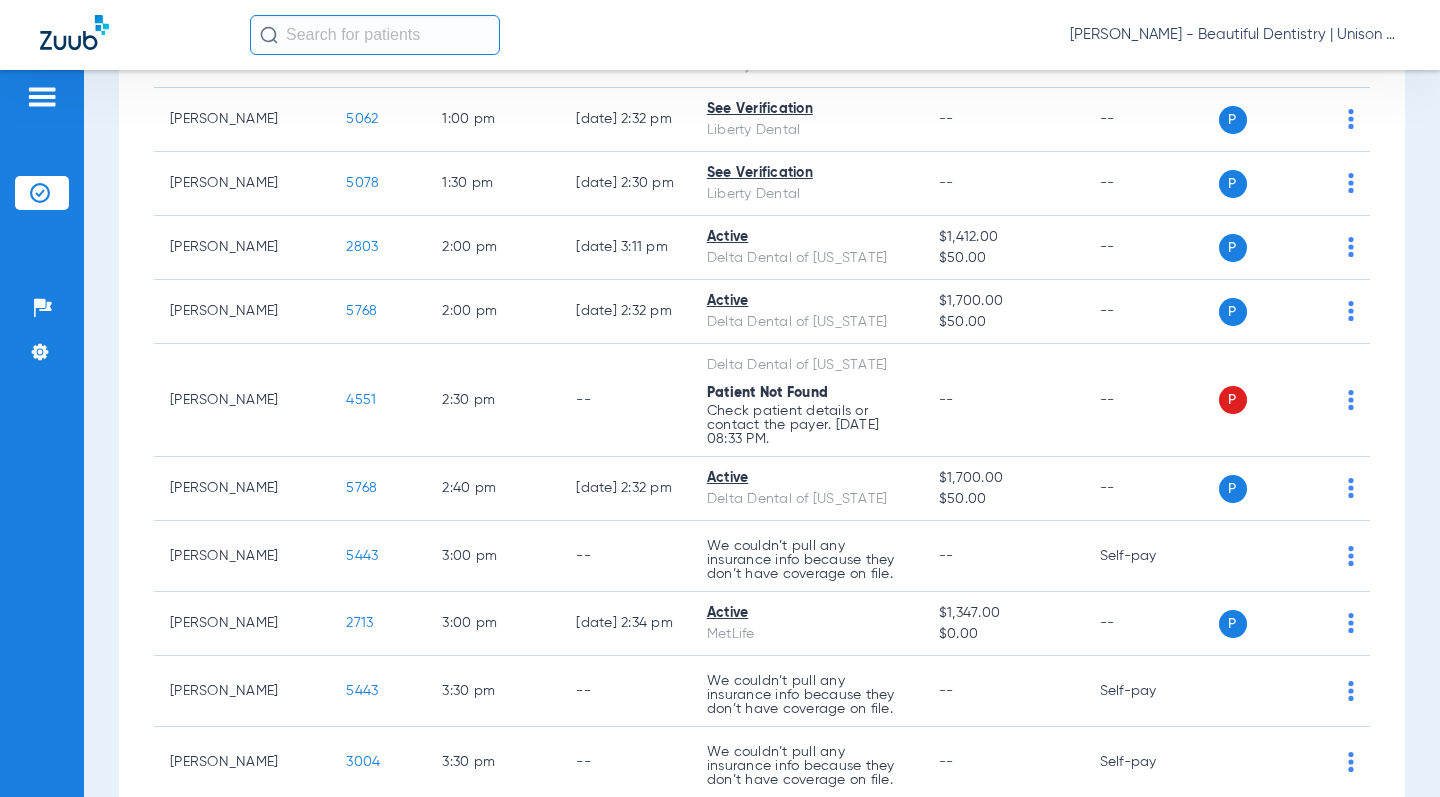 click on "[DATE]   [DATE]   [DATE]   [DATE]   [DATE]   [DATE]   [DATE]   [DATE]   [DATE]   [DATE]   [DATE]   [DATE]   [DATE]   [DATE]   [DATE]   [DATE]   [DATE]   [DATE]   [DATE]   [DATE]   [DATE]   [DATE]   [DATE]   [DATE]   [DATE]   [DATE]   [DATE]   [DATE]   [DATE]   [DATE]   [DATE]   [DATE]   [DATE]   [DATE]   [DATE]   [DATE]   [DATE]   [DATE]   [DATE]   [DATE]   [DATE]   [DATE]   [DATE]   [DATE]   [DATE]" 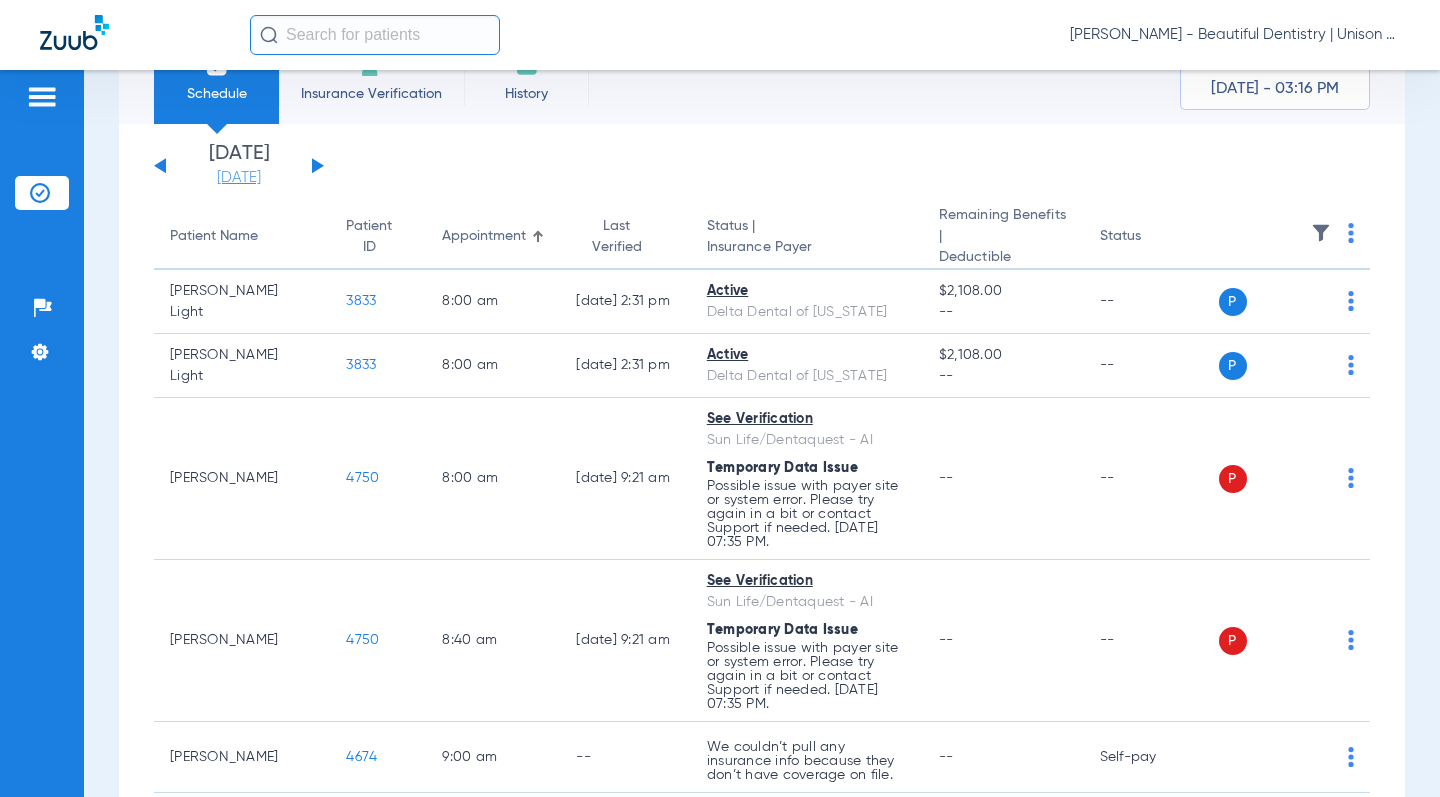 scroll, scrollTop: 0, scrollLeft: 0, axis: both 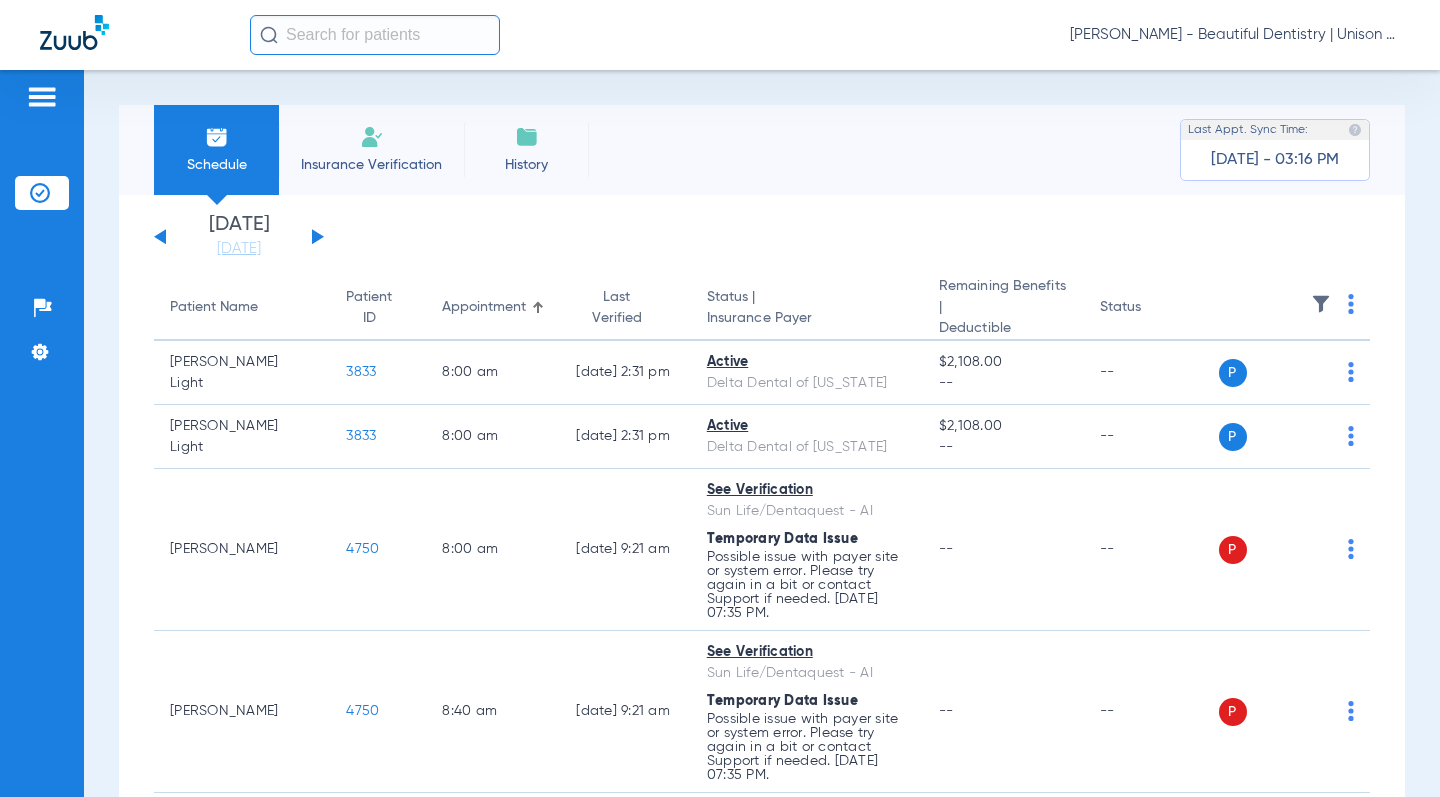 click 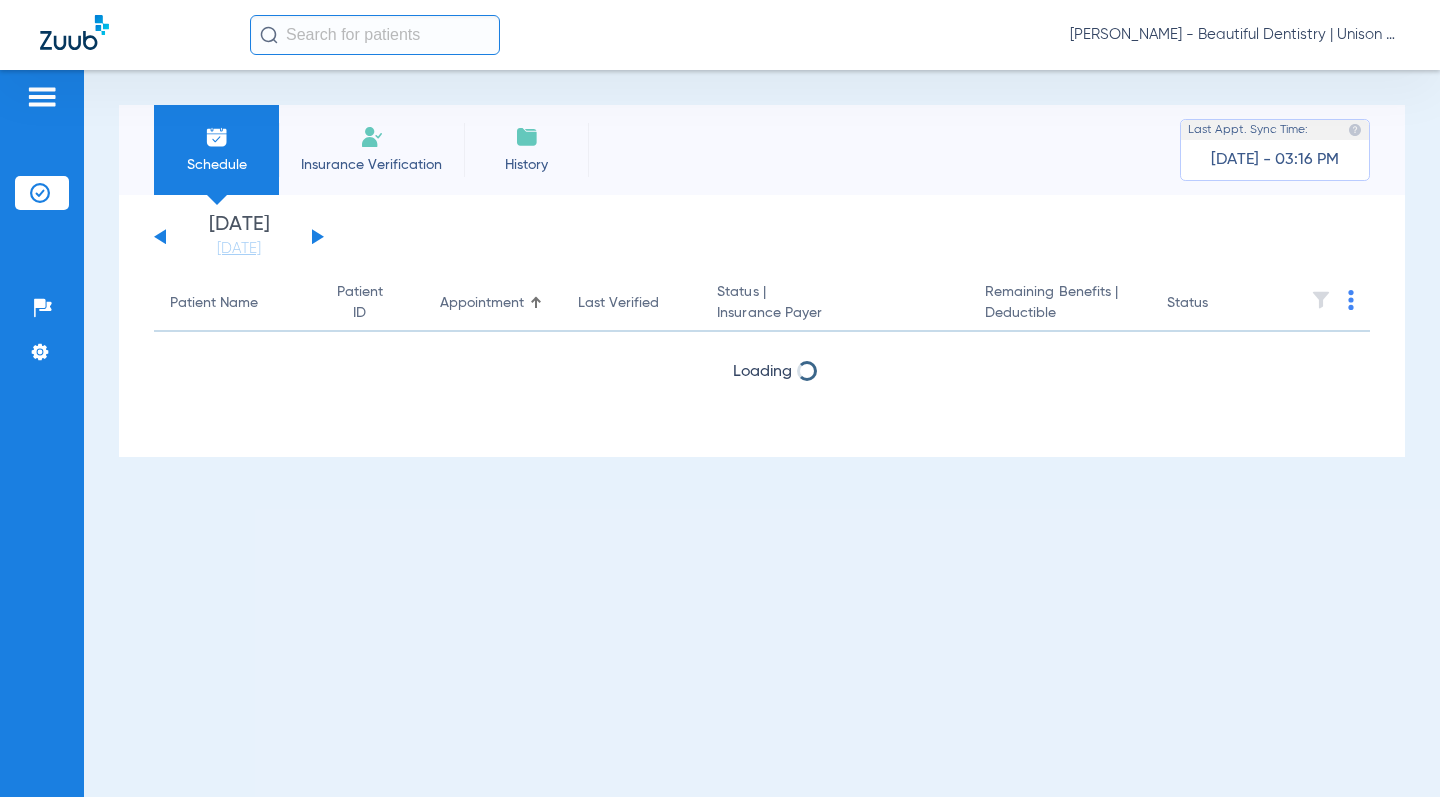 click 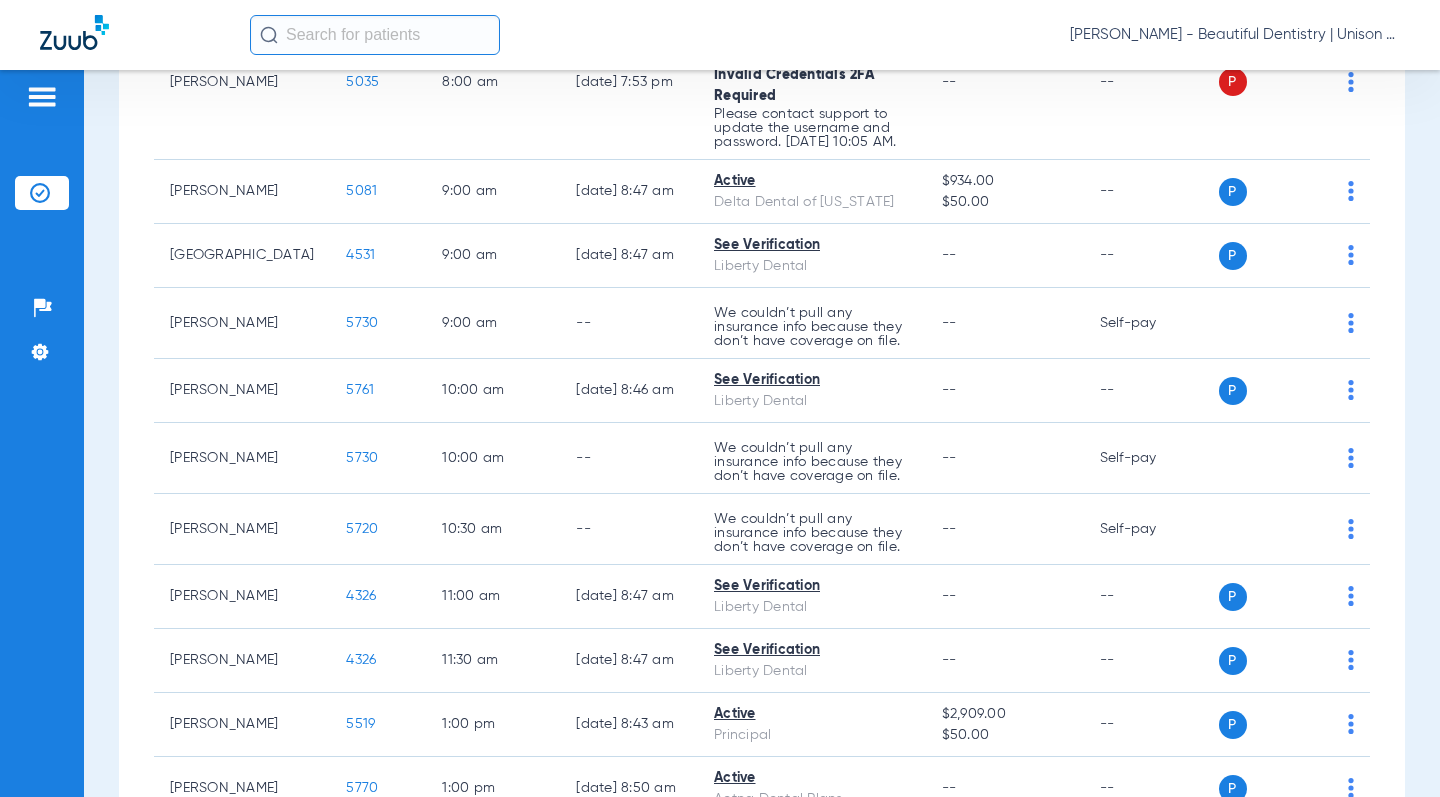 scroll, scrollTop: 1000, scrollLeft: 0, axis: vertical 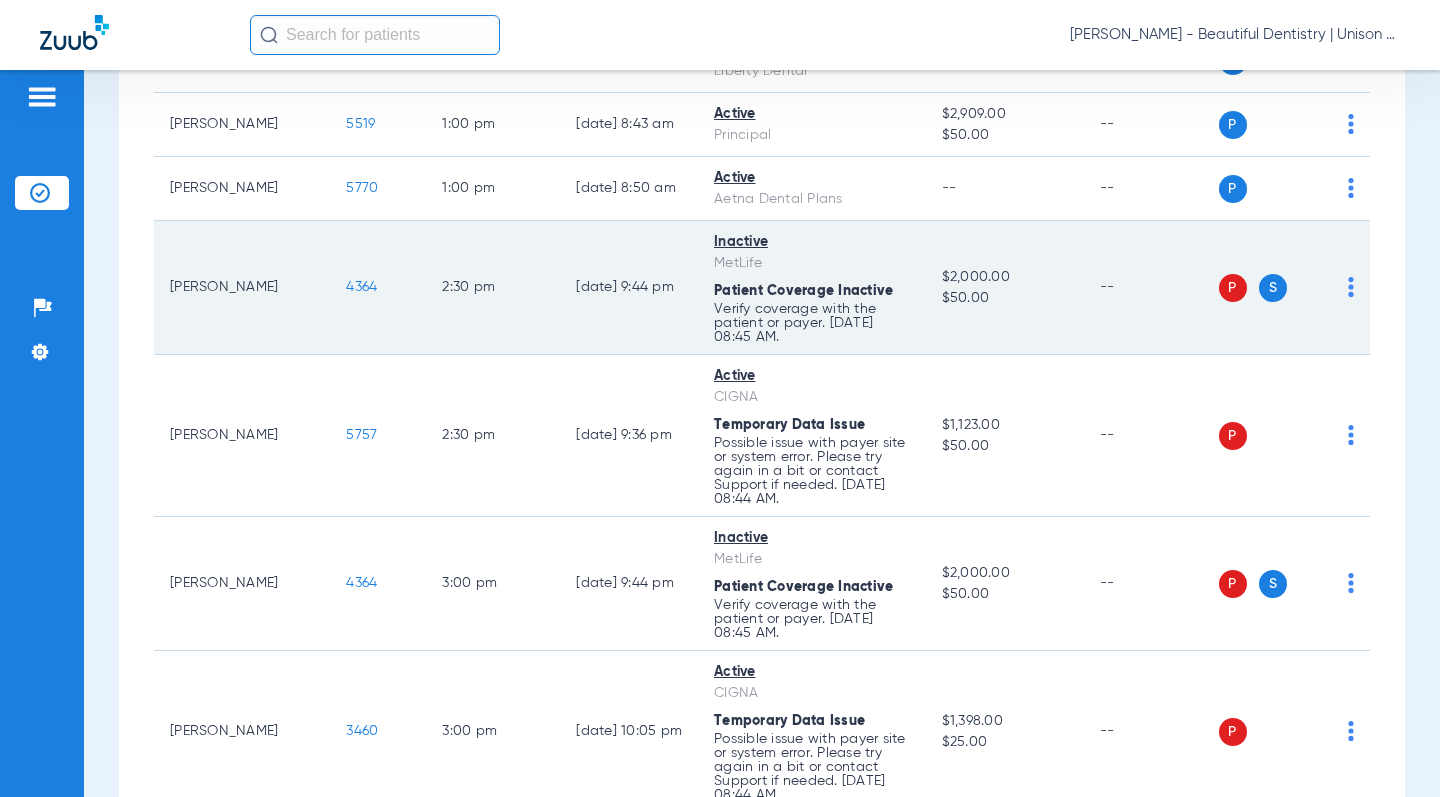 click on "4364" 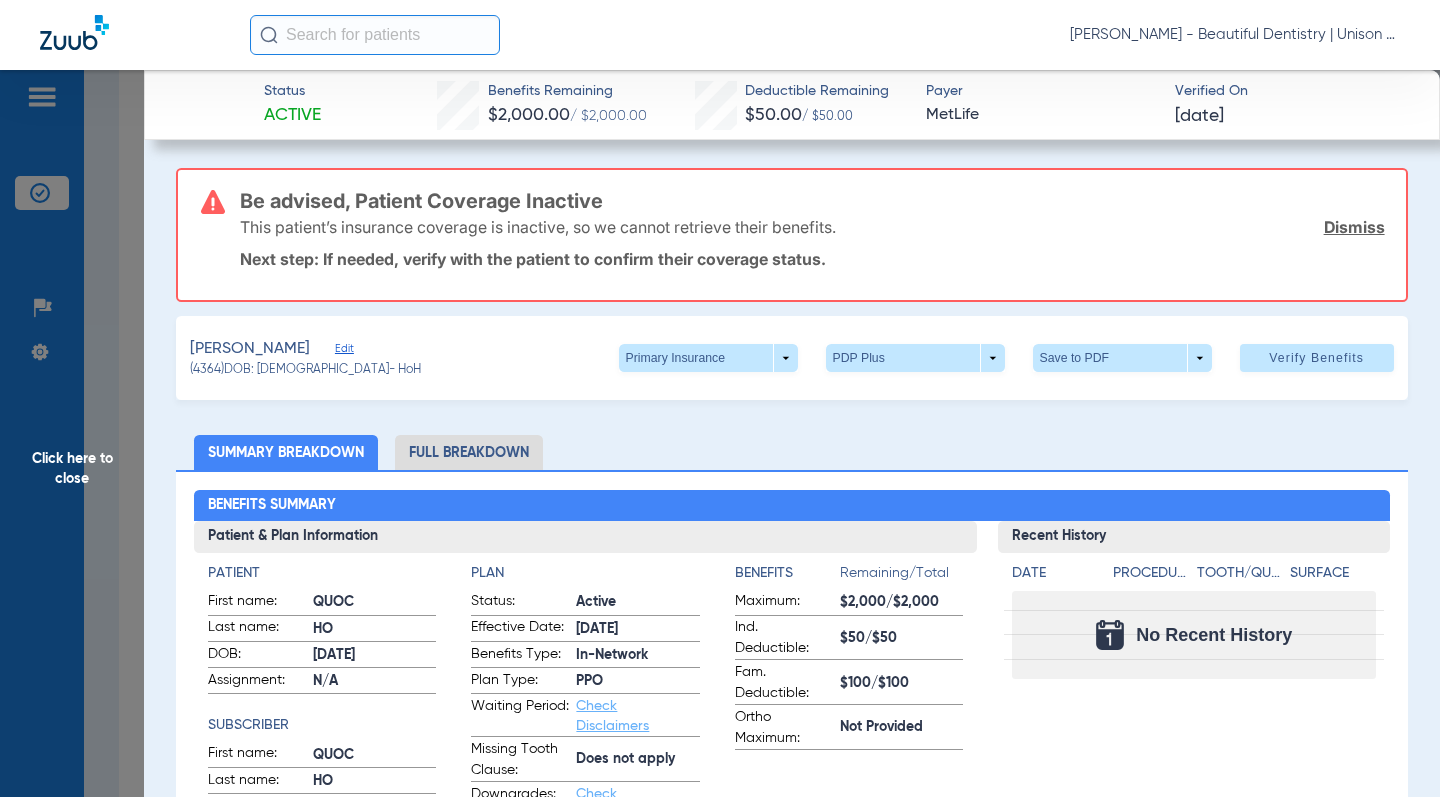 click on "Click here to close" 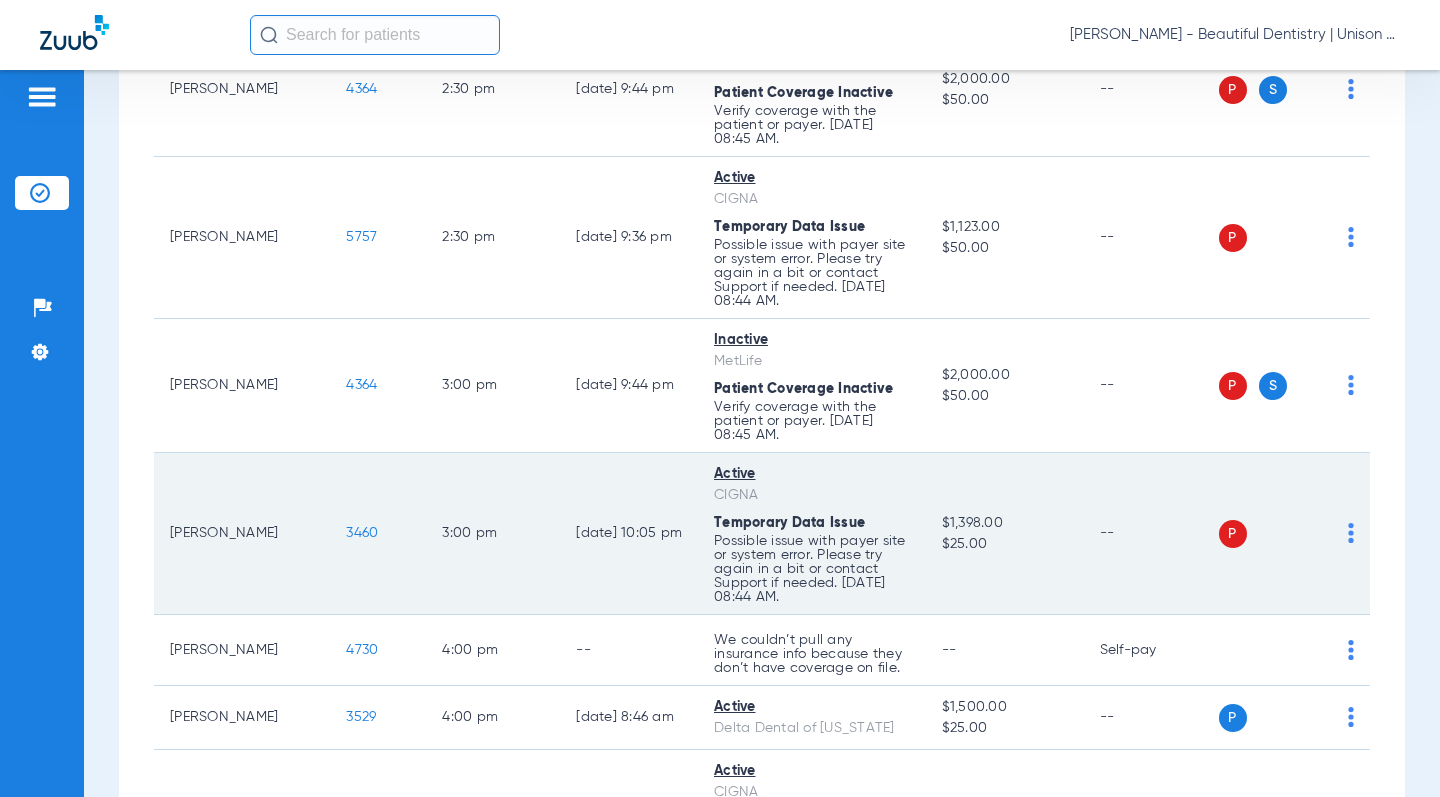 scroll, scrollTop: 1200, scrollLeft: 0, axis: vertical 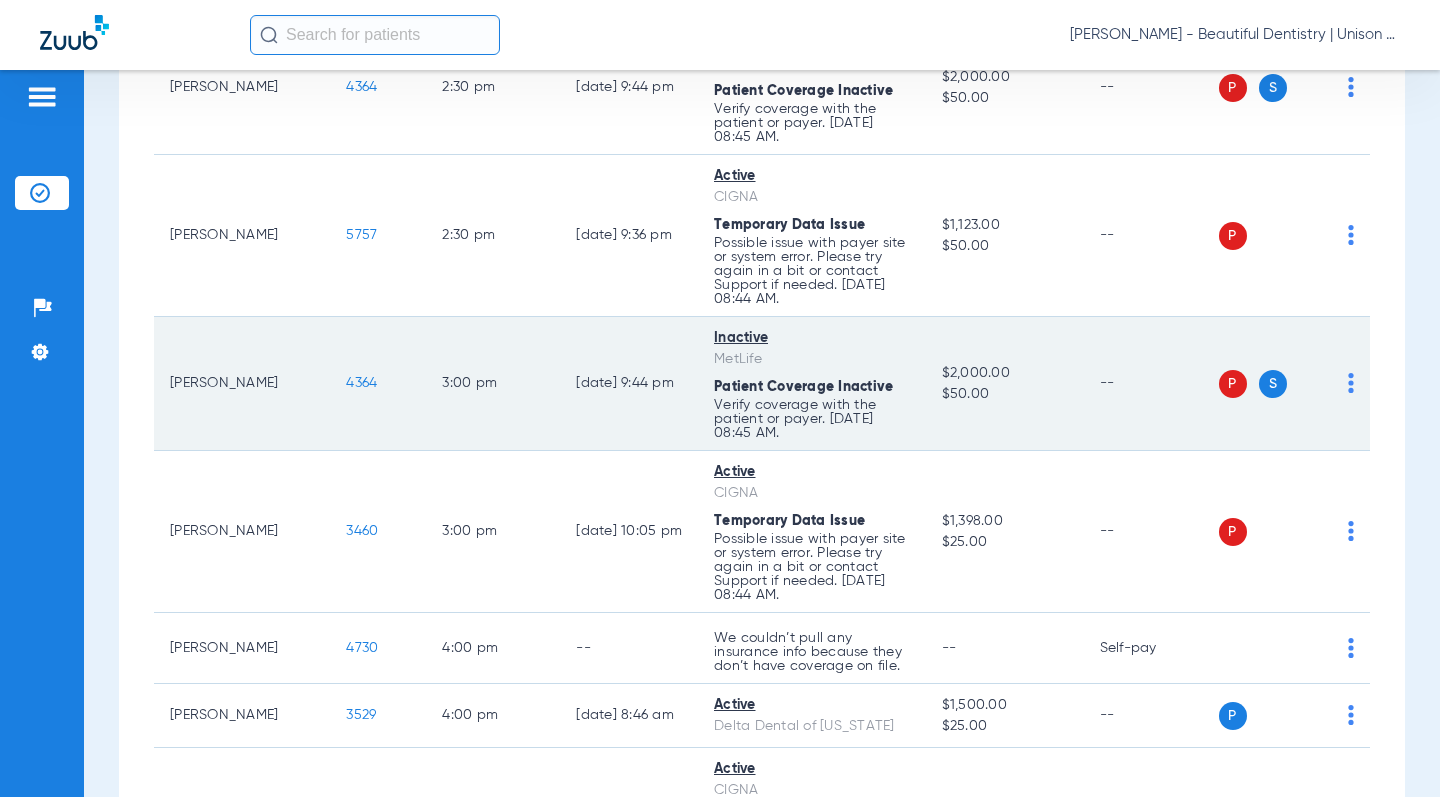 click on "4364" 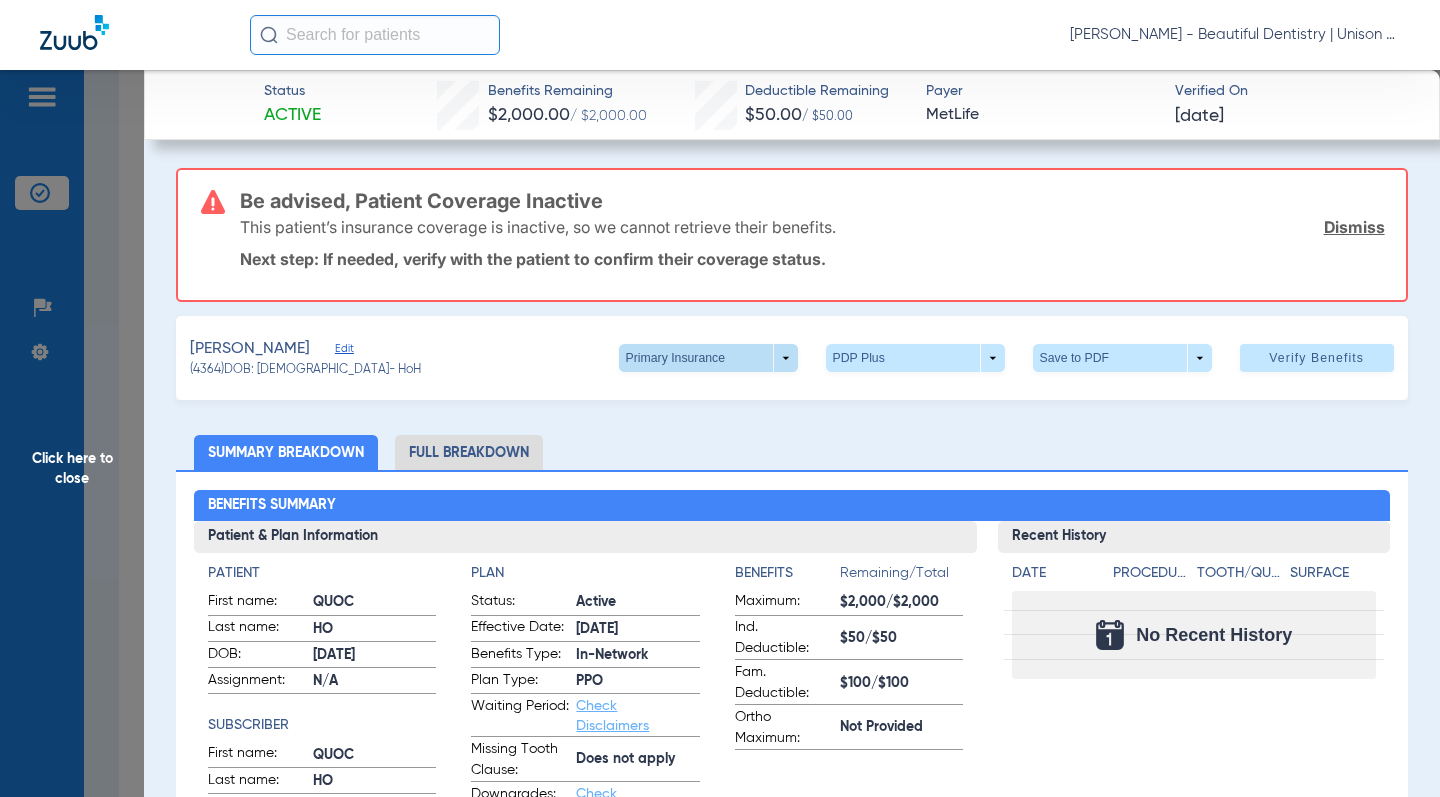 click 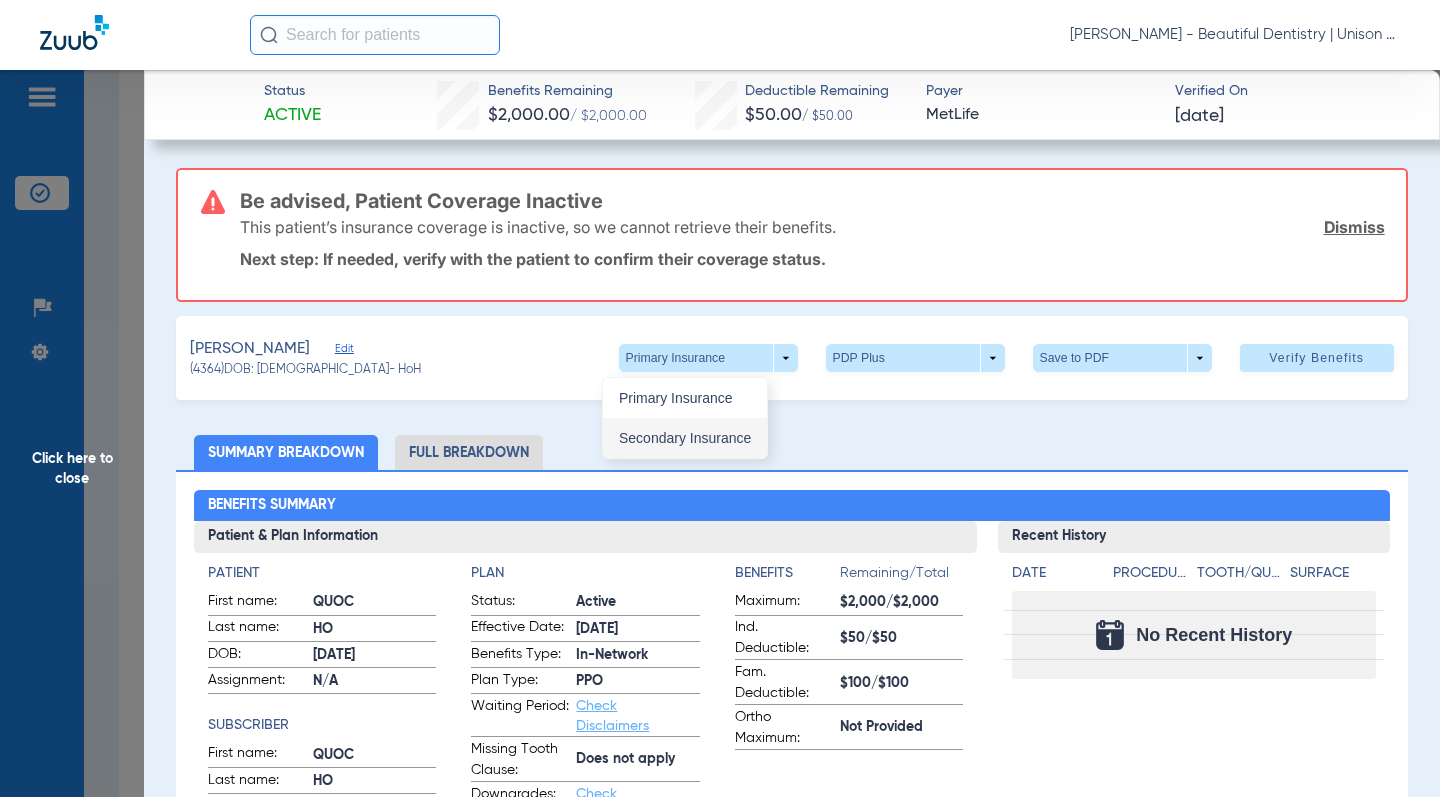 click on "Secondary Insurance" at bounding box center (685, 438) 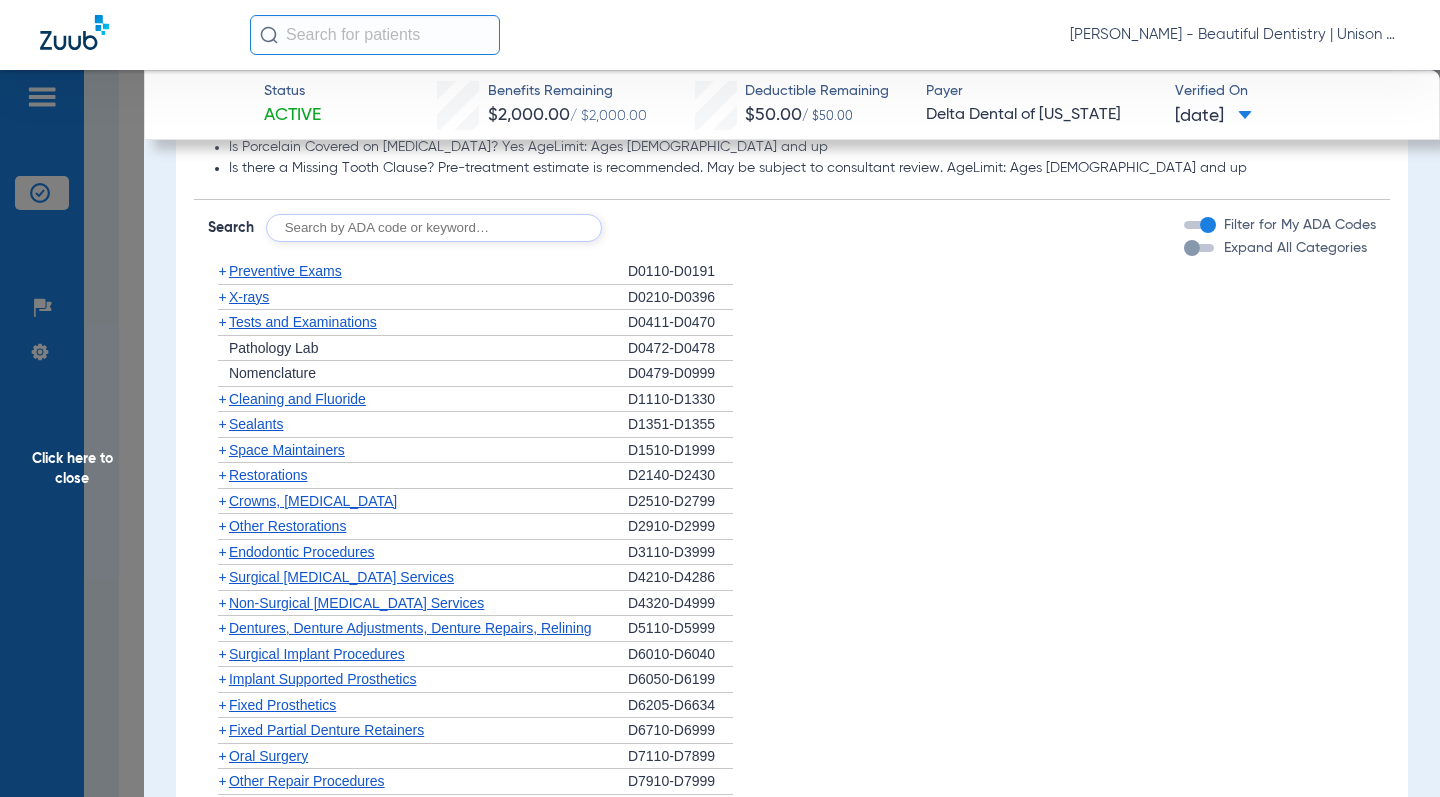 scroll, scrollTop: 1500, scrollLeft: 0, axis: vertical 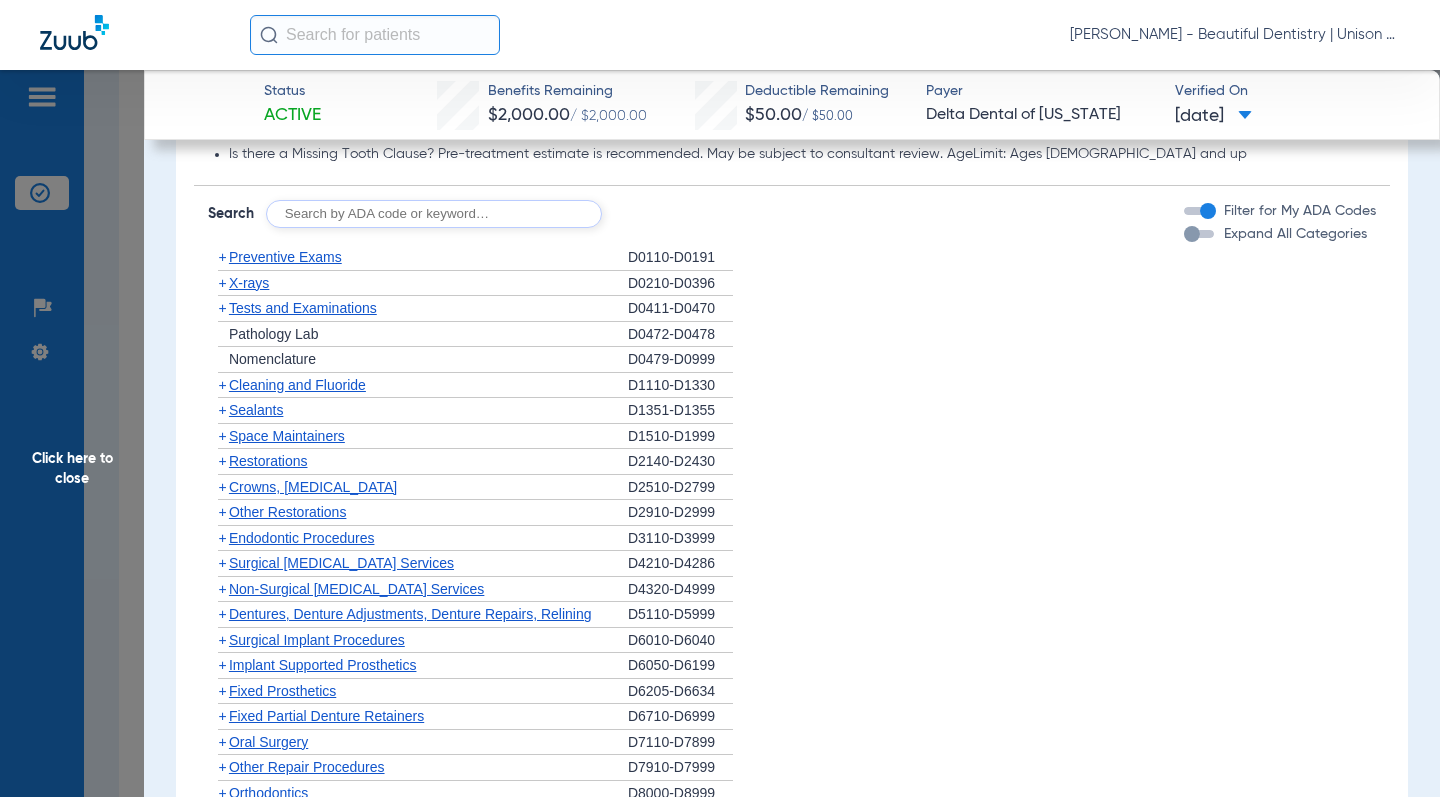 click on "+   Sealants   D1351-D1355" 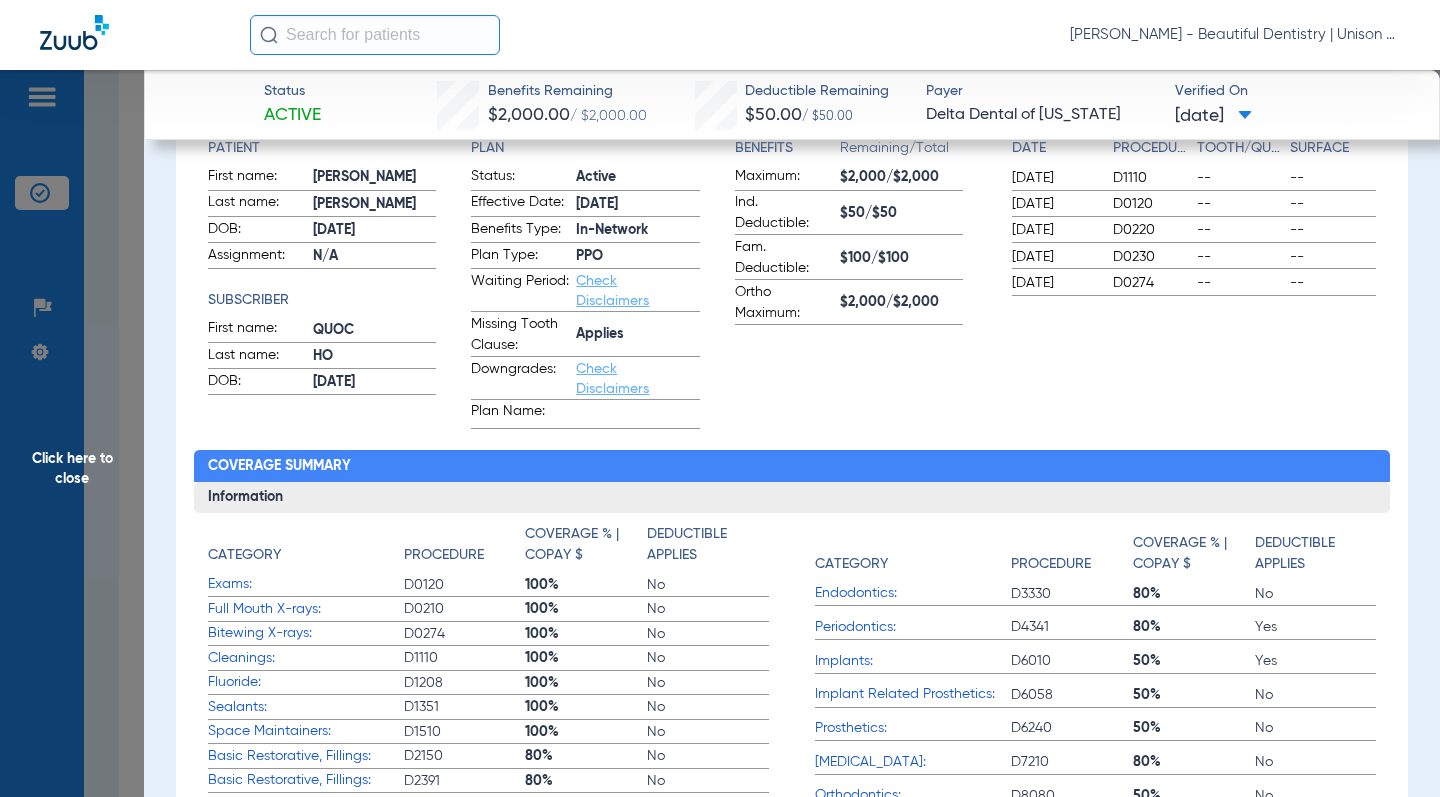 scroll, scrollTop: 100, scrollLeft: 0, axis: vertical 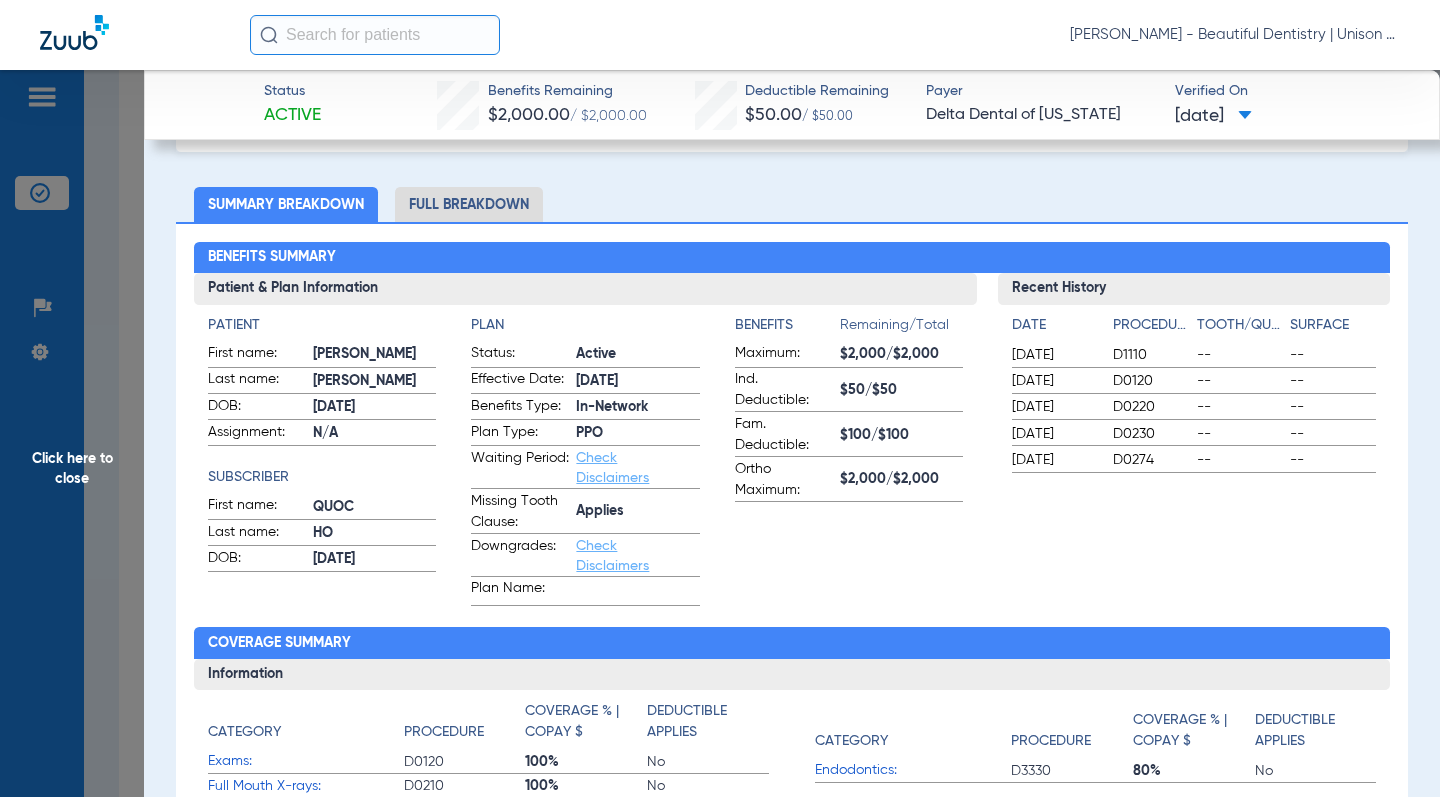 click on "Benefits Summary Patient & Plan Information Patient First name:  [PERSON_NAME]  Last name:  [PERSON_NAME]:  [DEMOGRAPHIC_DATA]  Assignment:  N/A  Subscriber First name:  [PERSON_NAME]  Last name:  HO  DOB:  [DEMOGRAPHIC_DATA]  Plan Status:  Active  Effective Date:  [DATE]  Benefits Type:  In-Network  Plan Type:  PPO  Waiting Period:  Check Disclaimers  Missing Tooth Clause:  Applies  Downgrades:  Check Disclaimers  Plan Name:    Benefits  Remaining/Total  Maximum:  $2,000/$2,000  Ind. Deductible:  $50/$50  Fam. Deductible:  $100/$100  Ortho Maximum:  $2,000/$2,000  Recent History Date Procedure Tooth/Quad Surface  [DATE]  D1110 -- --  [DATE]  D0120 -- --  [DATE]  D0220 -- --  [DATE]  D0230 -- --  [DATE]  D0274 -- -- Coverage Summary Information Category Procedure Coverage % | Copay $ Deductible Applies Exams: D0120  100%      No  Full Mouth X-rays: D0210  100%      No  Bitewing X-rays: D0274  100%      No  Cleanings: D1110  100%      No  Fluoride: D1208  100%      No  Sealants: D1351  100%      No  Space Maintainers: D1510" 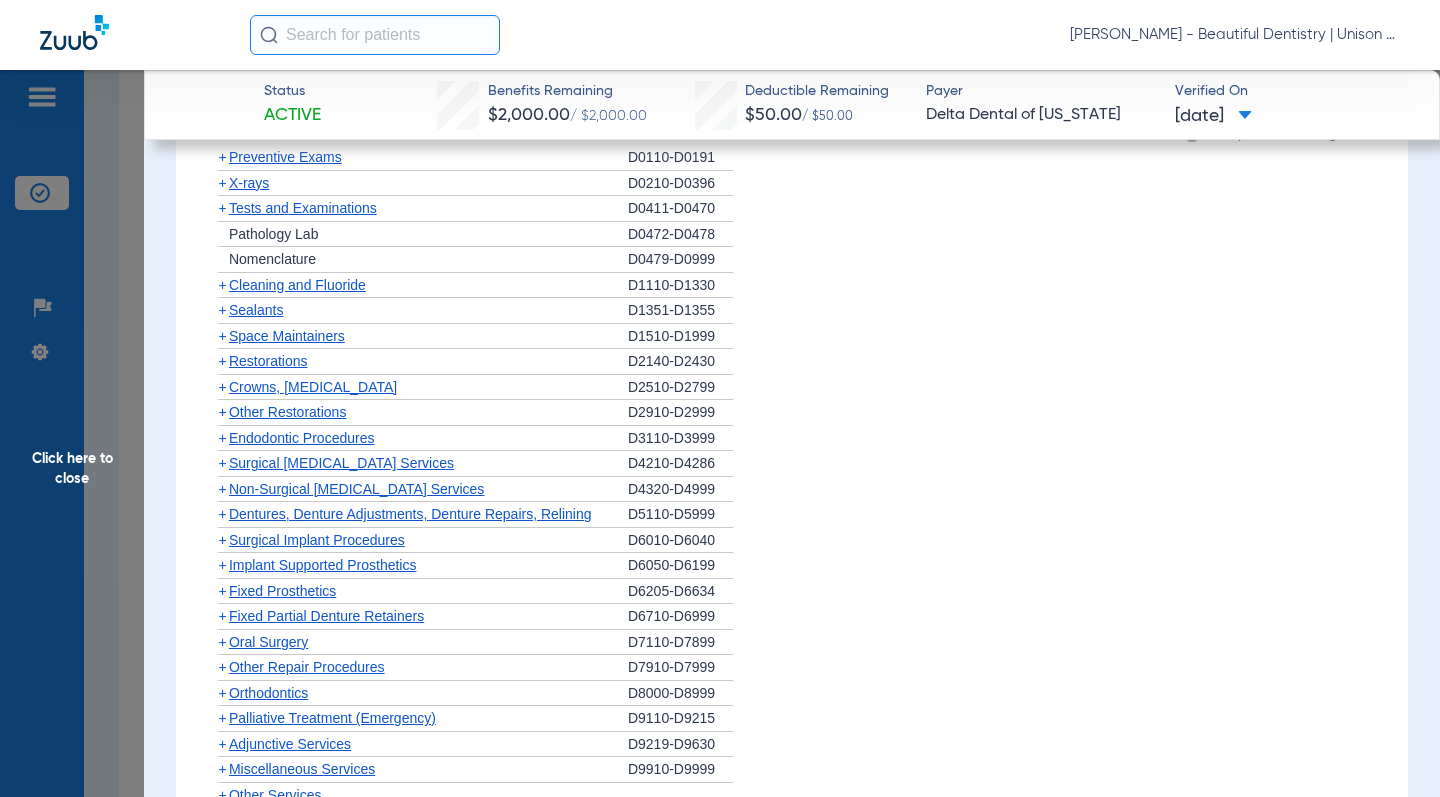 scroll, scrollTop: 1500, scrollLeft: 0, axis: vertical 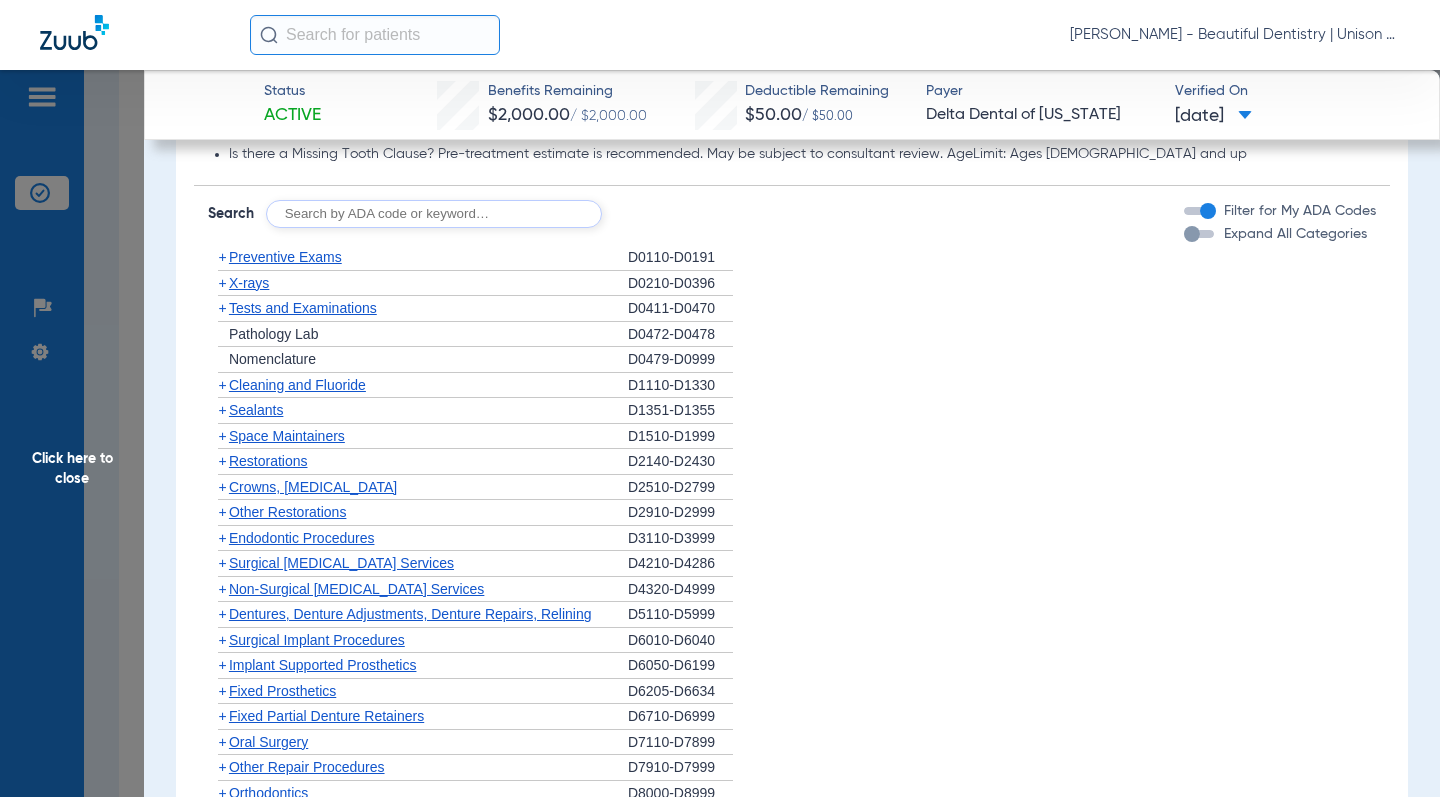 click on "+   Other Restorations   D2910-D2999" 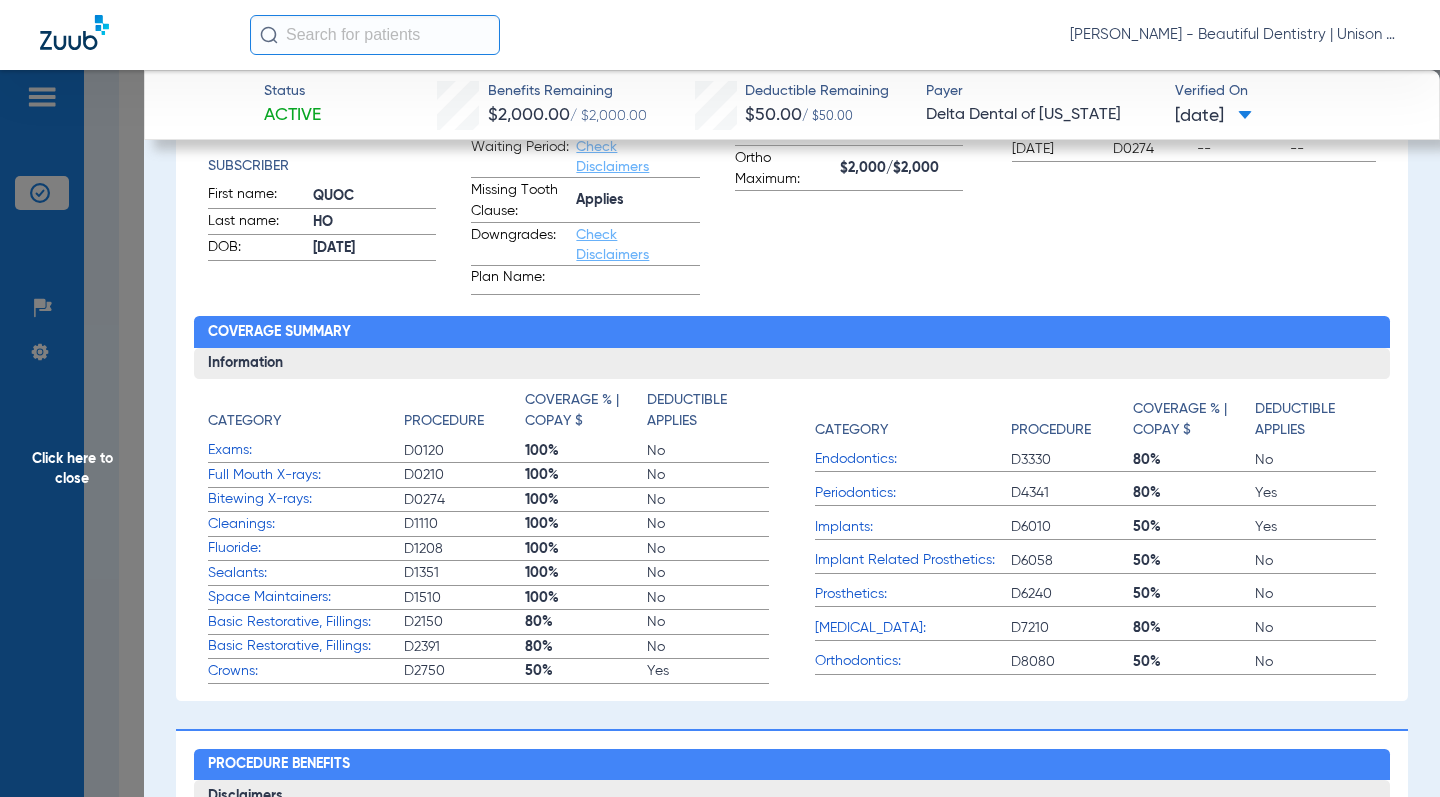 scroll, scrollTop: 400, scrollLeft: 0, axis: vertical 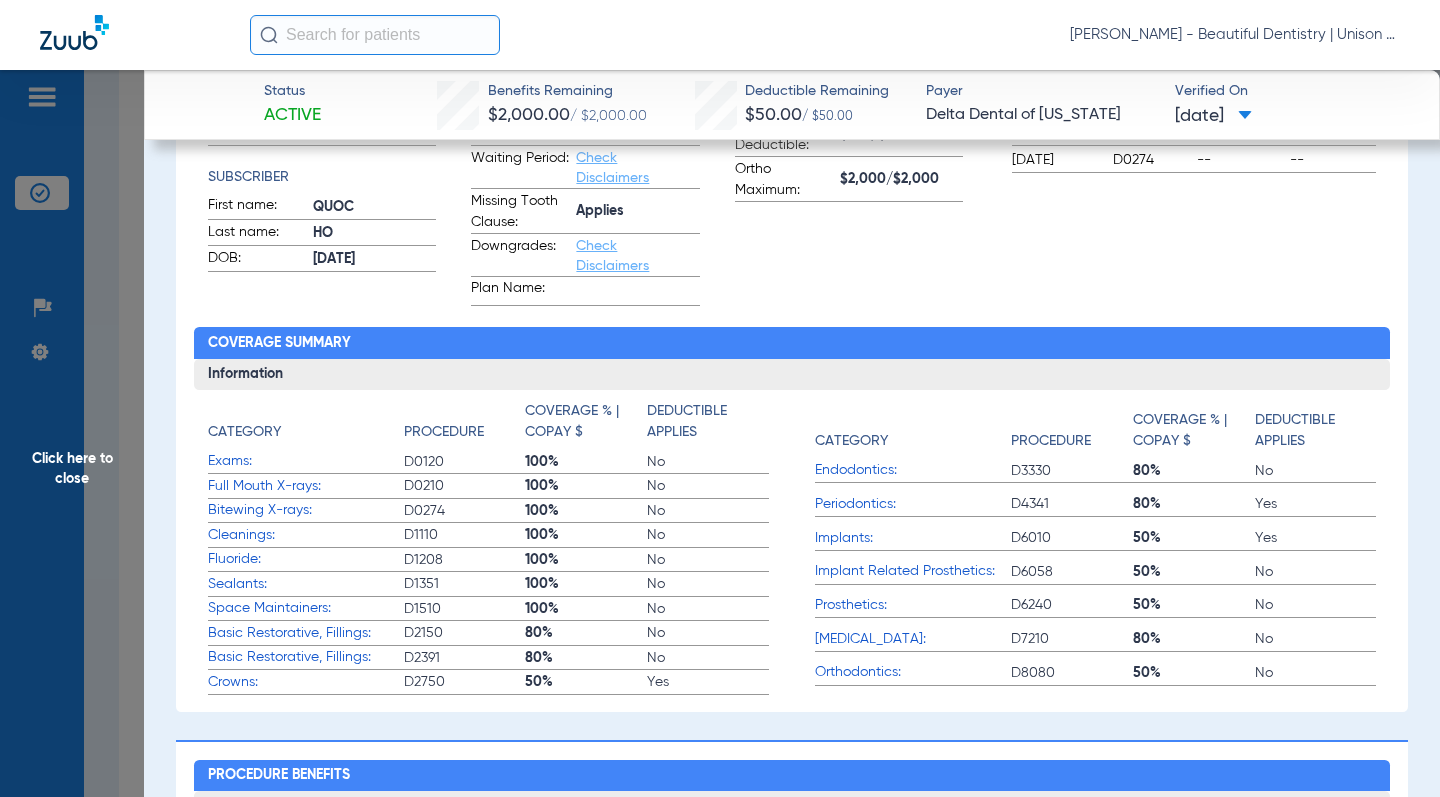 click on "Benefits  Remaining/Total  Maximum:  $2,000/$2,000  Ind. Deductible:  $50/$50  Fam. Deductible:  $100/$100  Ortho Maximum:  $2,000/$2,000" 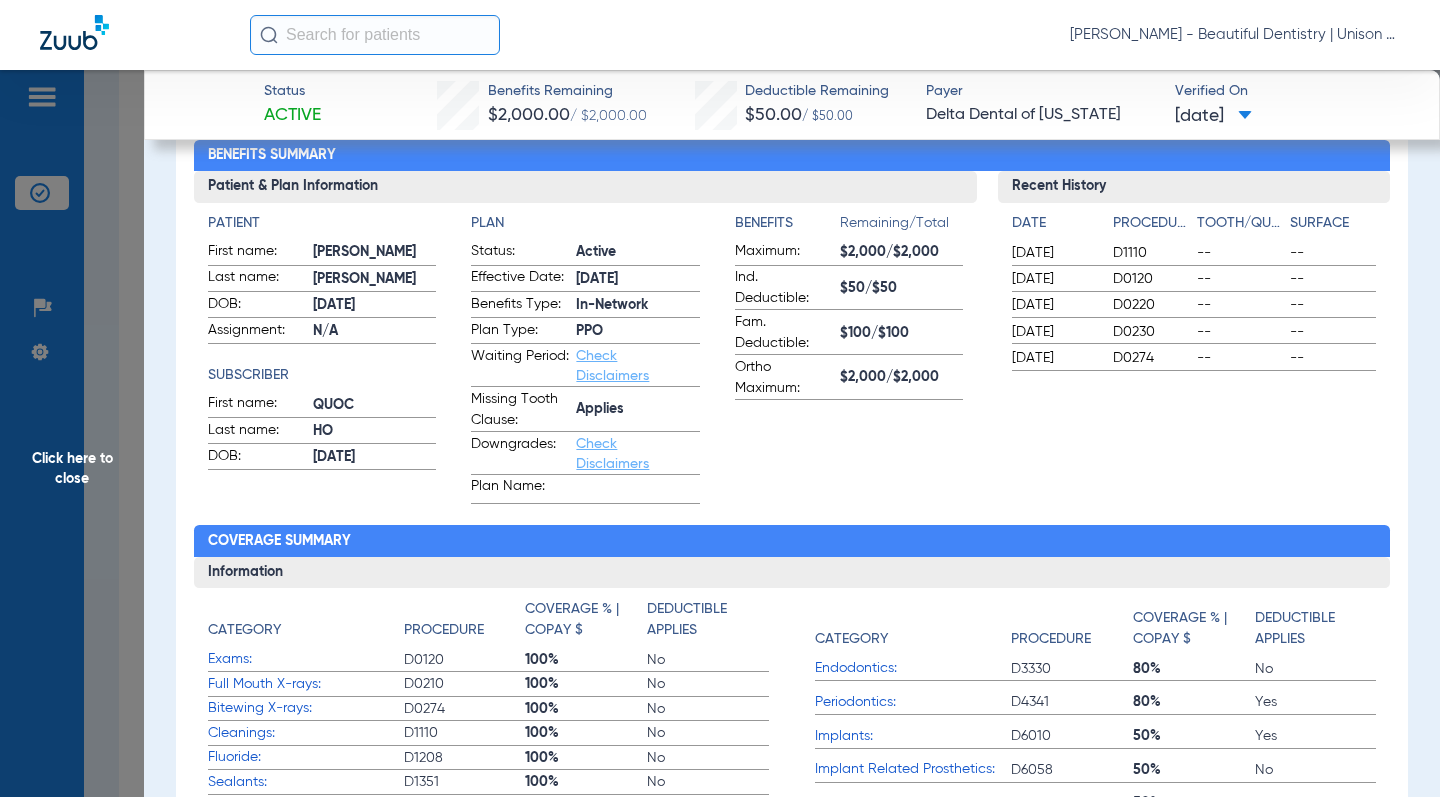 scroll, scrollTop: 200, scrollLeft: 0, axis: vertical 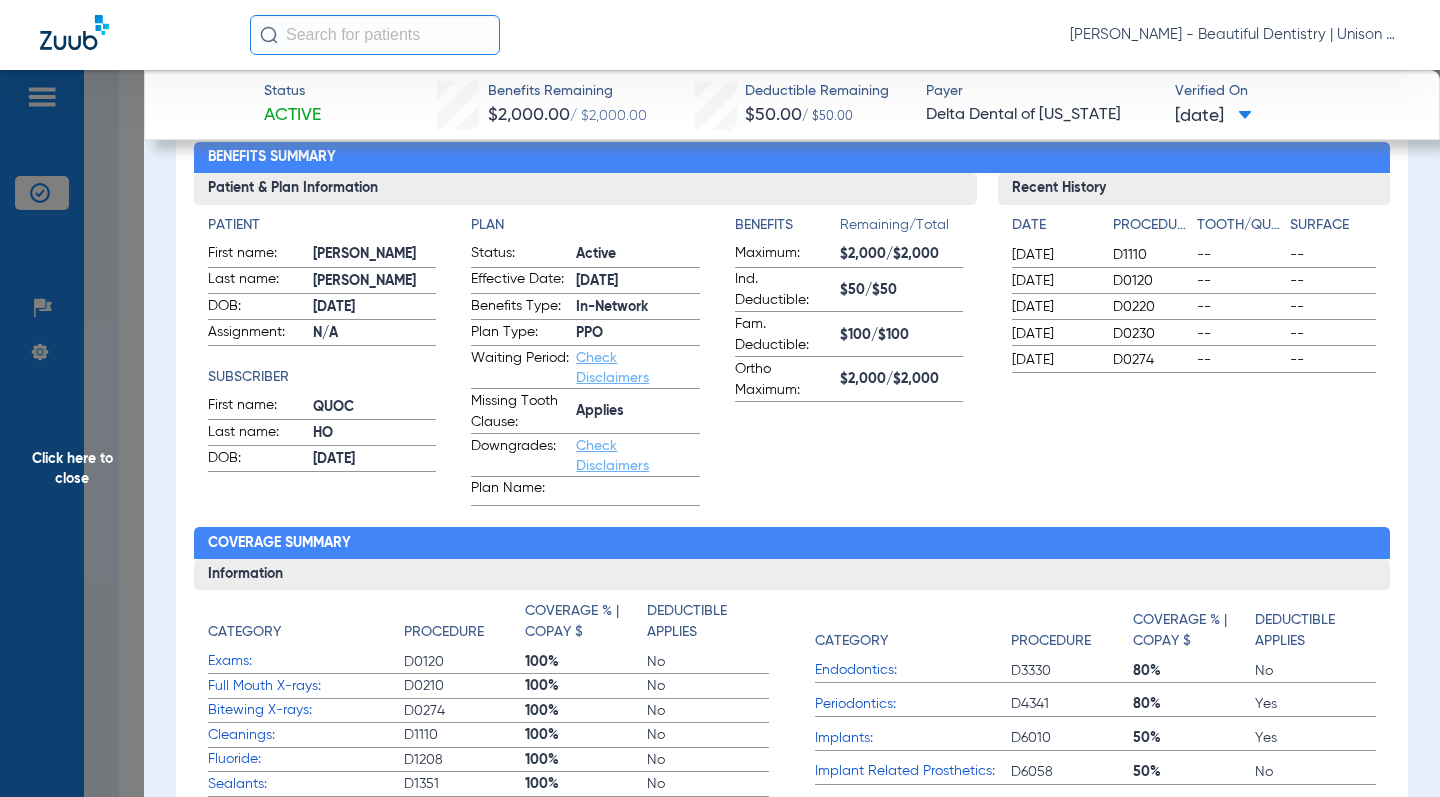 click on "Benefits  Remaining/Total  Maximum:  $2,000/$2,000  Ind. Deductible:  $50/$50  Fam. Deductible:  $100/$100  Ortho Maximum:  $2,000/$2,000" 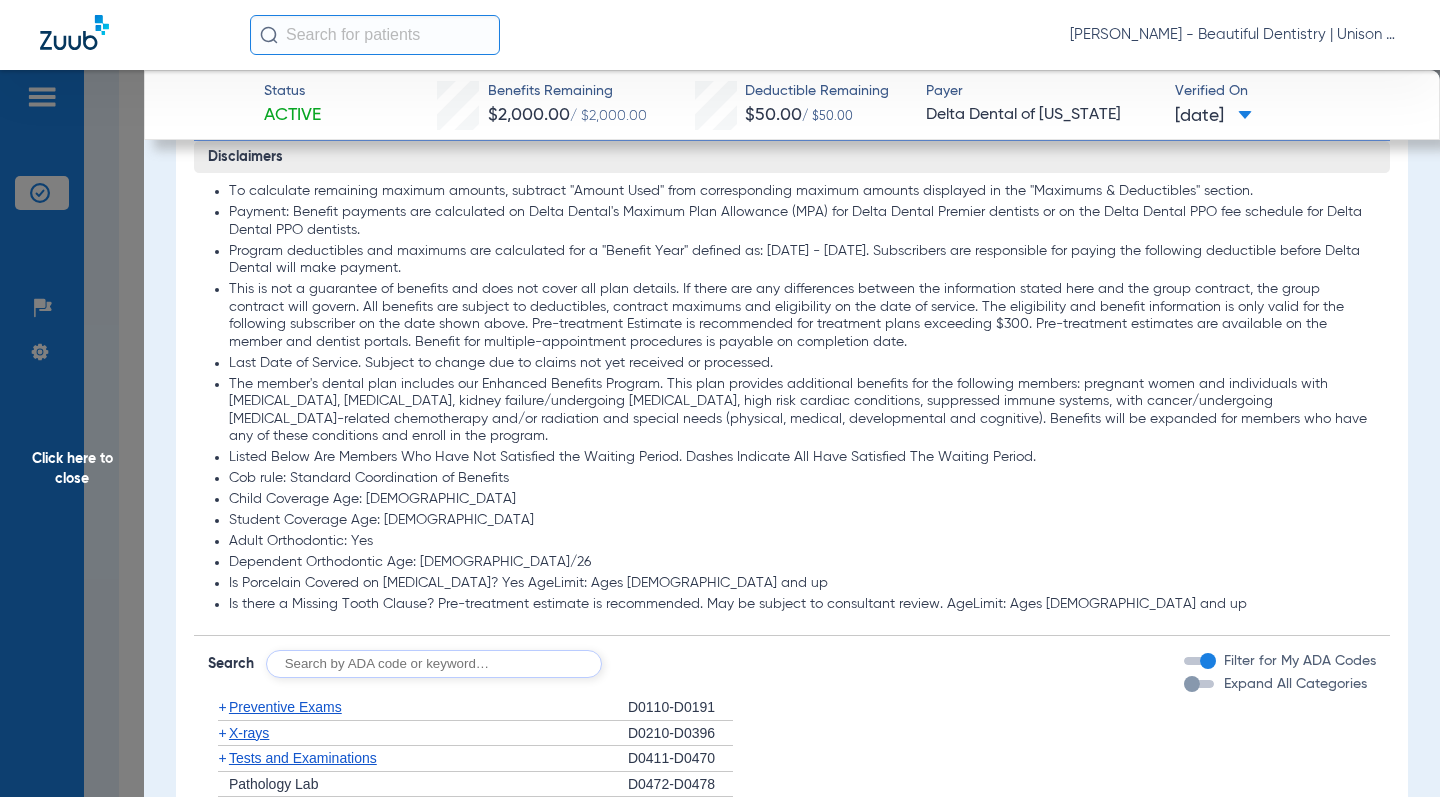 scroll, scrollTop: 994, scrollLeft: 0, axis: vertical 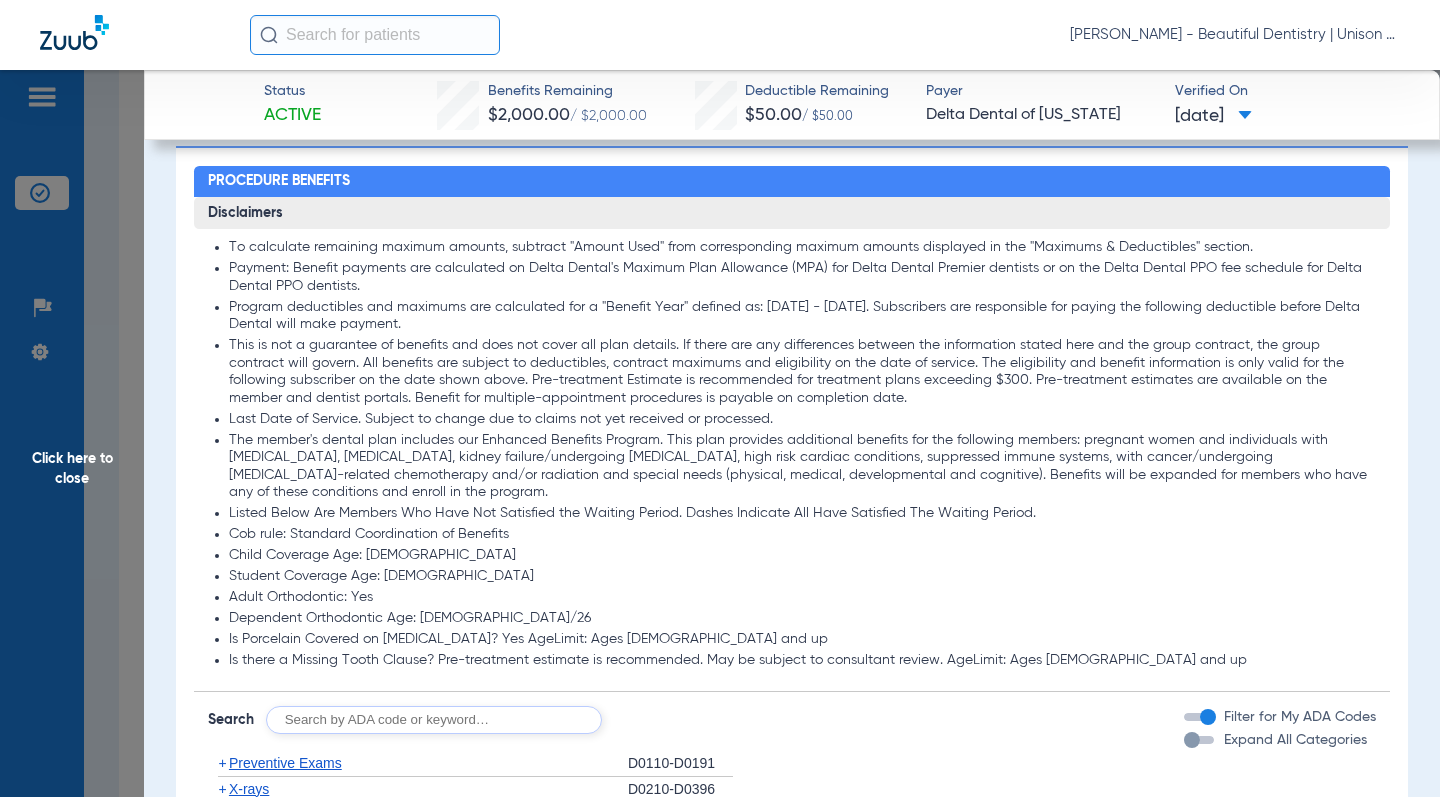 click on "Child Coverage Age: [DEMOGRAPHIC_DATA]" 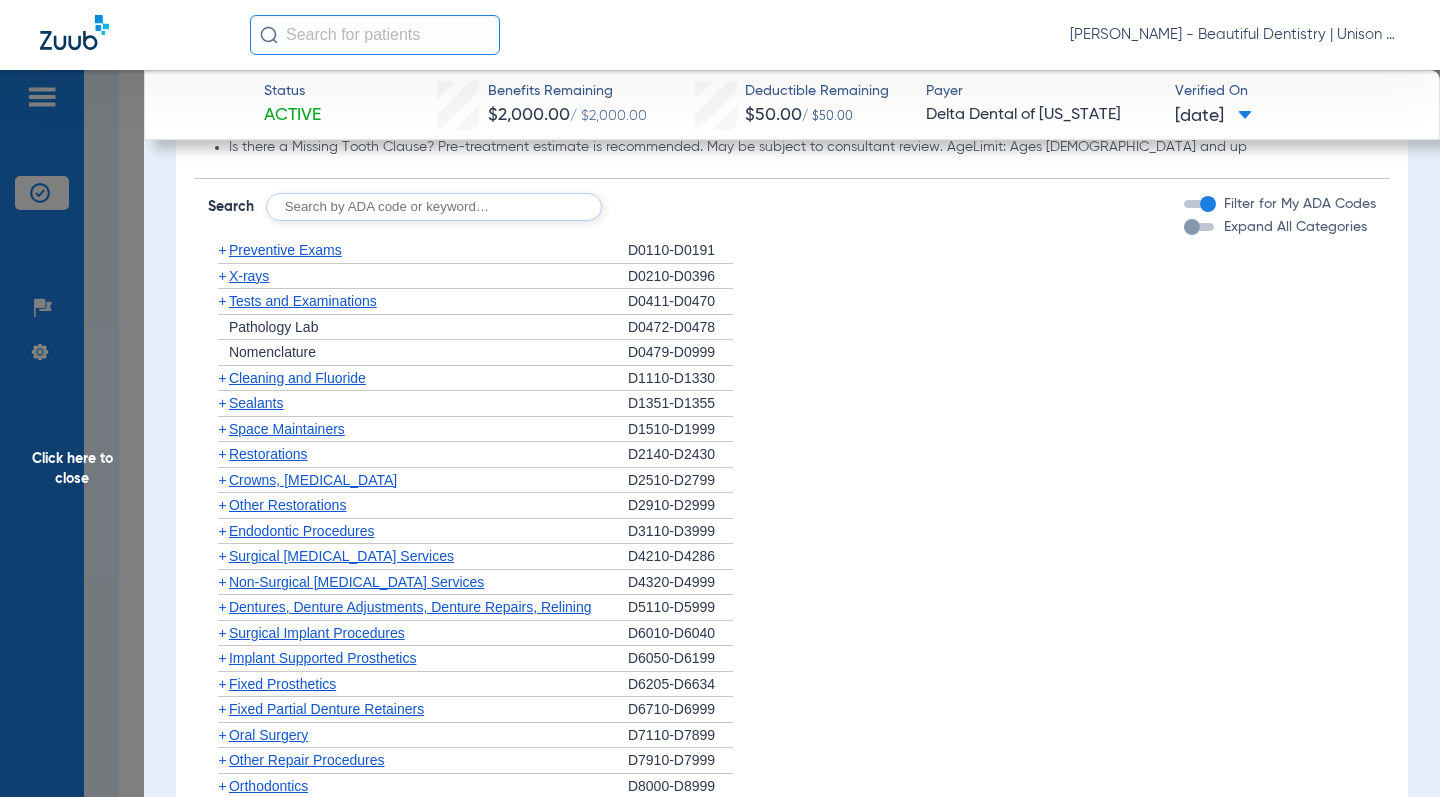 scroll, scrollTop: 1624, scrollLeft: 0, axis: vertical 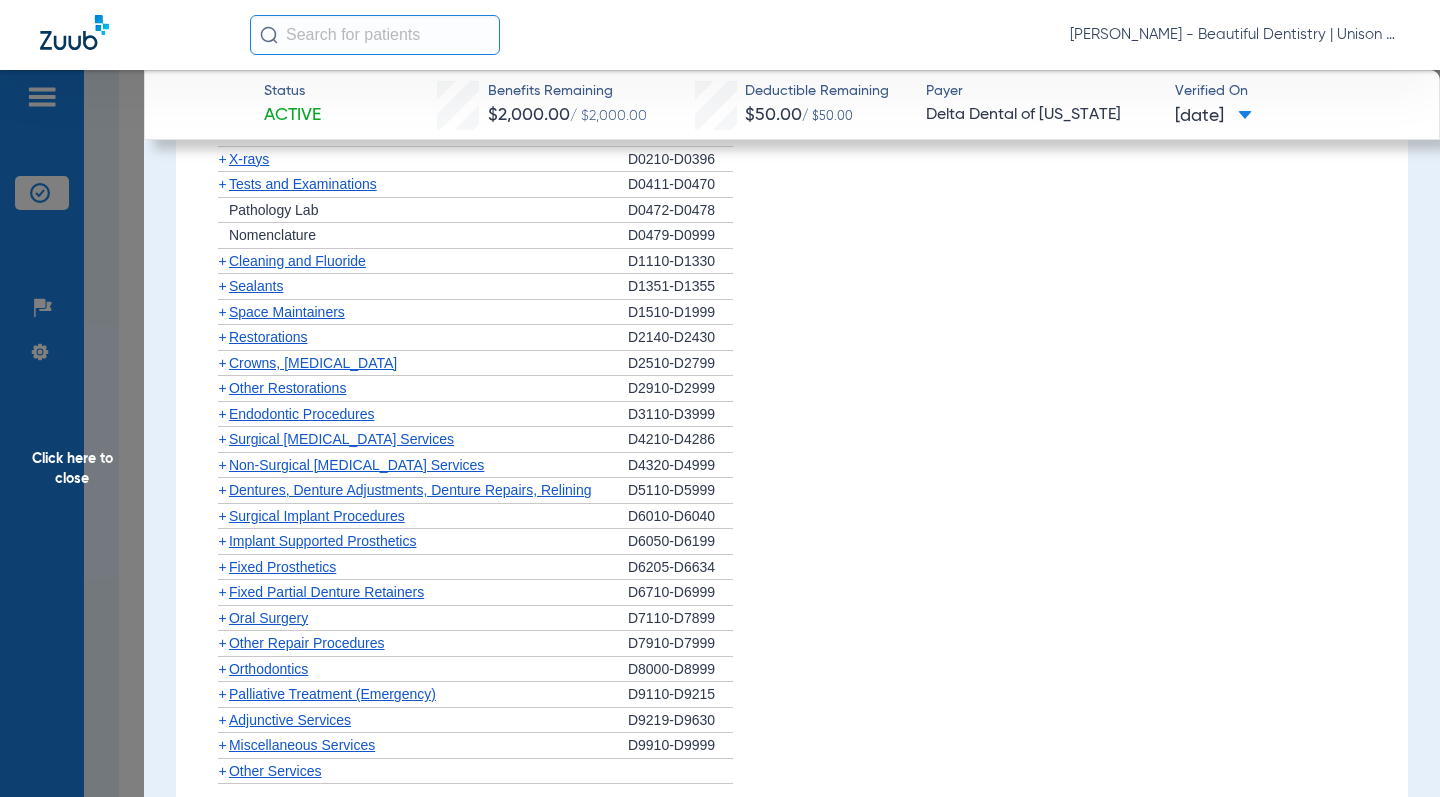 click on "+" 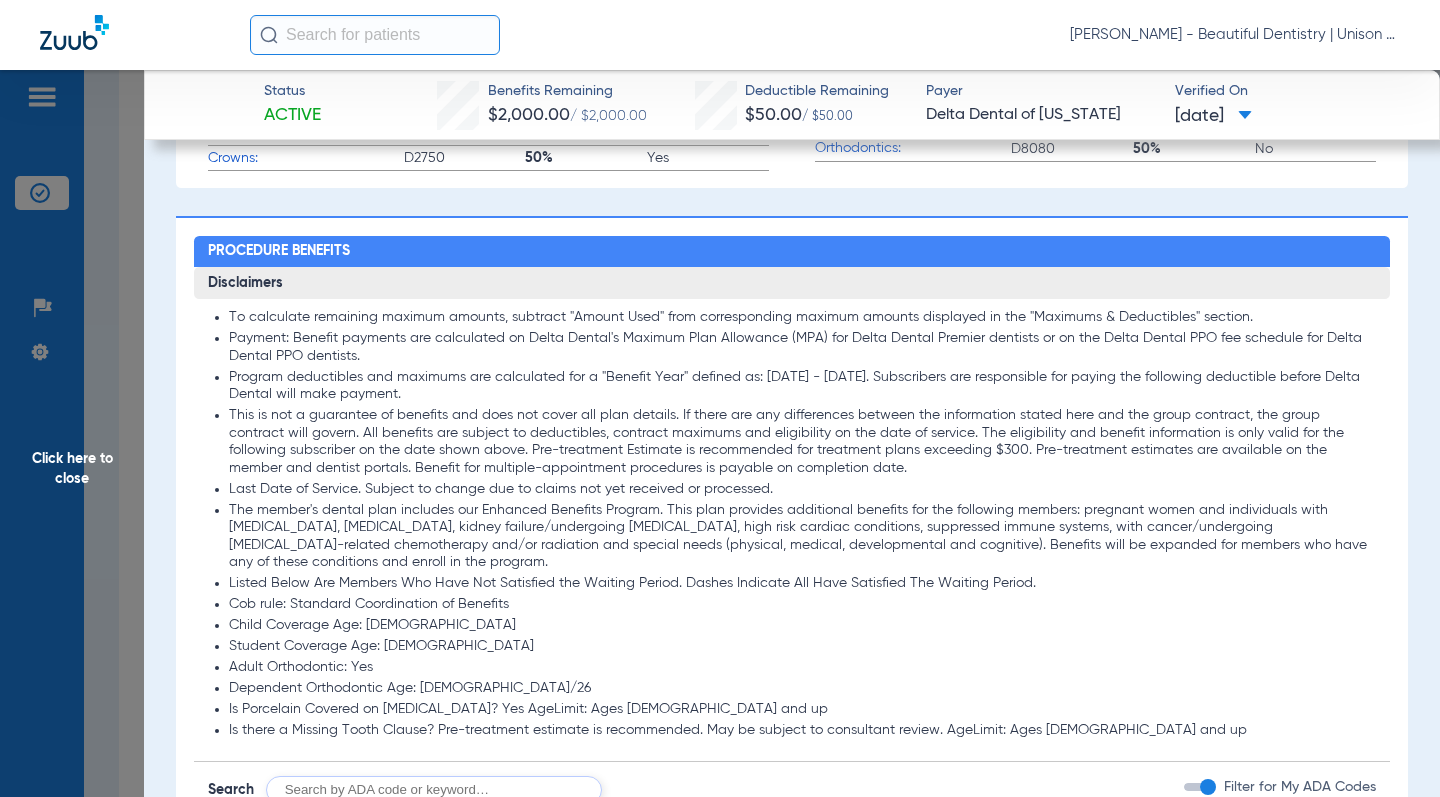 scroll, scrollTop: 1024, scrollLeft: 0, axis: vertical 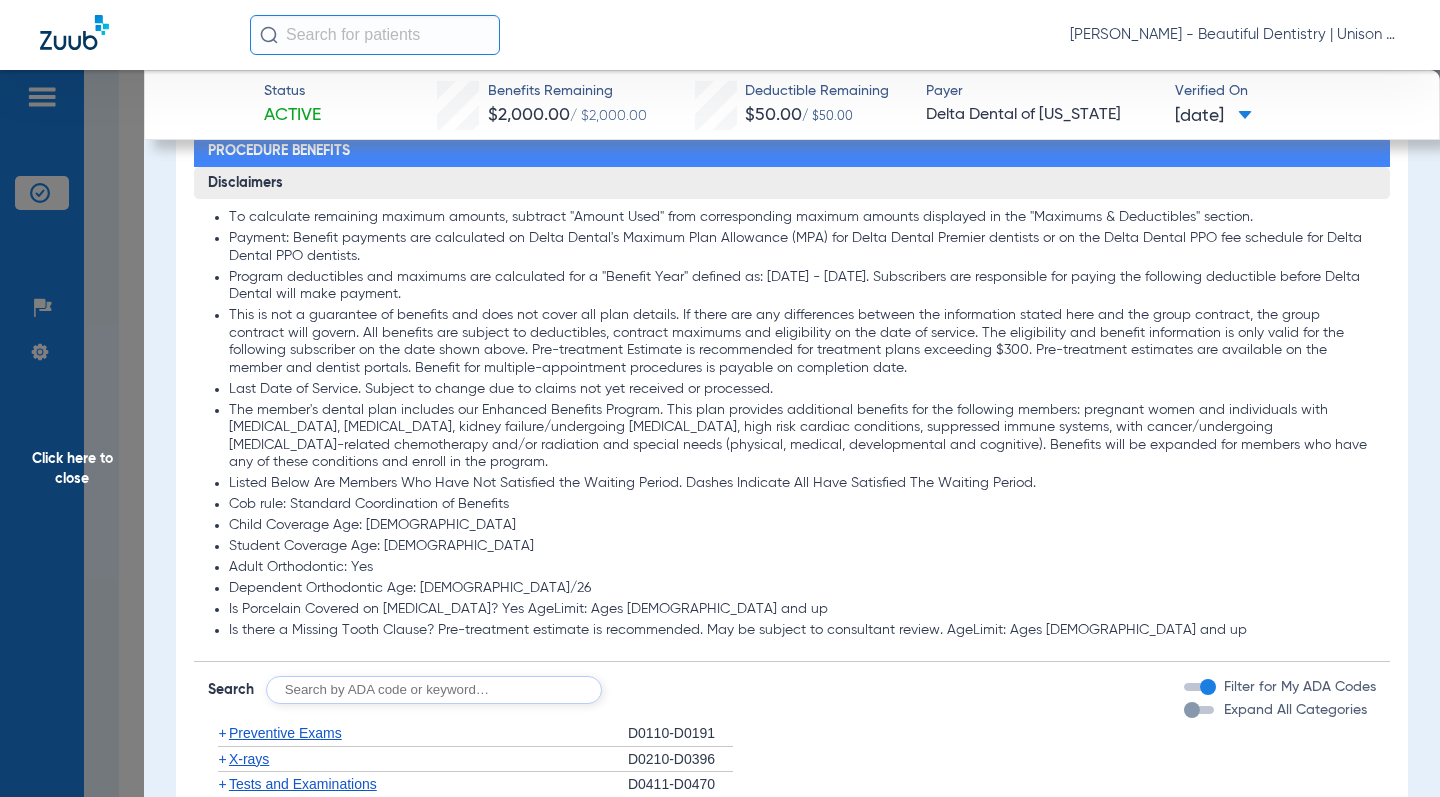 click on "Listed Below Are Members Who Have Not Satisfied the Waiting Period. Dashes Indicate All Have Satisfied The Waiting Period." 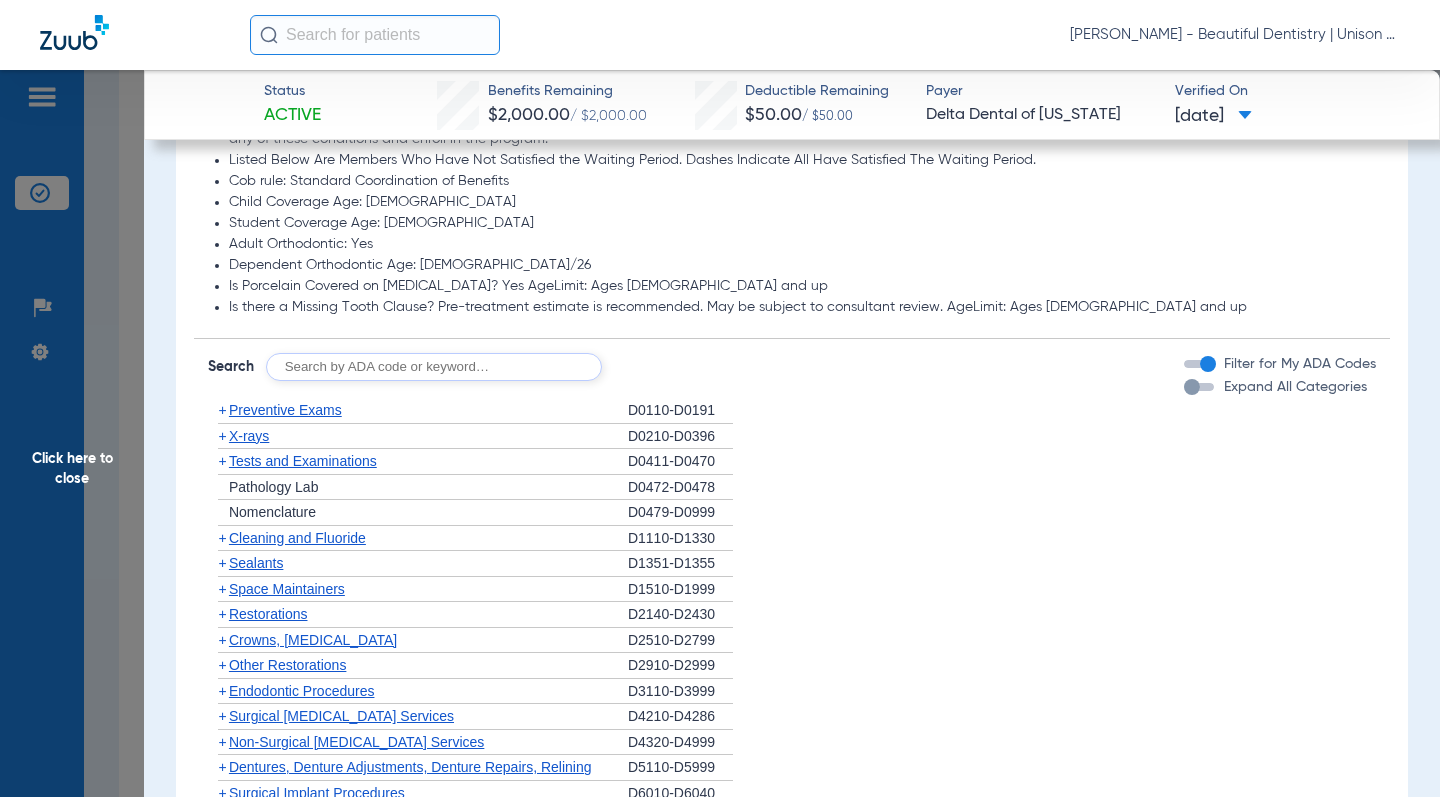 scroll, scrollTop: 1524, scrollLeft: 0, axis: vertical 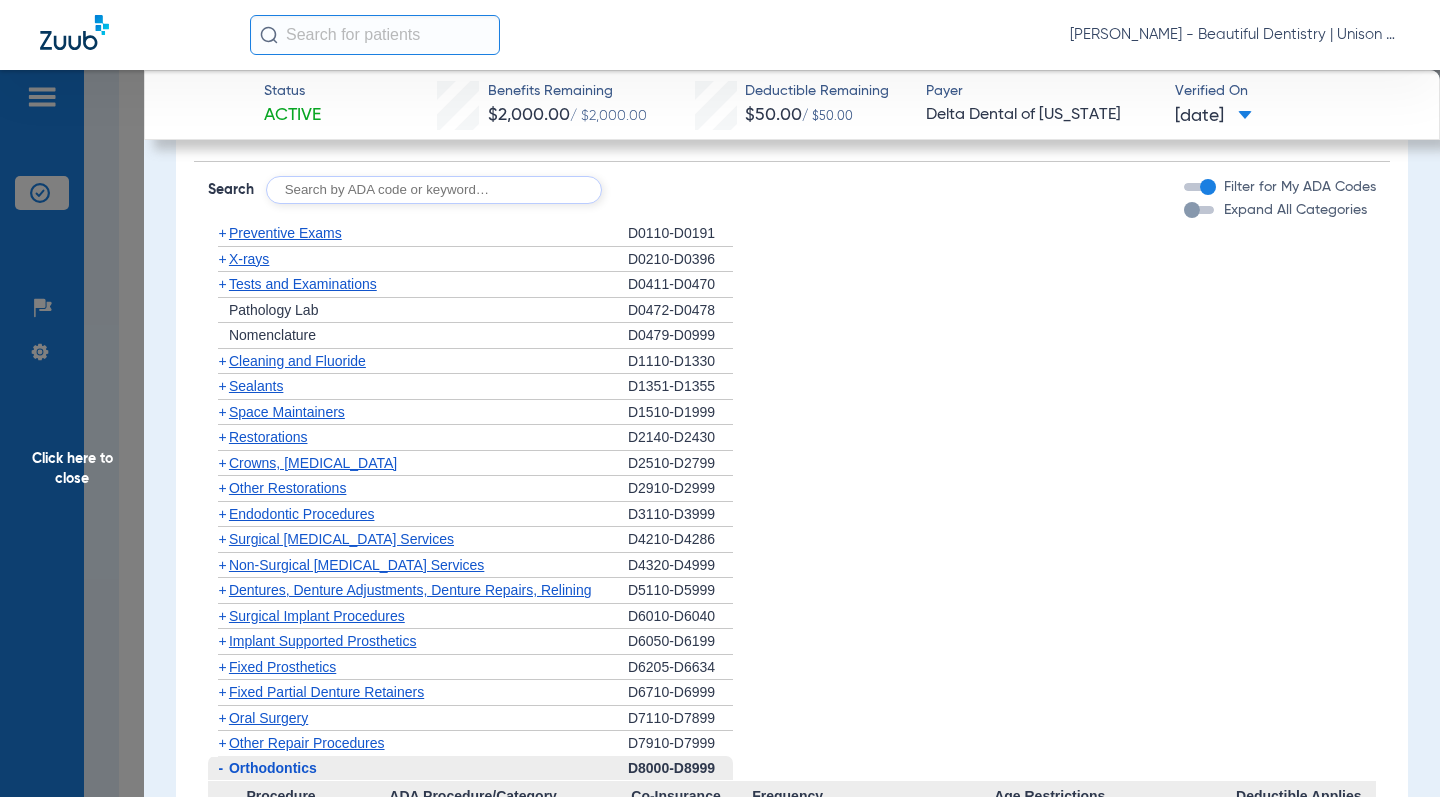 click on "+" 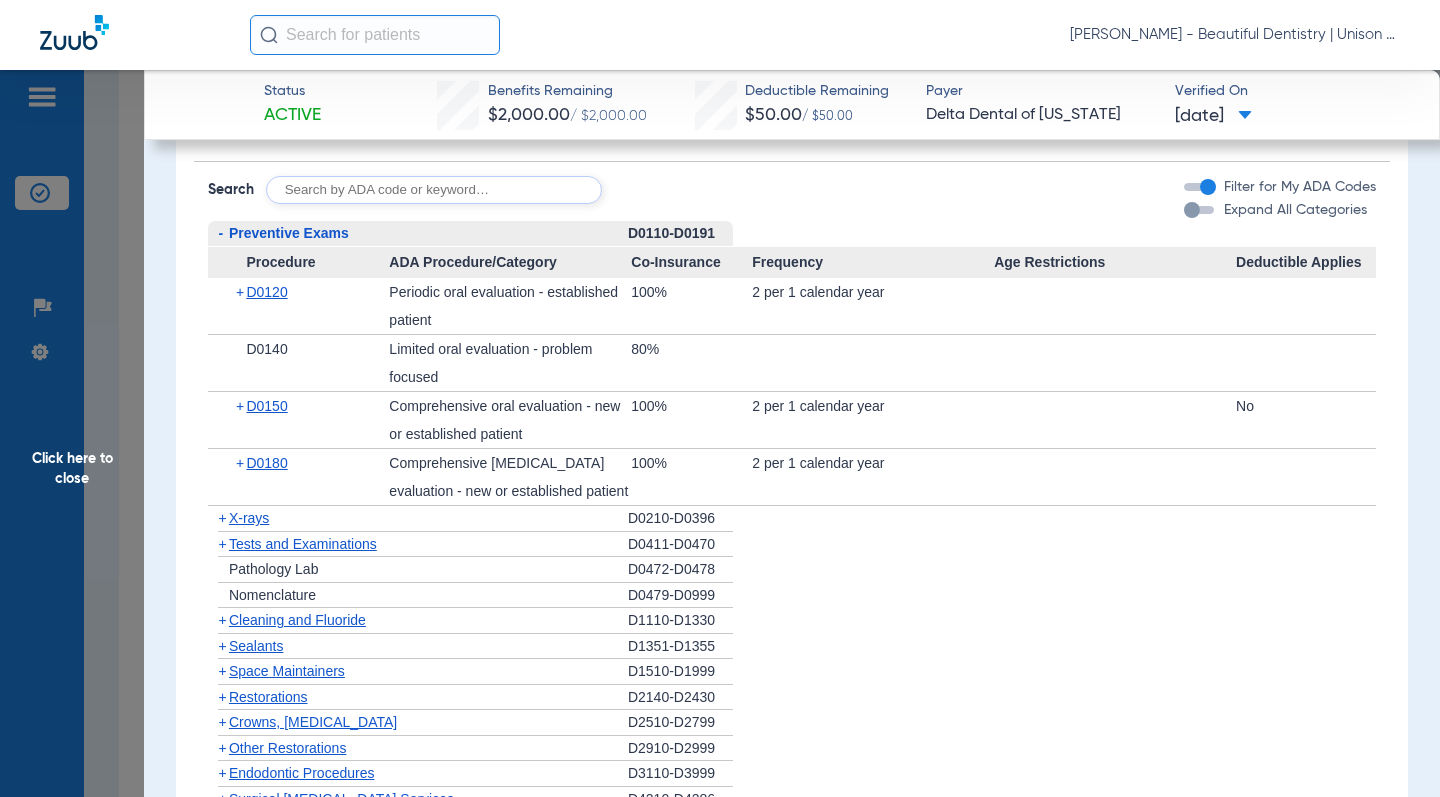 click on "+" 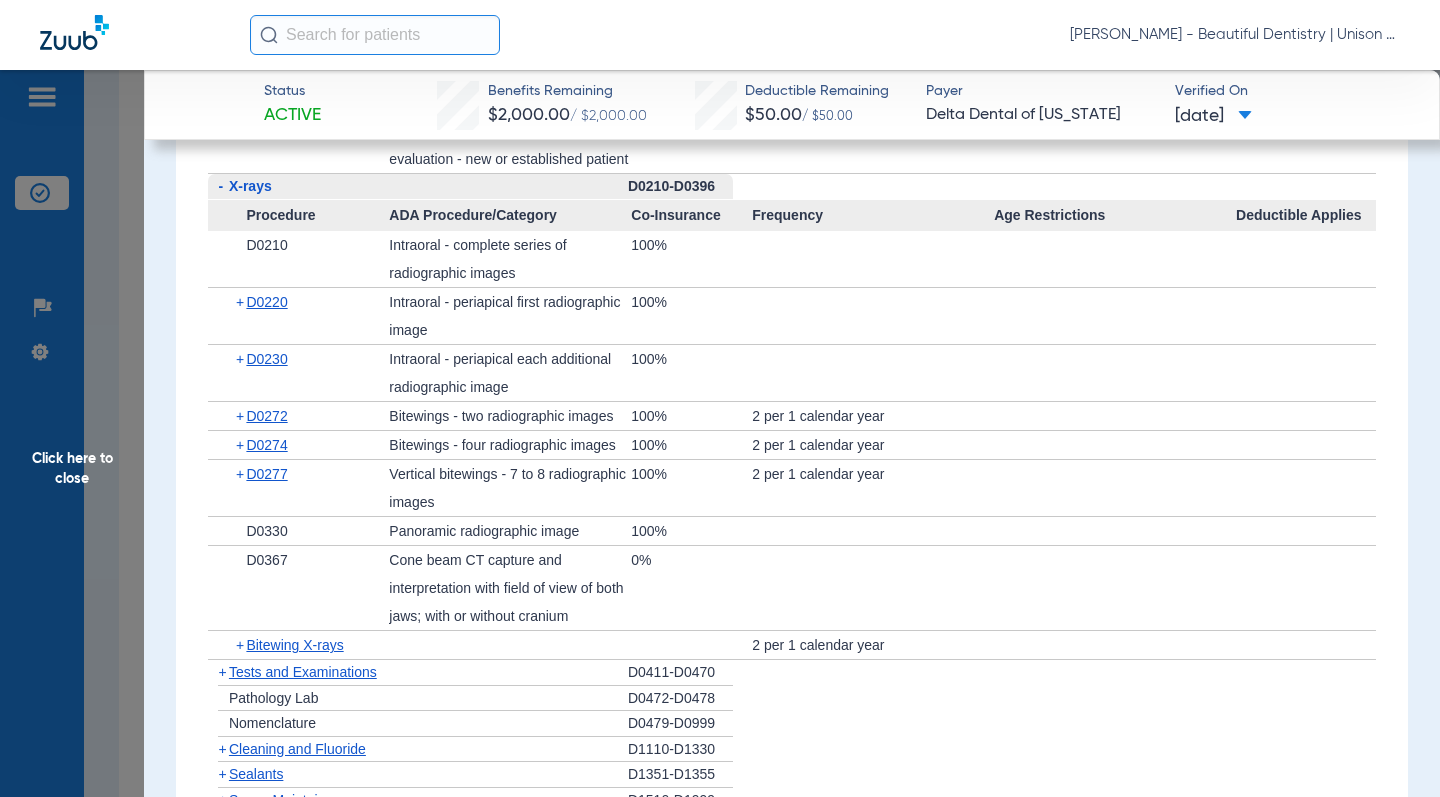 scroll, scrollTop: 1924, scrollLeft: 0, axis: vertical 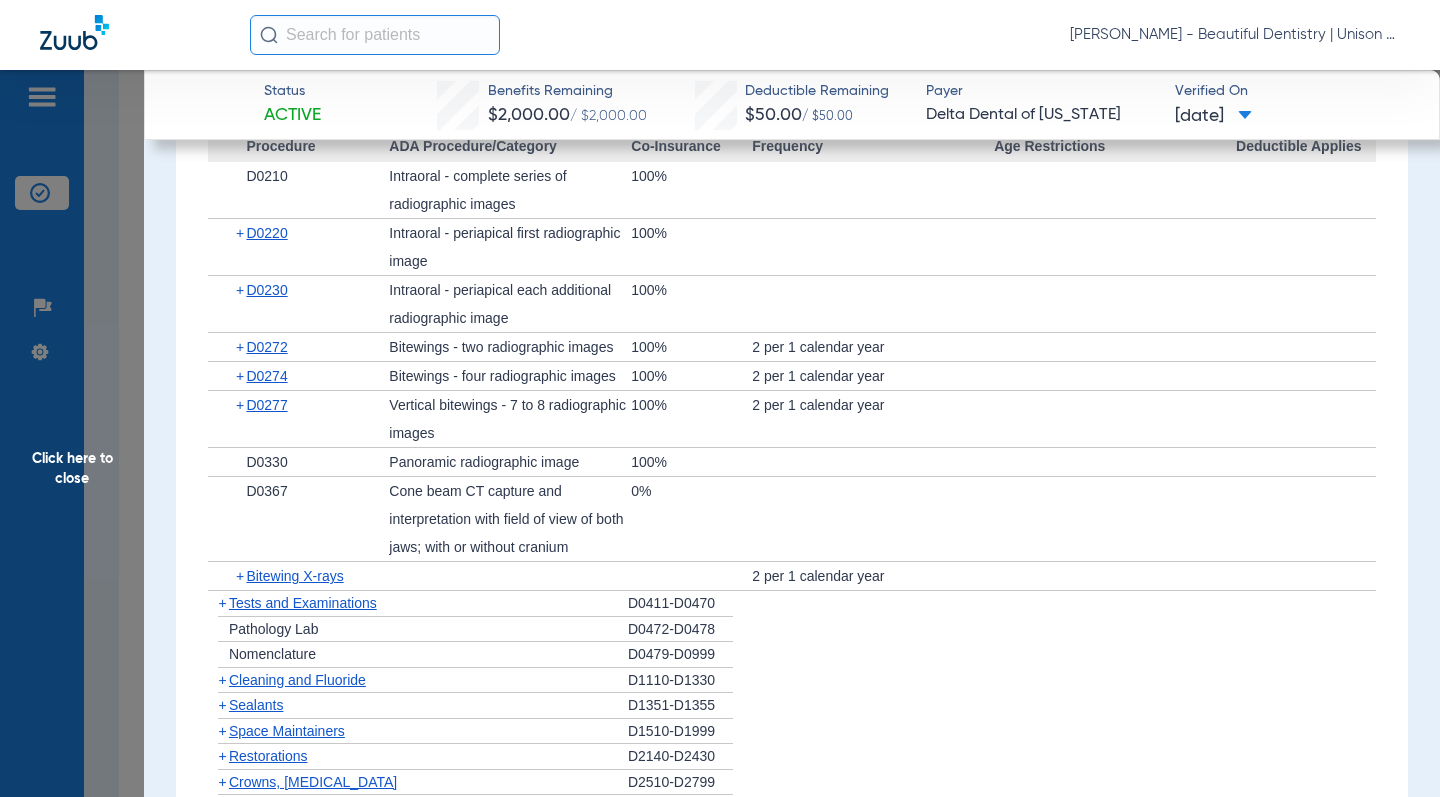 click on "Procedure Benefits Disclaimers To calculate remaining maximum amounts, subtract "Amount Used" from corresponding maximum amounts displayed in the "Maximums & Deductibles" section. Payment: Benefit payments are calculated on Delta Dental's Maximum Plan Allowance (MPA) for Delta Dental Premier dentists or on the Delta Dental PPO fee schedule for Delta Dental PPO dentists. Program deductibles and maximums are calculated for a "Benefit Year" defined as: [DATE] - [DATE]. Subscribers are responsible for paying the following deductible before Delta Dental will make payment. Last Date of Service. Subject to change due to claims not yet received or processed. Listed Below Are Members Who Have Not Satisfied the Waiting Period. Dashes Indicate All Have Satisfied The Waiting Period. Cob rule: Standard Coordination of Benefits Child Coverage Age: [DEMOGRAPHIC_DATA] Student Coverage Age: [DEMOGRAPHIC_DATA] Adult Orthodontic: Yes Dependent Orthodontic Age: [DEMOGRAPHIC_DATA]/26 Is Porcelain Covered on [MEDICAL_DATA]? Yes AgeLimit: Ages [DEMOGRAPHIC_DATA] and up Search  -   +" 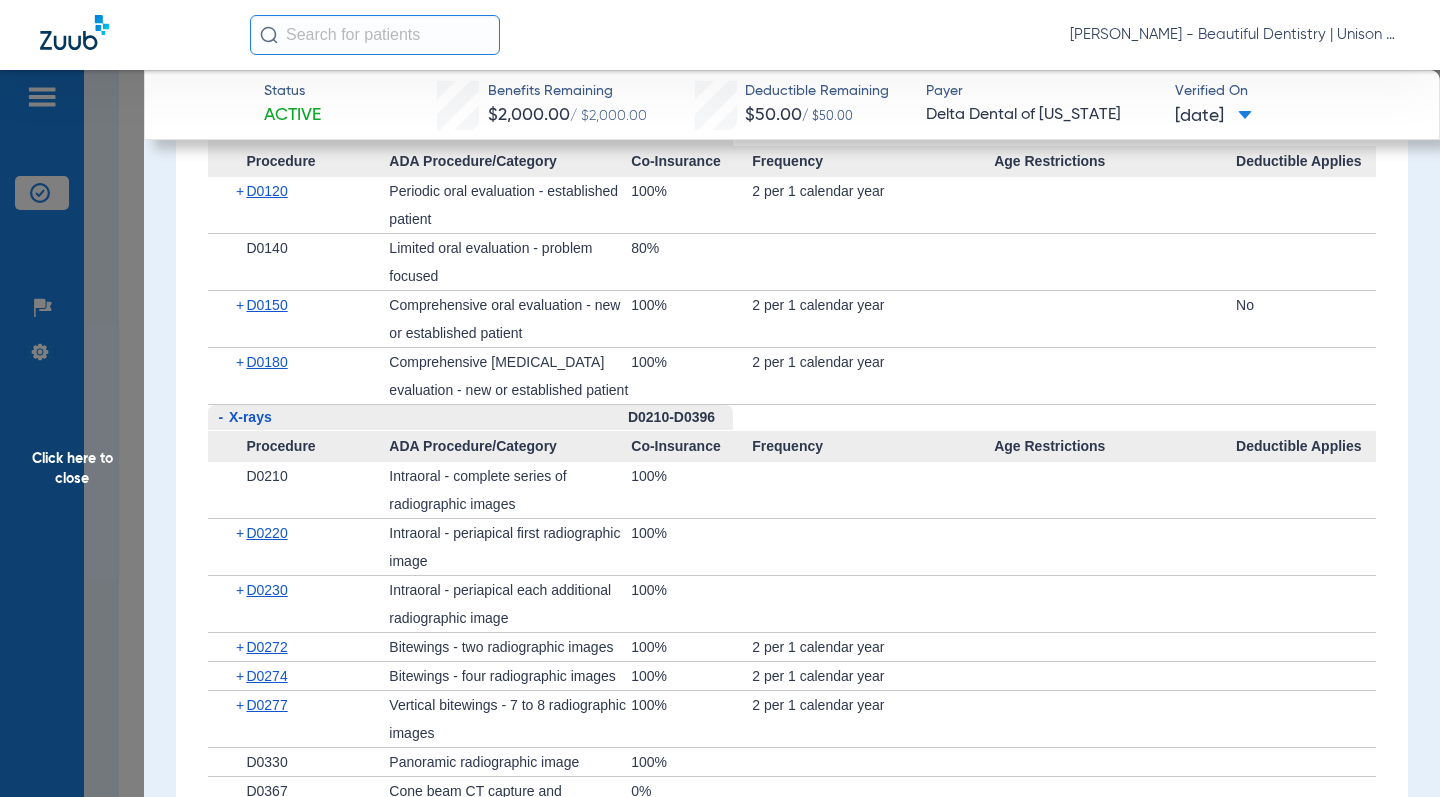 scroll, scrollTop: 1524, scrollLeft: 0, axis: vertical 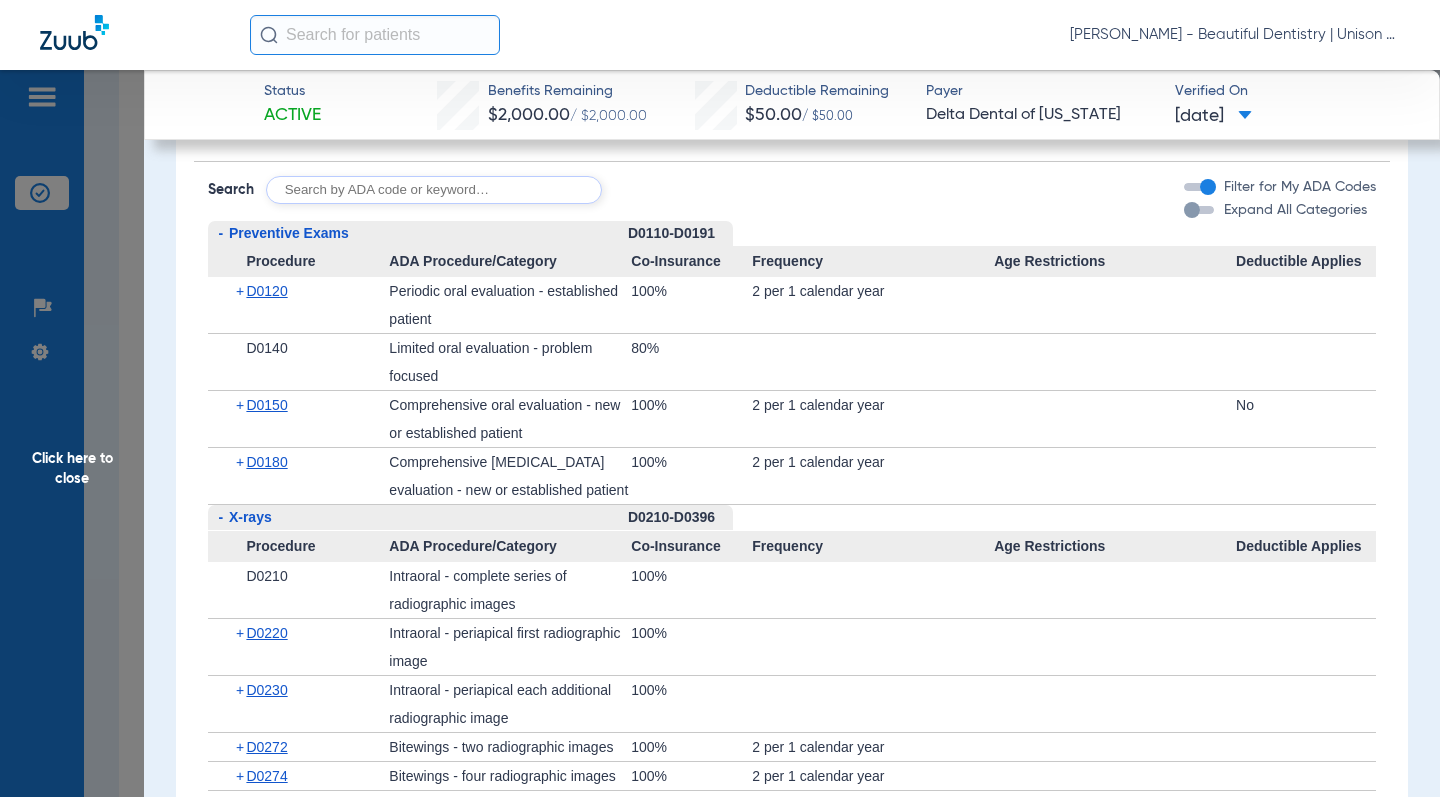click on "Click here to close" 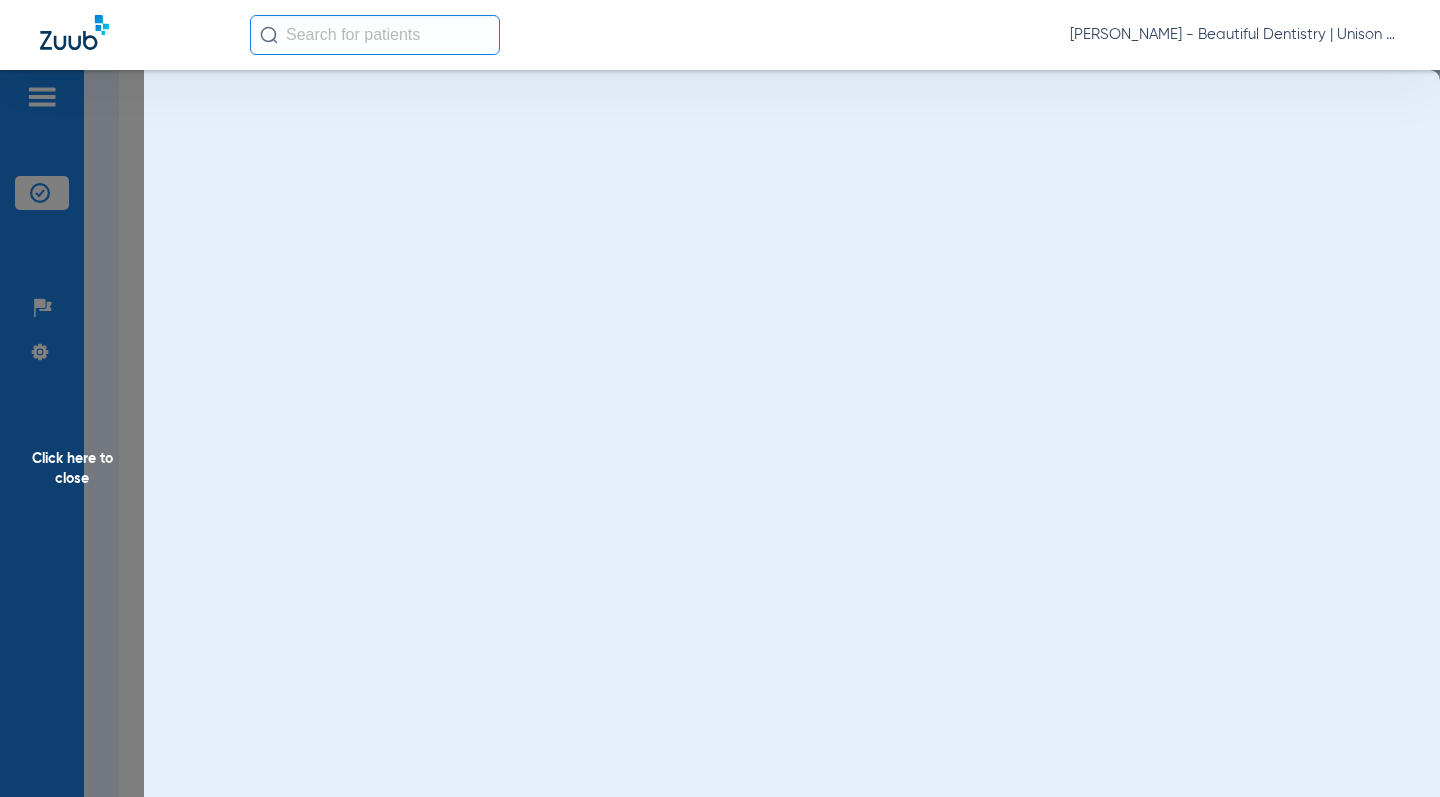 scroll, scrollTop: 0, scrollLeft: 0, axis: both 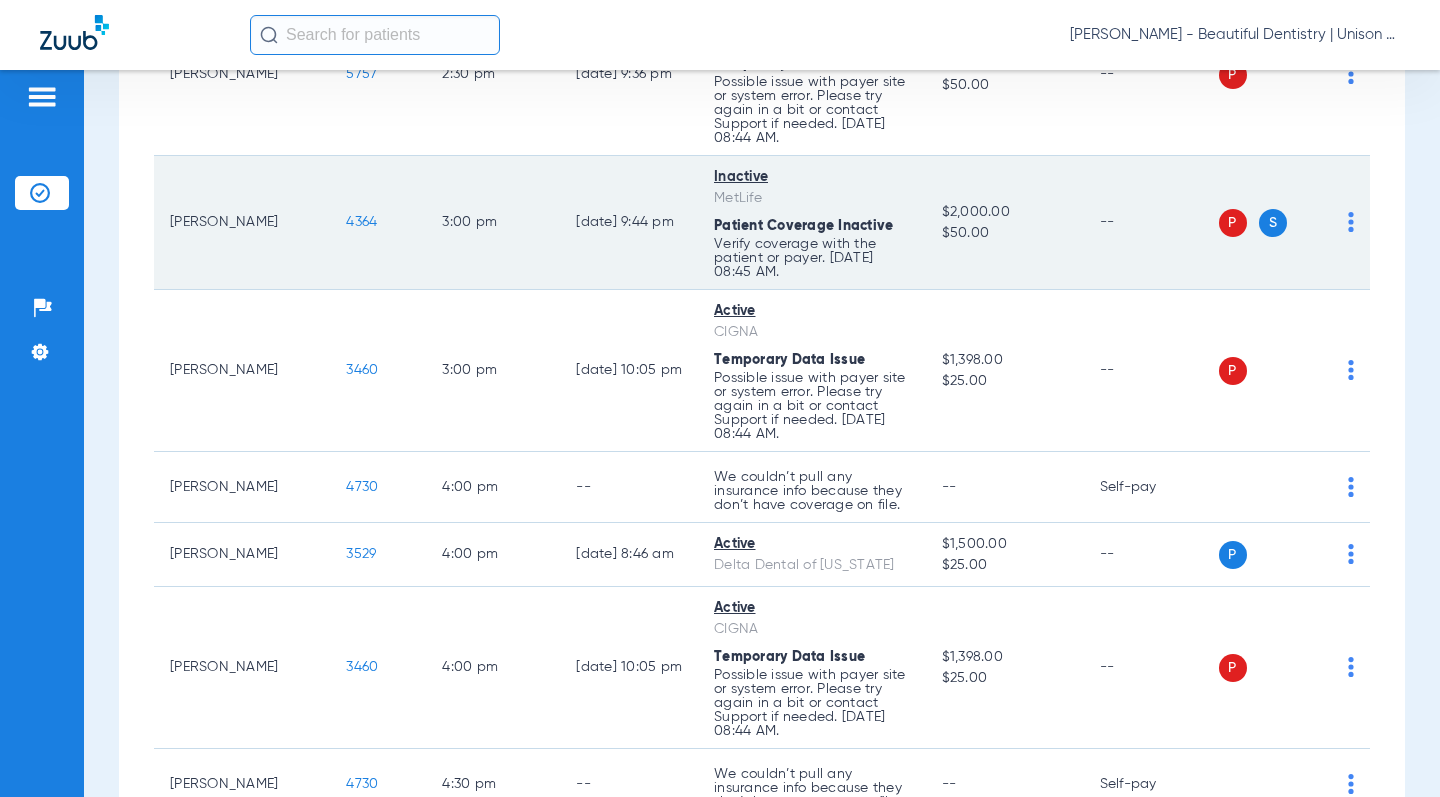 click on "4364" 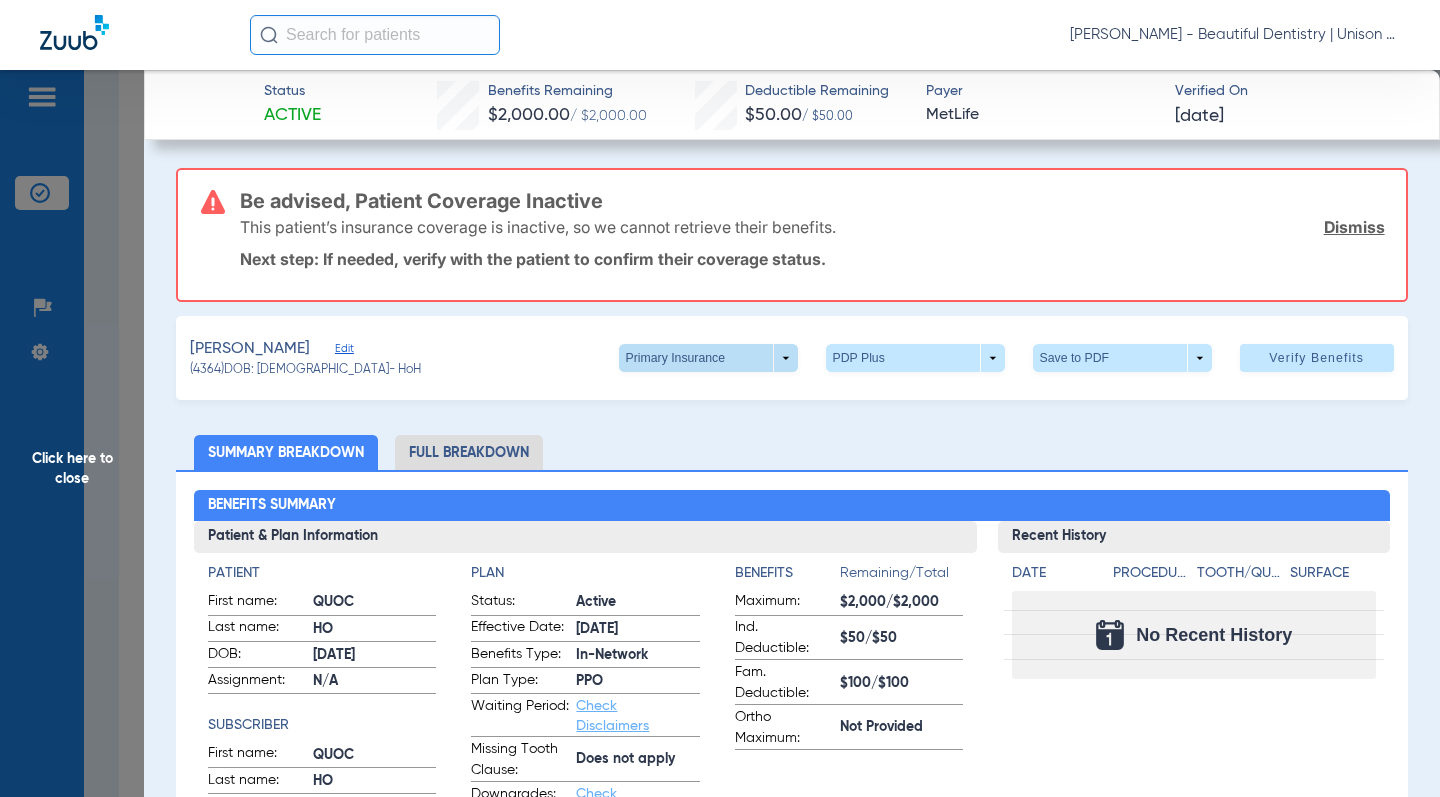 click 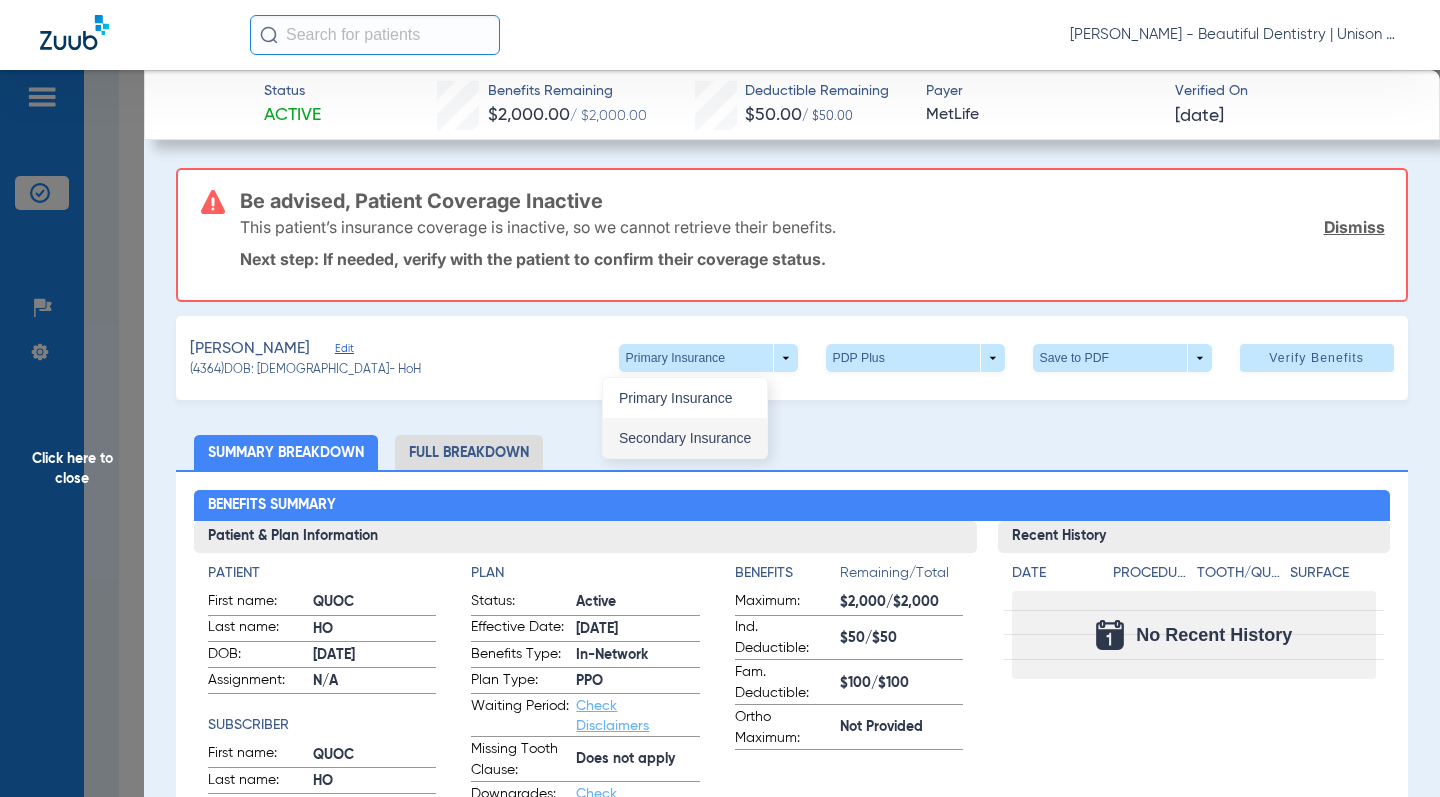 click on "Secondary Insurance" at bounding box center [685, 438] 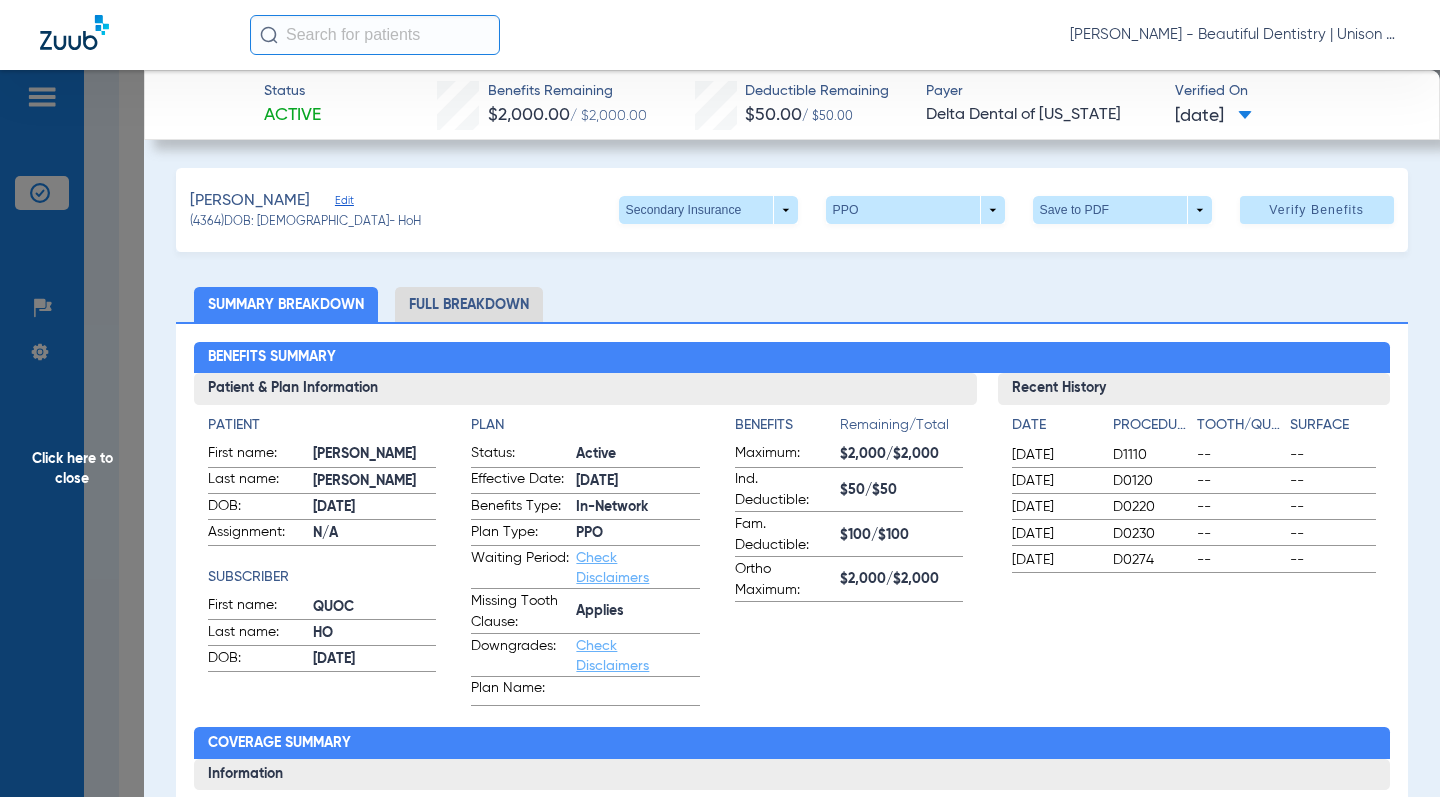 click on "Summary Breakdown   Full Breakdown" 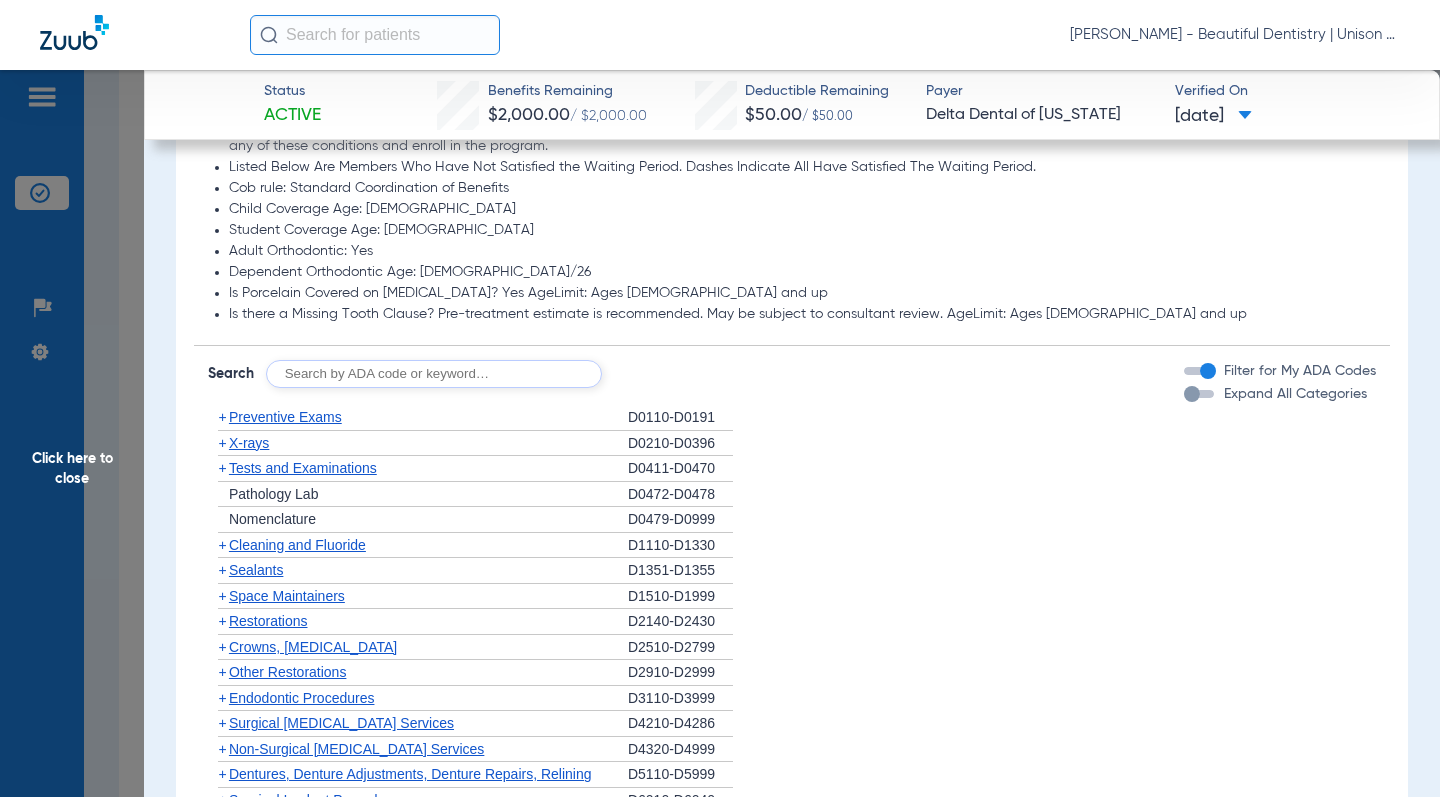 scroll, scrollTop: 1500, scrollLeft: 0, axis: vertical 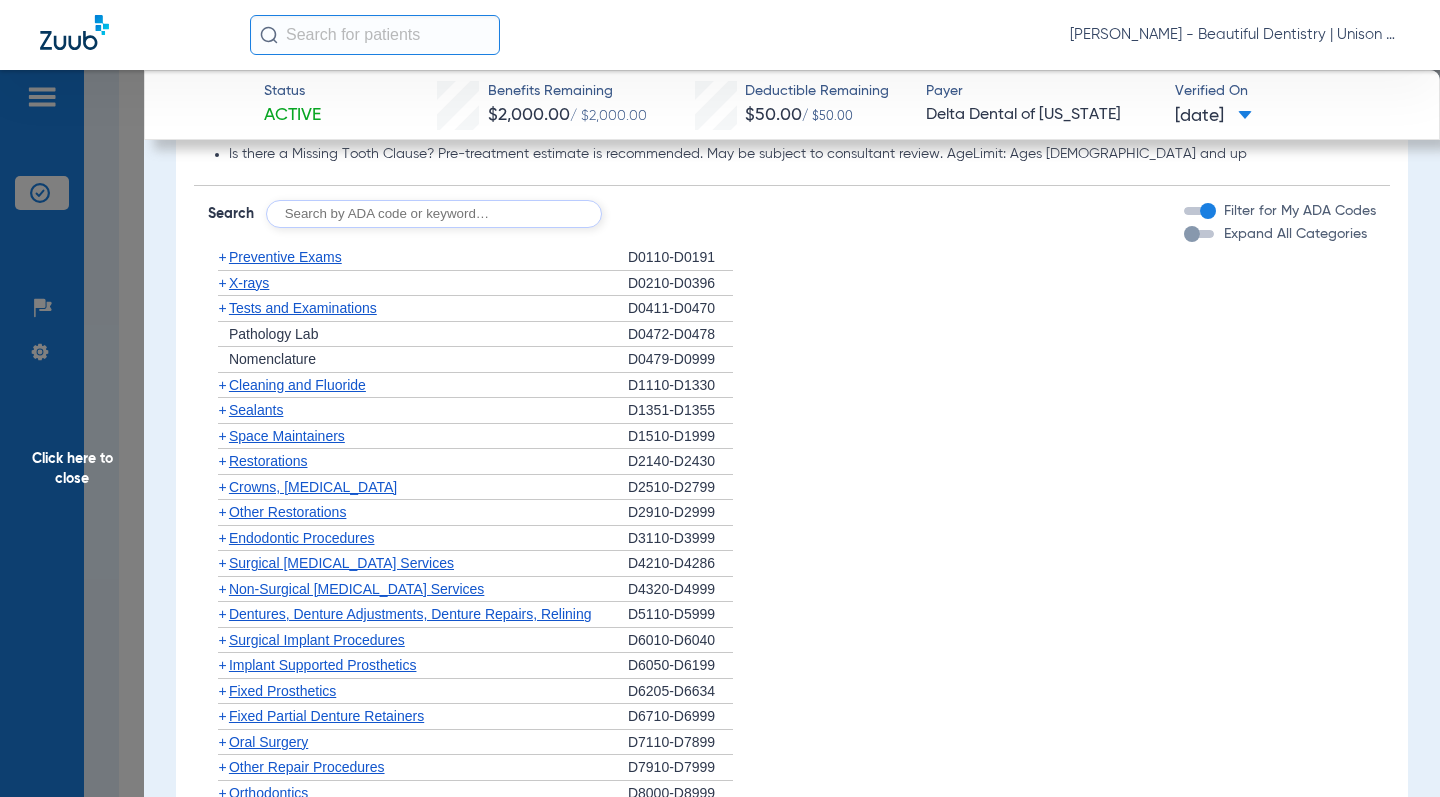 click on "+" 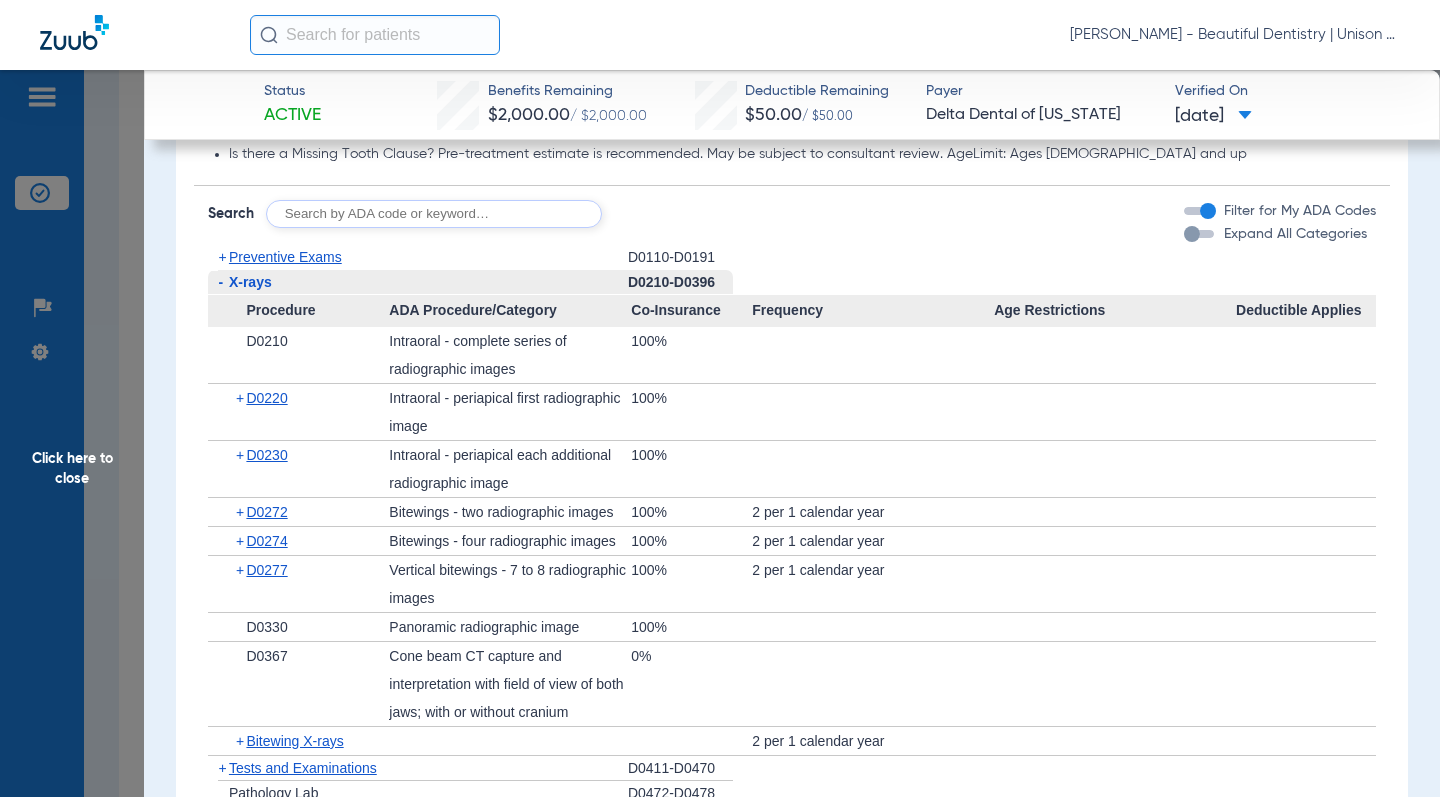 click on "+" 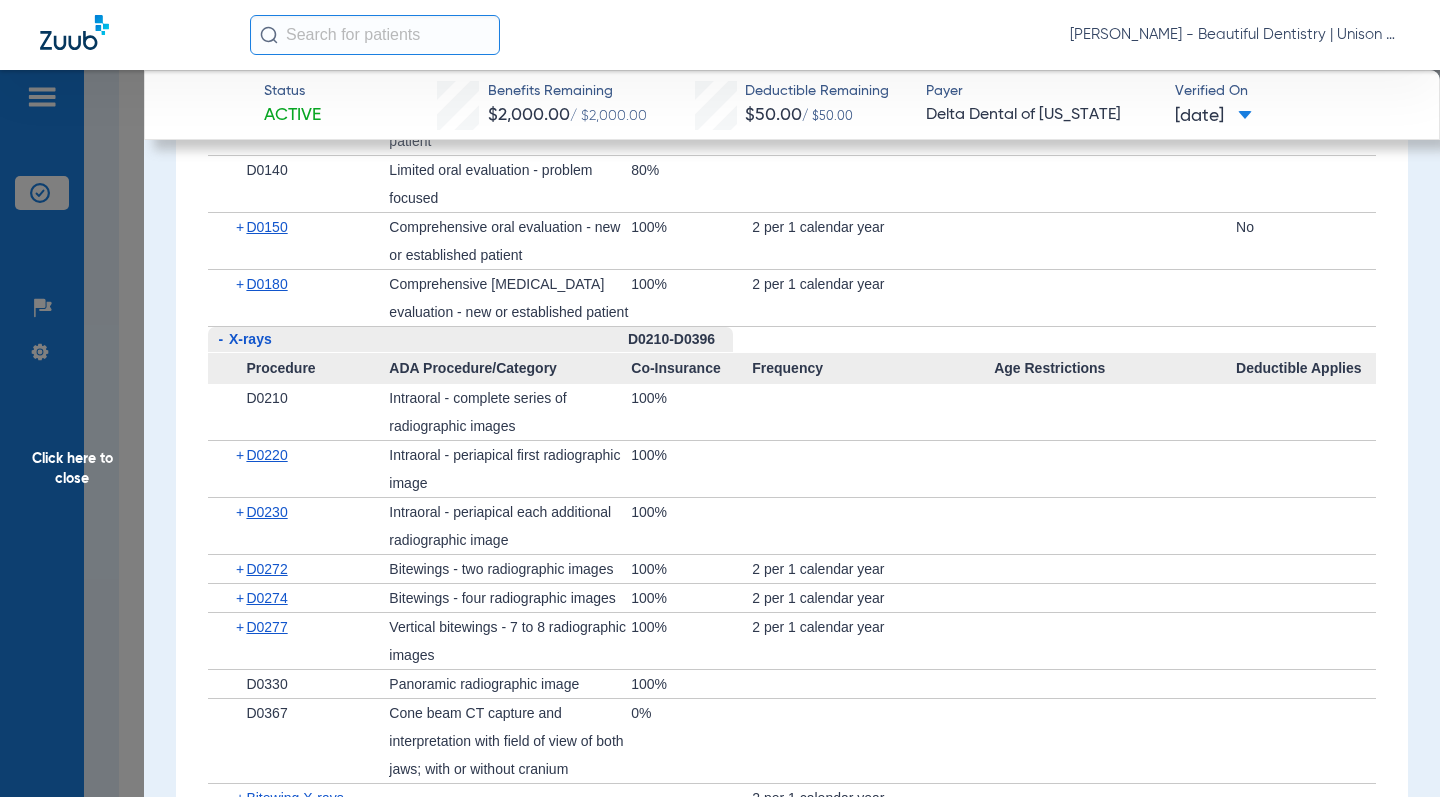 scroll, scrollTop: 1700, scrollLeft: 0, axis: vertical 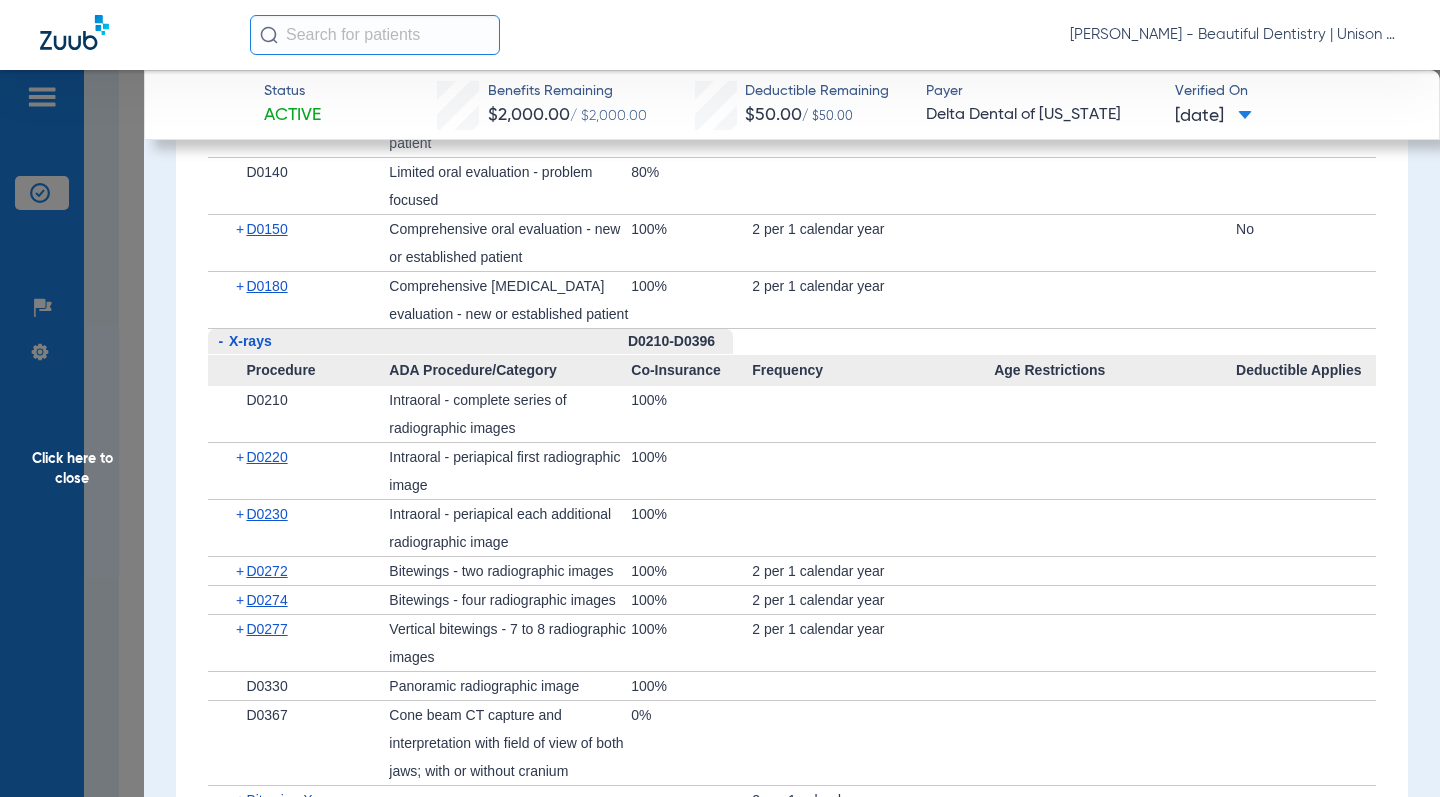 click on "-" 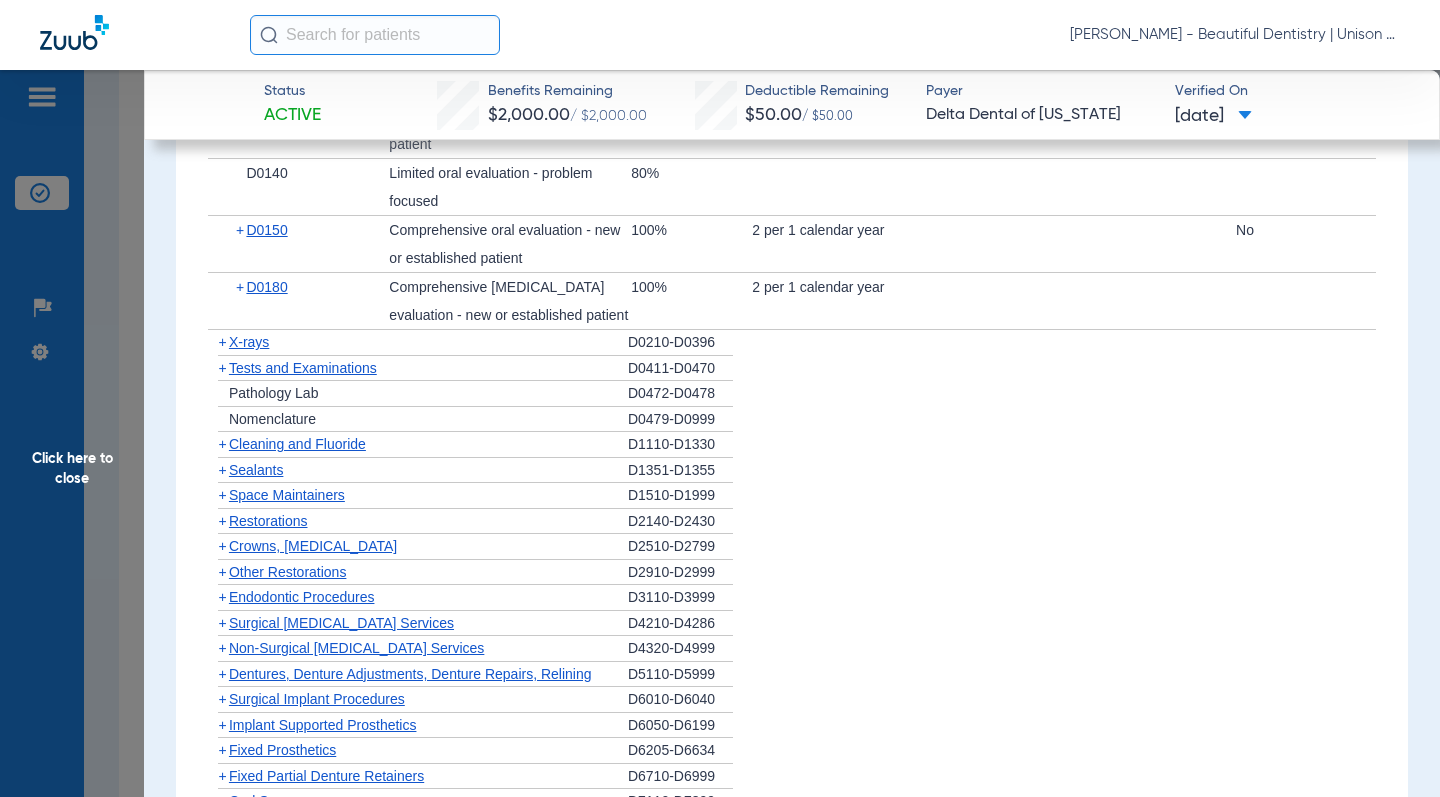 click on "+" 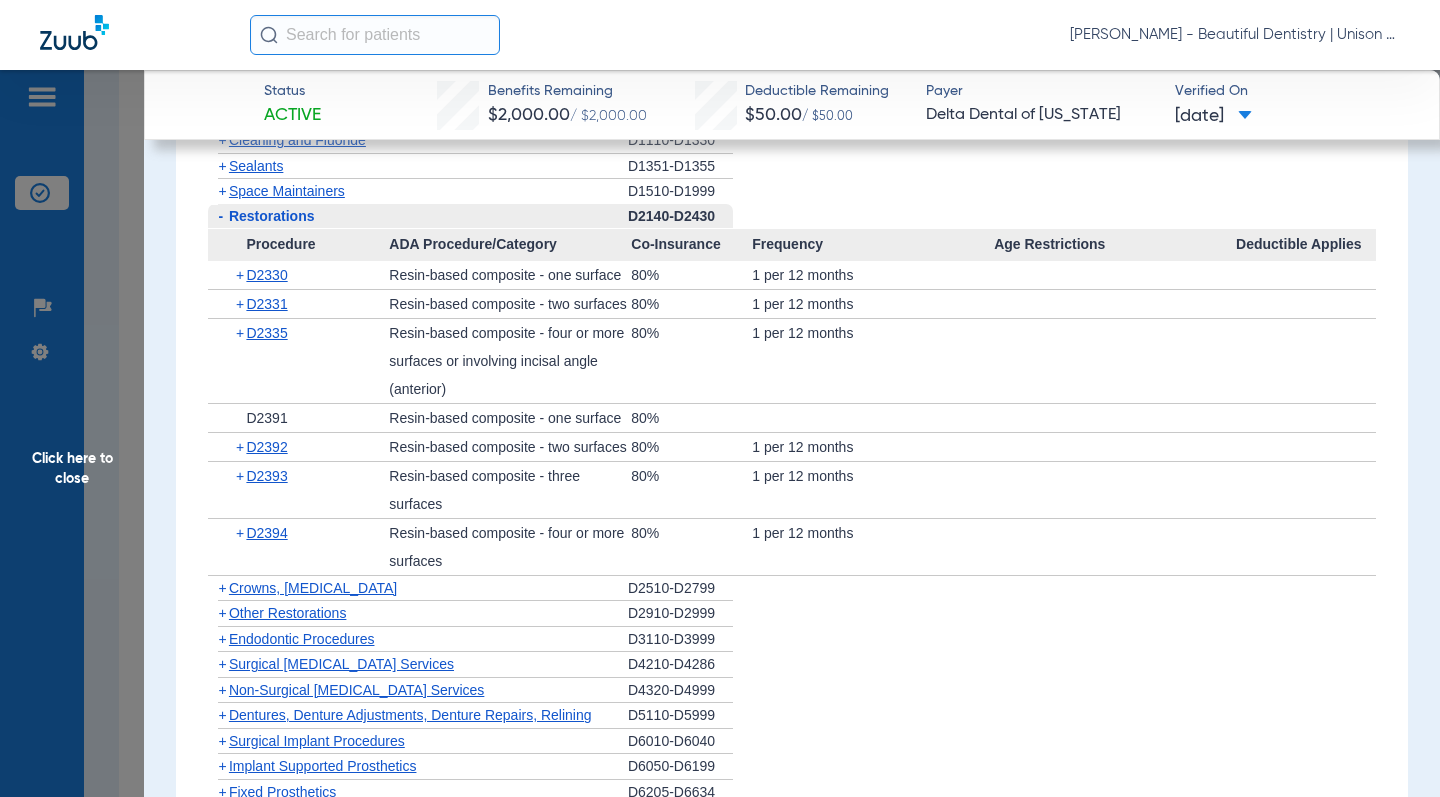 scroll, scrollTop: 2000, scrollLeft: 0, axis: vertical 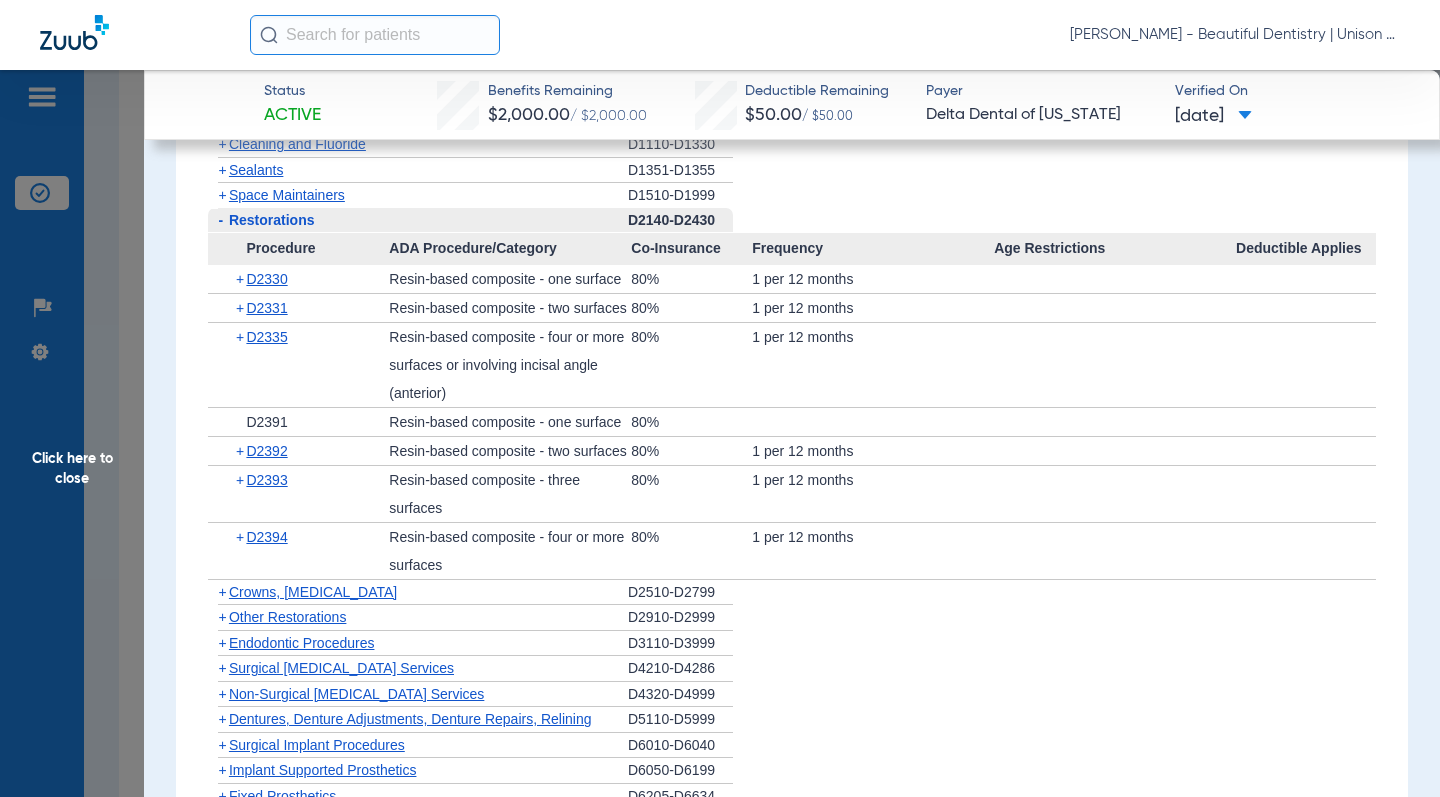 click on "-" 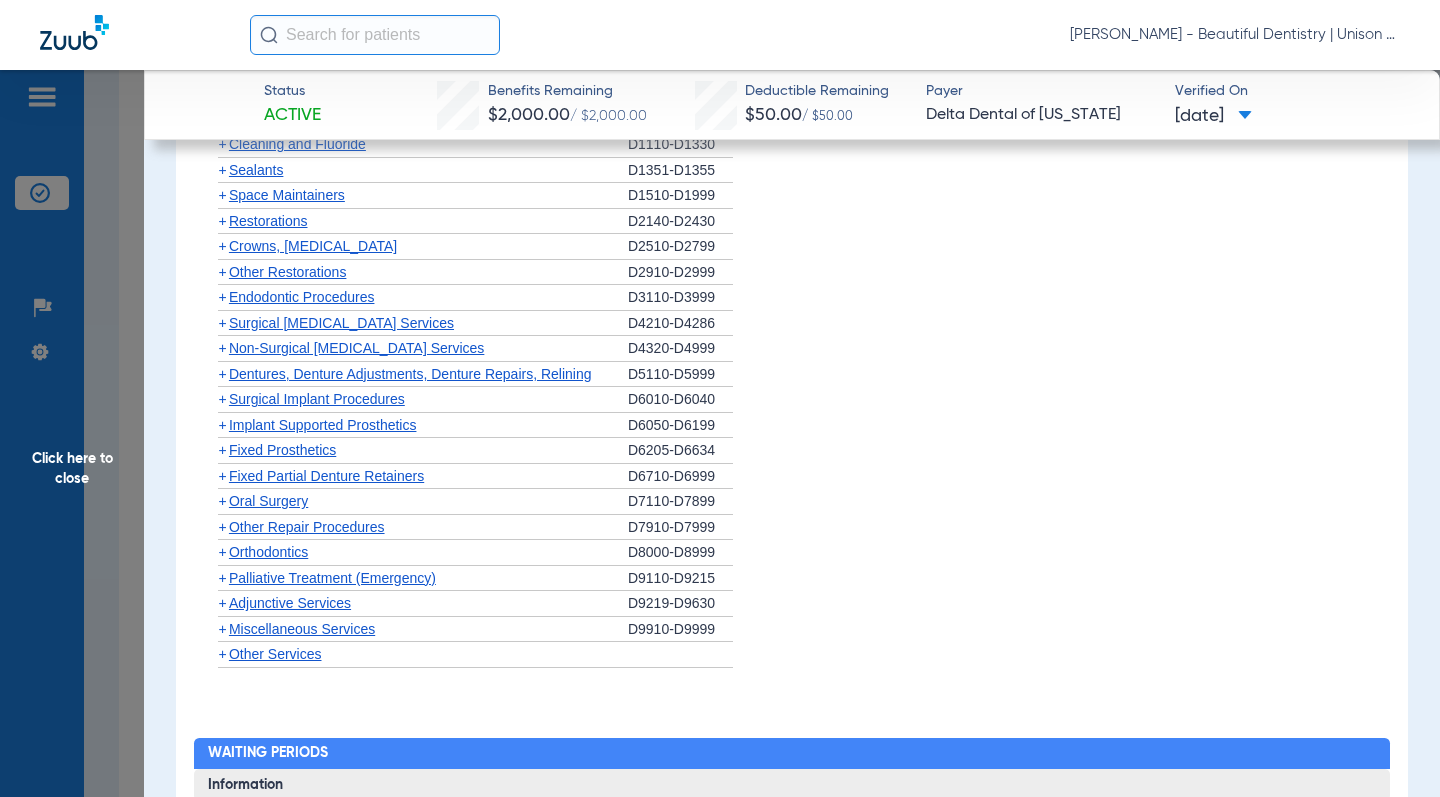 click on "+" 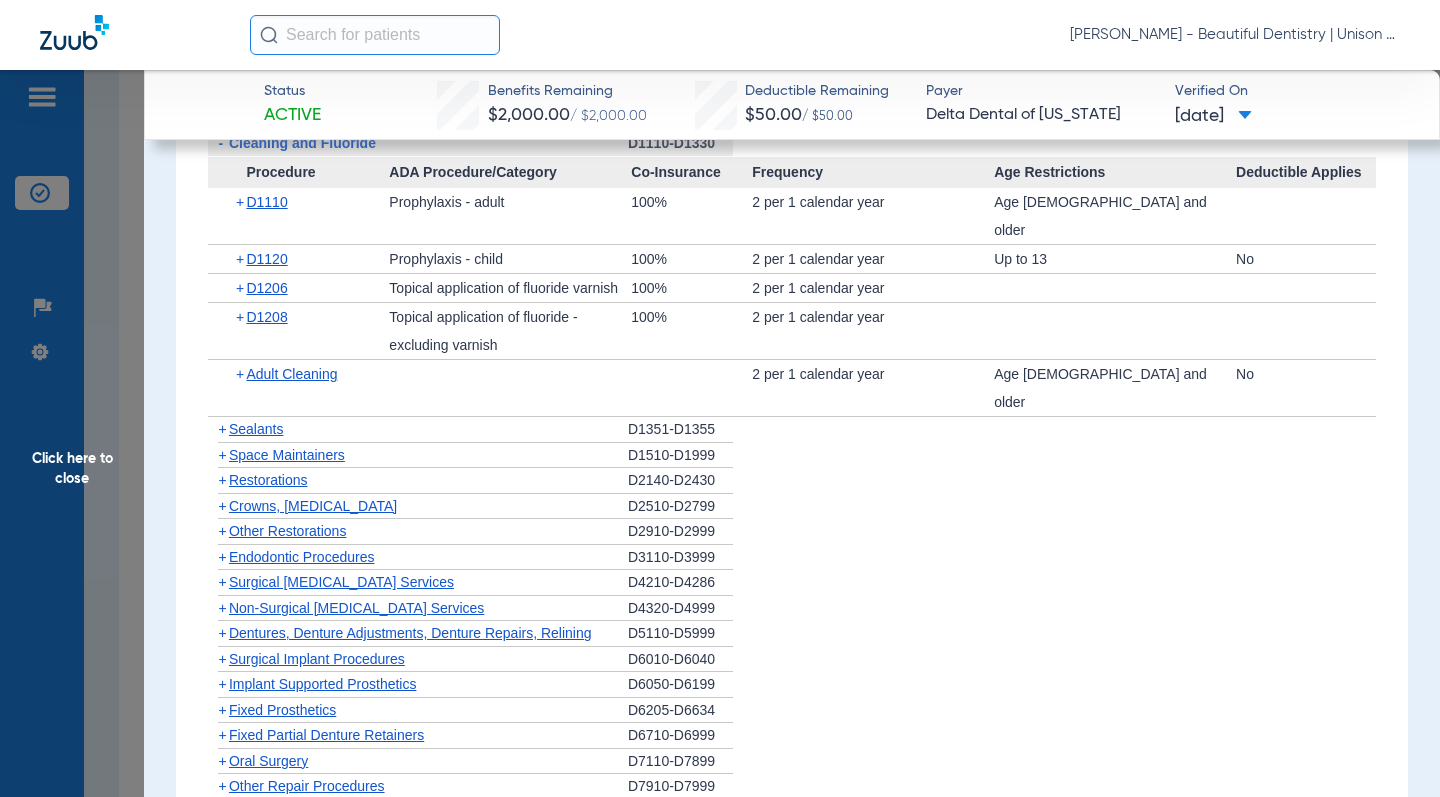 click on "+   Non-Surgical [MEDICAL_DATA] Services   D4320-D4999" 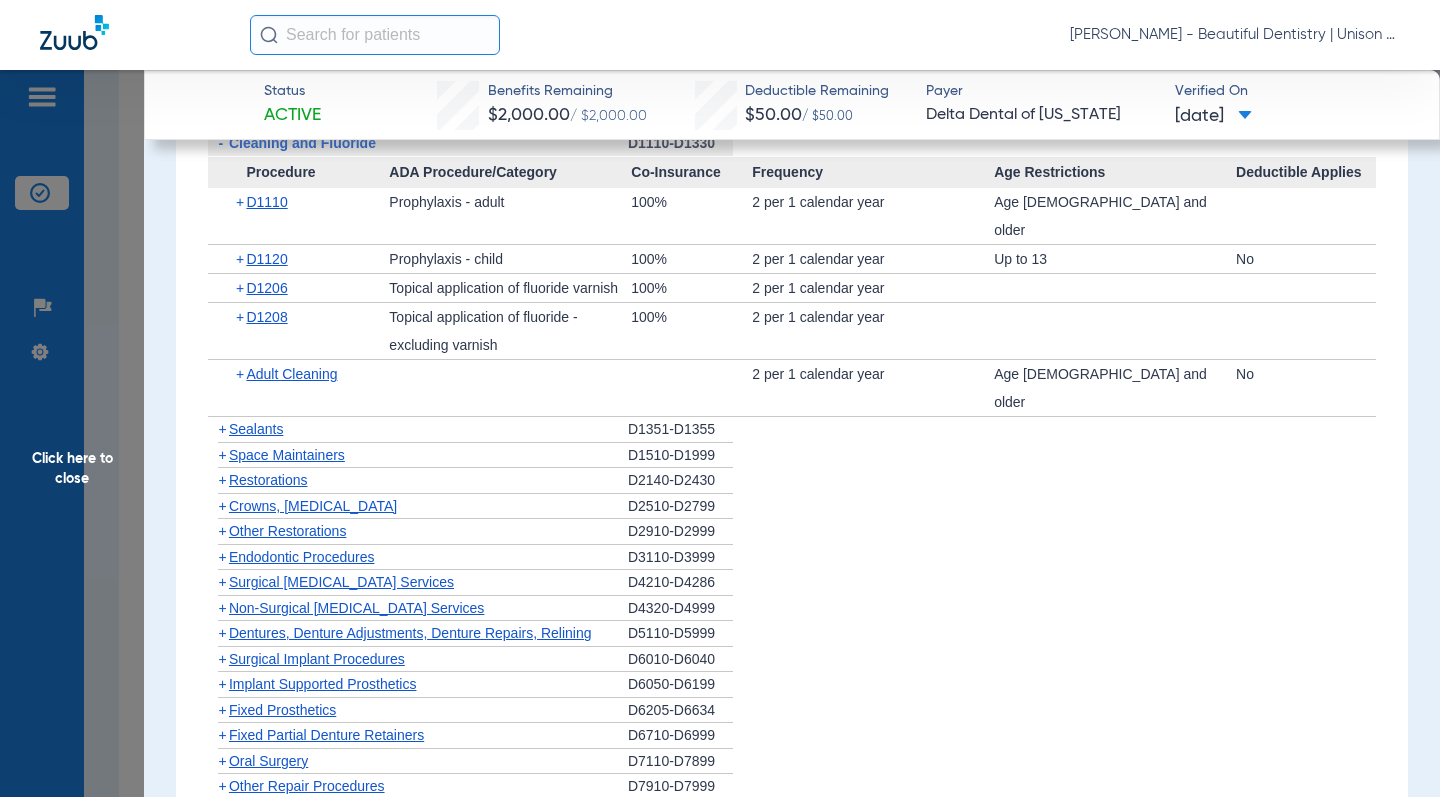 click on "+   Other Restorations   D2910-D2999" 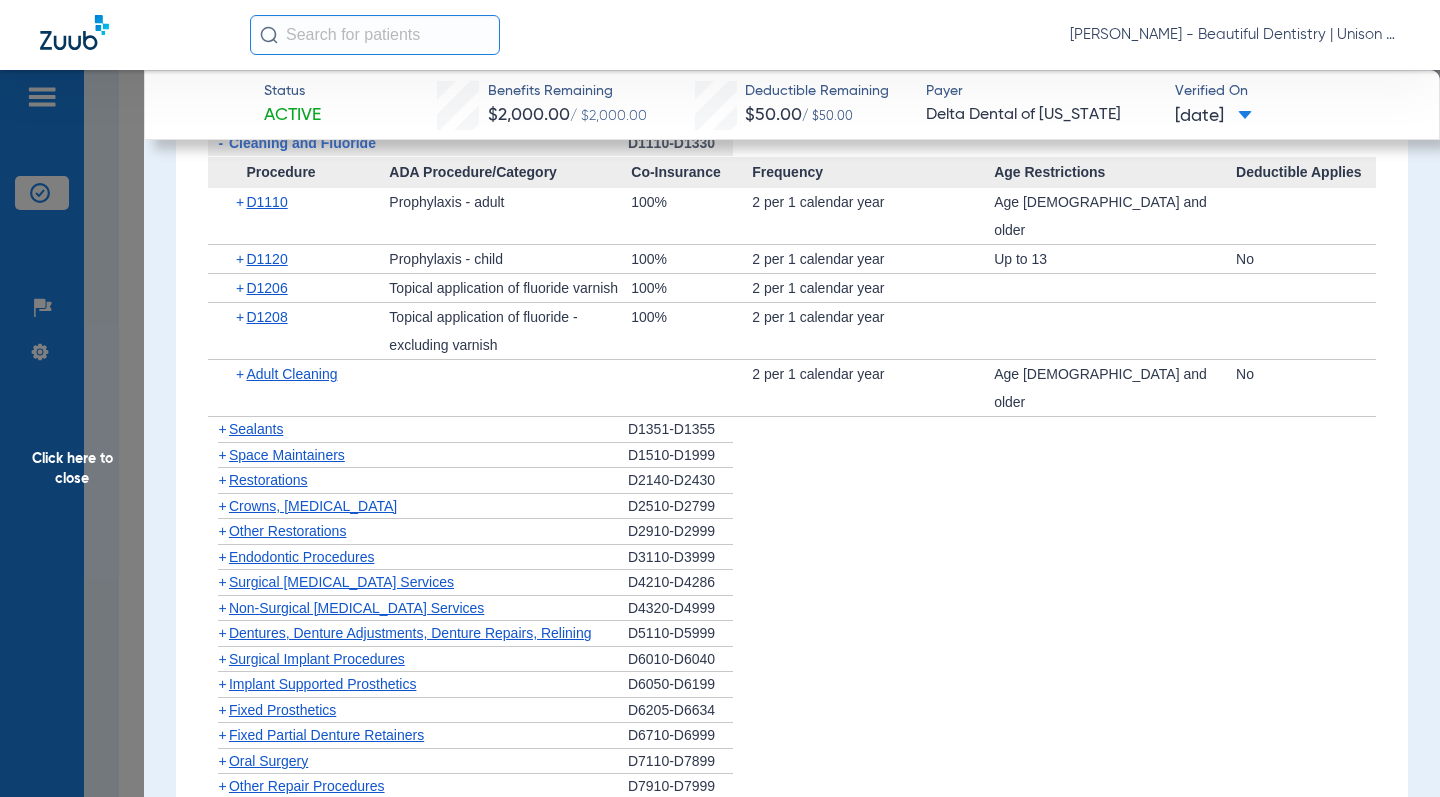 click on "+" 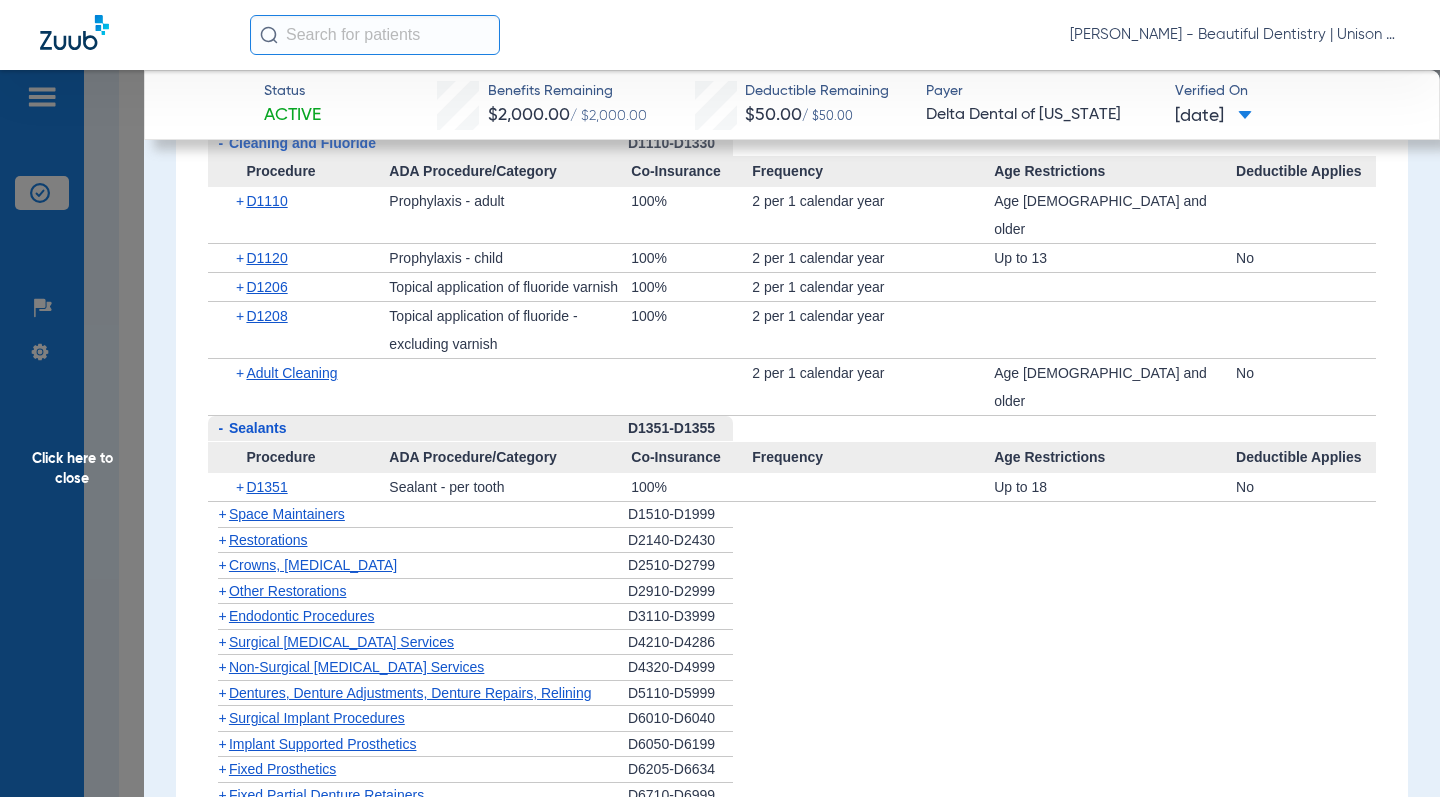 click on "-" 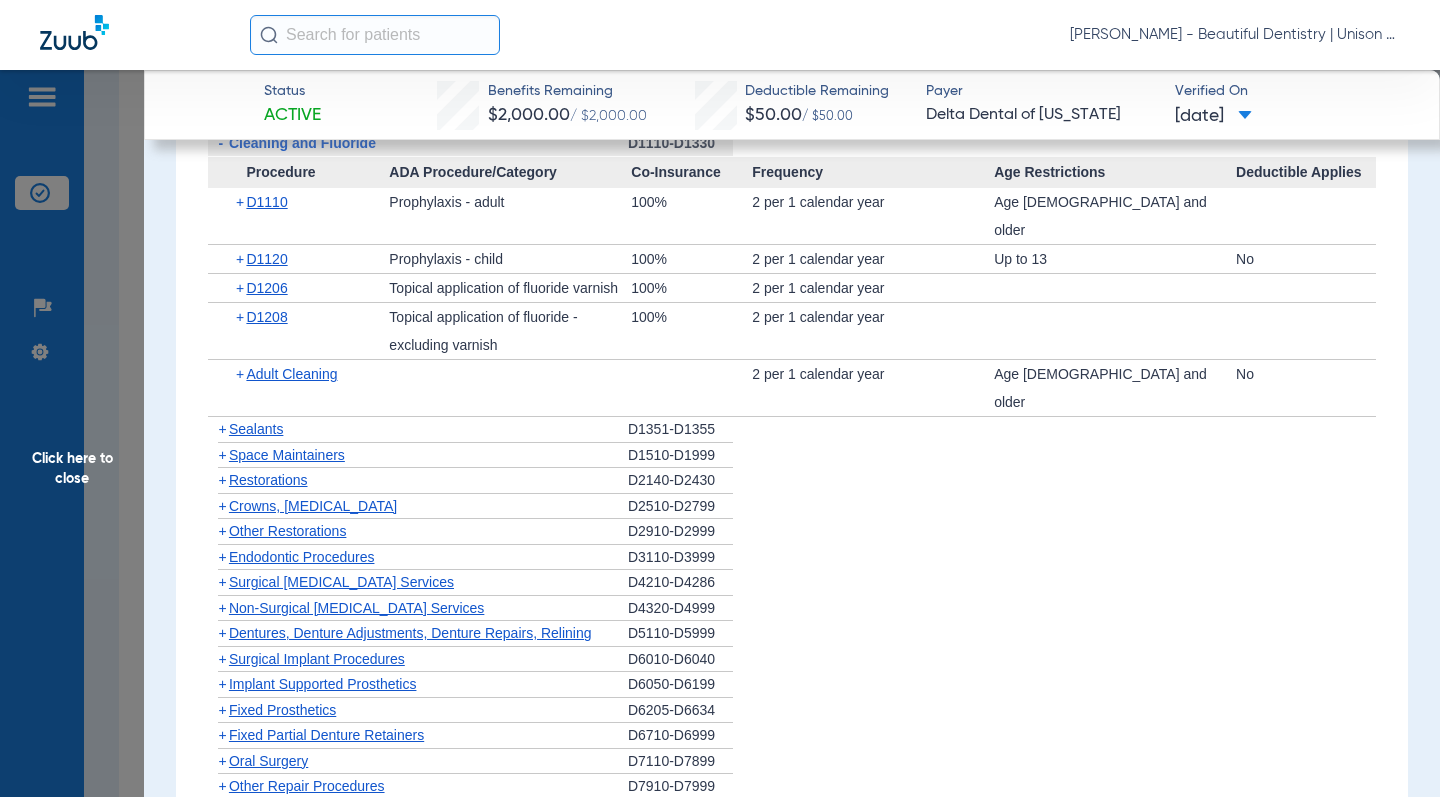 click on "+" 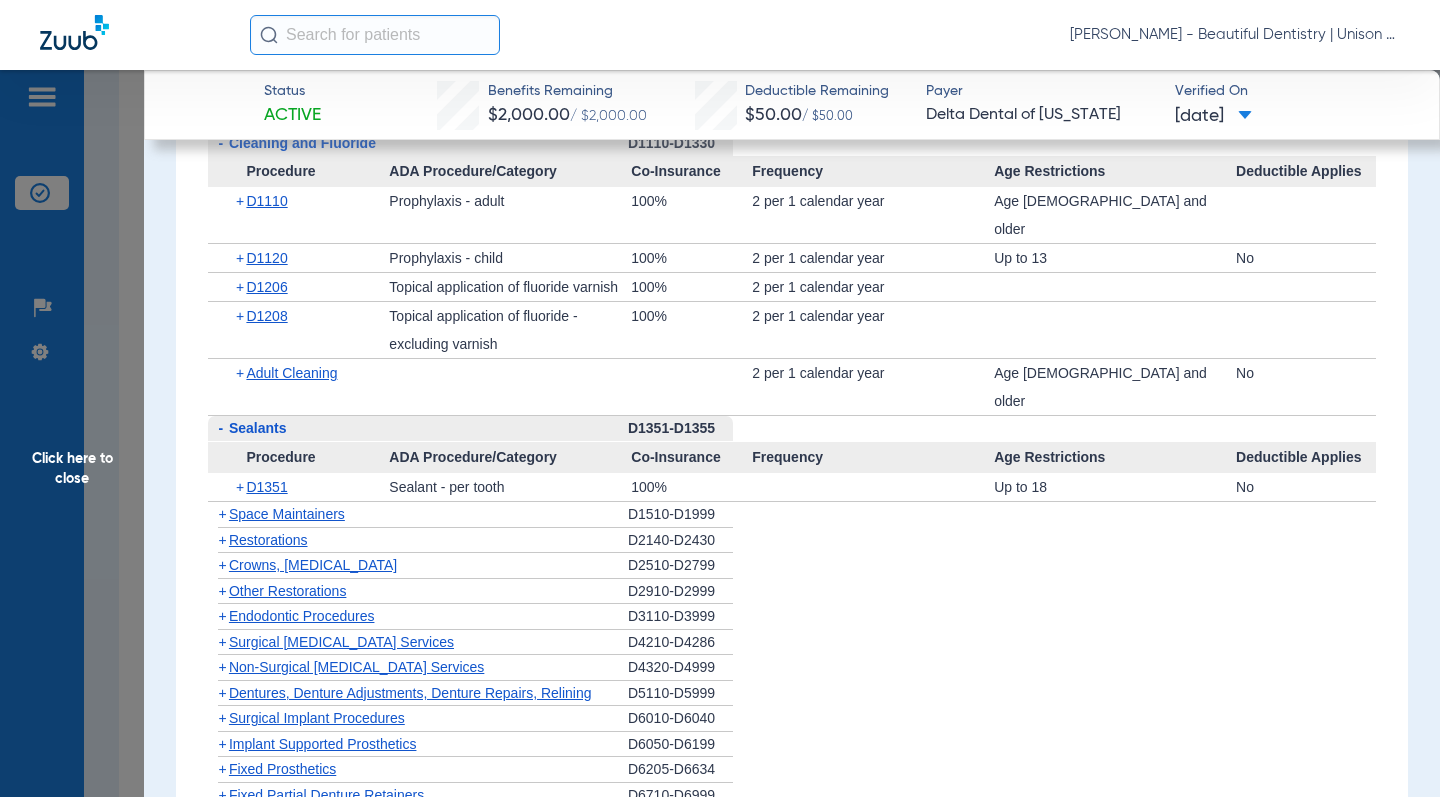 drag, startPoint x: 217, startPoint y: 407, endPoint x: 229, endPoint y: 282, distance: 125.57468 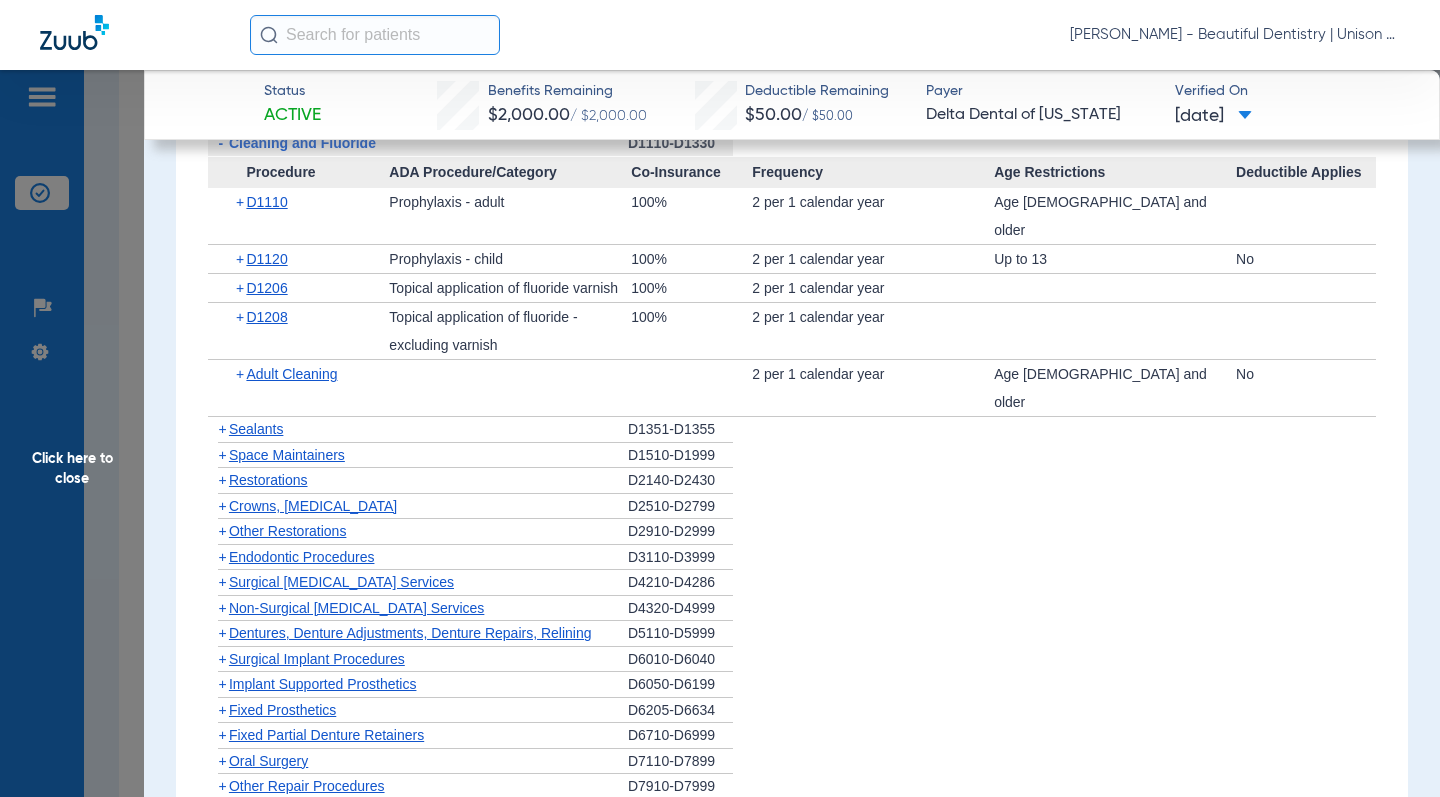 click on "-" 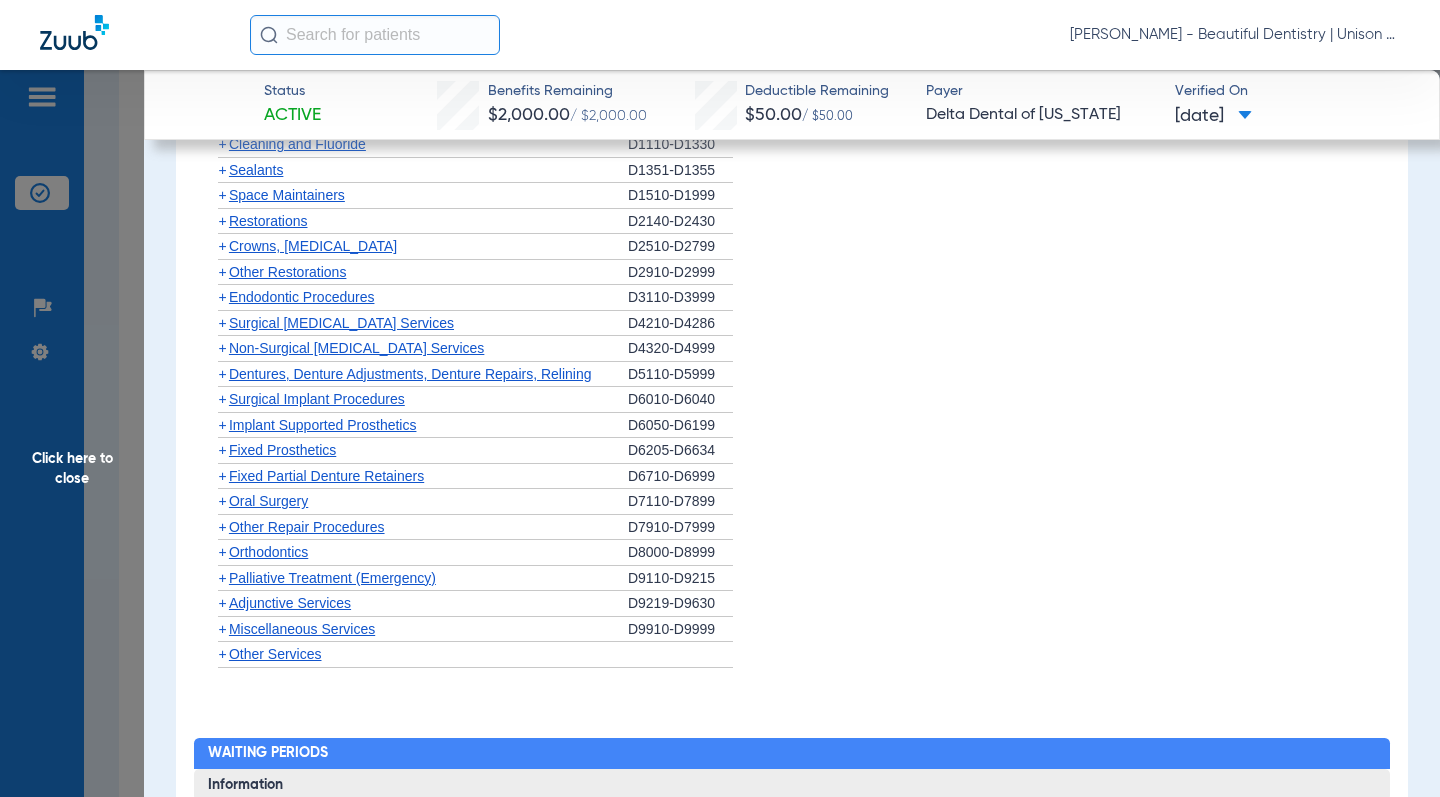click on "+" 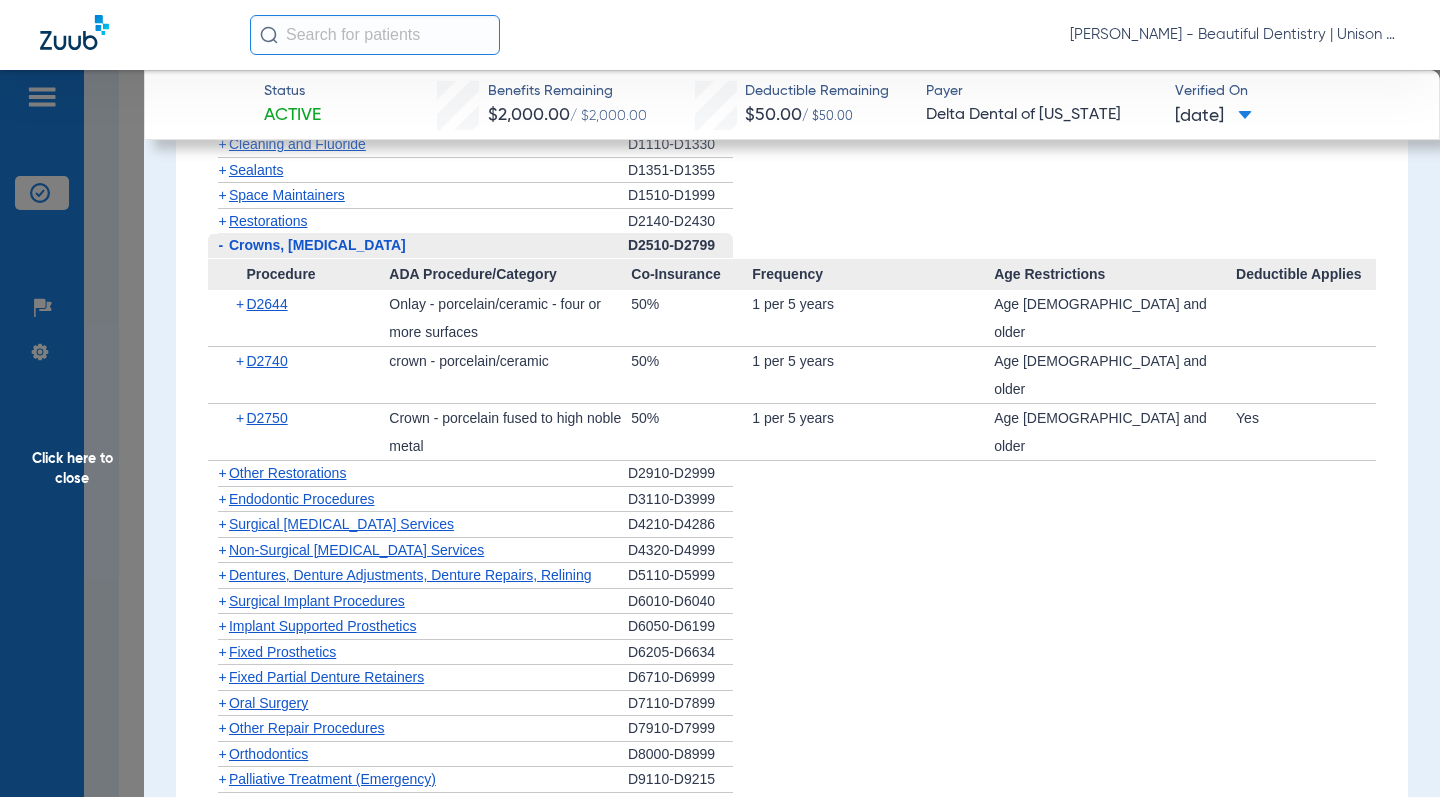 click on "-" 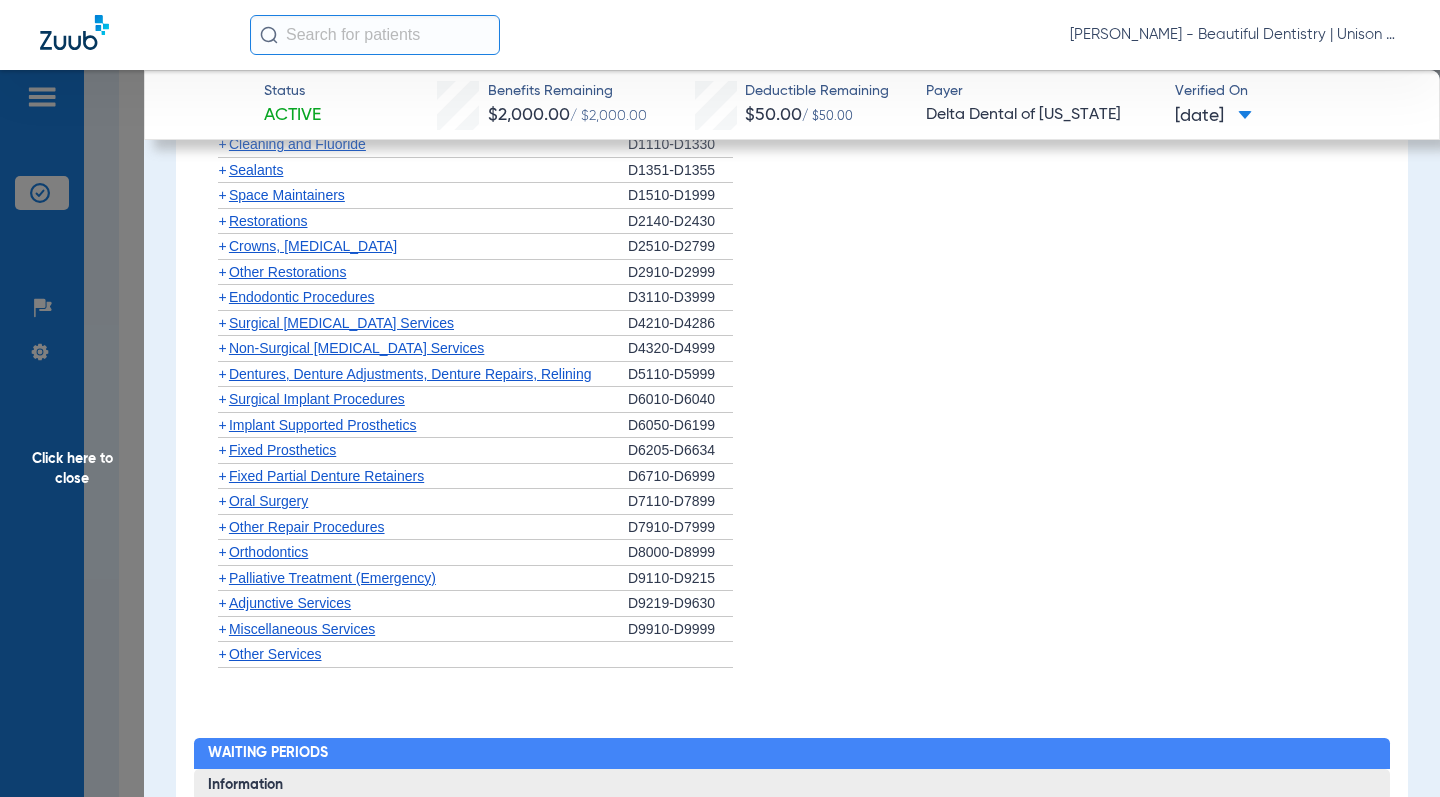 click on "+" 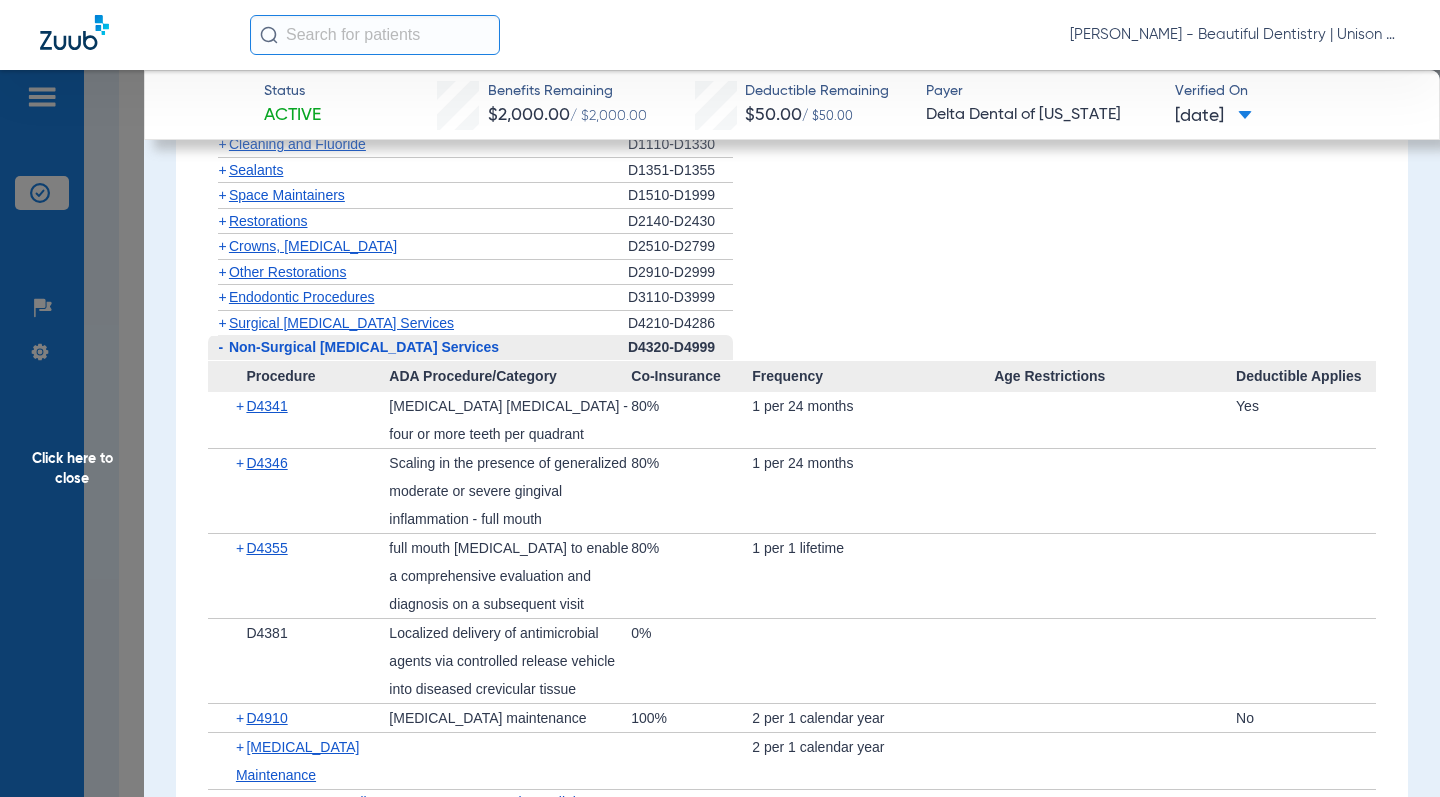 click on "Procedure Benefits Disclaimers To calculate remaining maximum amounts, subtract "Amount Used" from corresponding maximum amounts displayed in the "Maximums & Deductibles" section. Payment: Benefit payments are calculated on Delta Dental's Maximum Plan Allowance (MPA) for Delta Dental Premier dentists or on the Delta Dental PPO fee schedule for Delta Dental PPO dentists. Program deductibles and maximums are calculated for a "Benefit Year" defined as: [DATE] - [DATE]. Subscribers are responsible for paying the following deductible before Delta Dental will make payment. Last Date of Service. Subject to change due to claims not yet received or processed. Listed Below Are Members Who Have Not Satisfied the Waiting Period. Dashes Indicate All Have Satisfied The Waiting Period. Cob rule: Standard Coordination of Benefits Child Coverage Age: [DEMOGRAPHIC_DATA] Student Coverage Age: [DEMOGRAPHIC_DATA] Adult Orthodontic: Yes Dependent Orthodontic Age: [DEMOGRAPHIC_DATA]/26 Is Porcelain Covered on [MEDICAL_DATA]? Yes AgeLimit: Ages [DEMOGRAPHIC_DATA] and up Search  -   +" 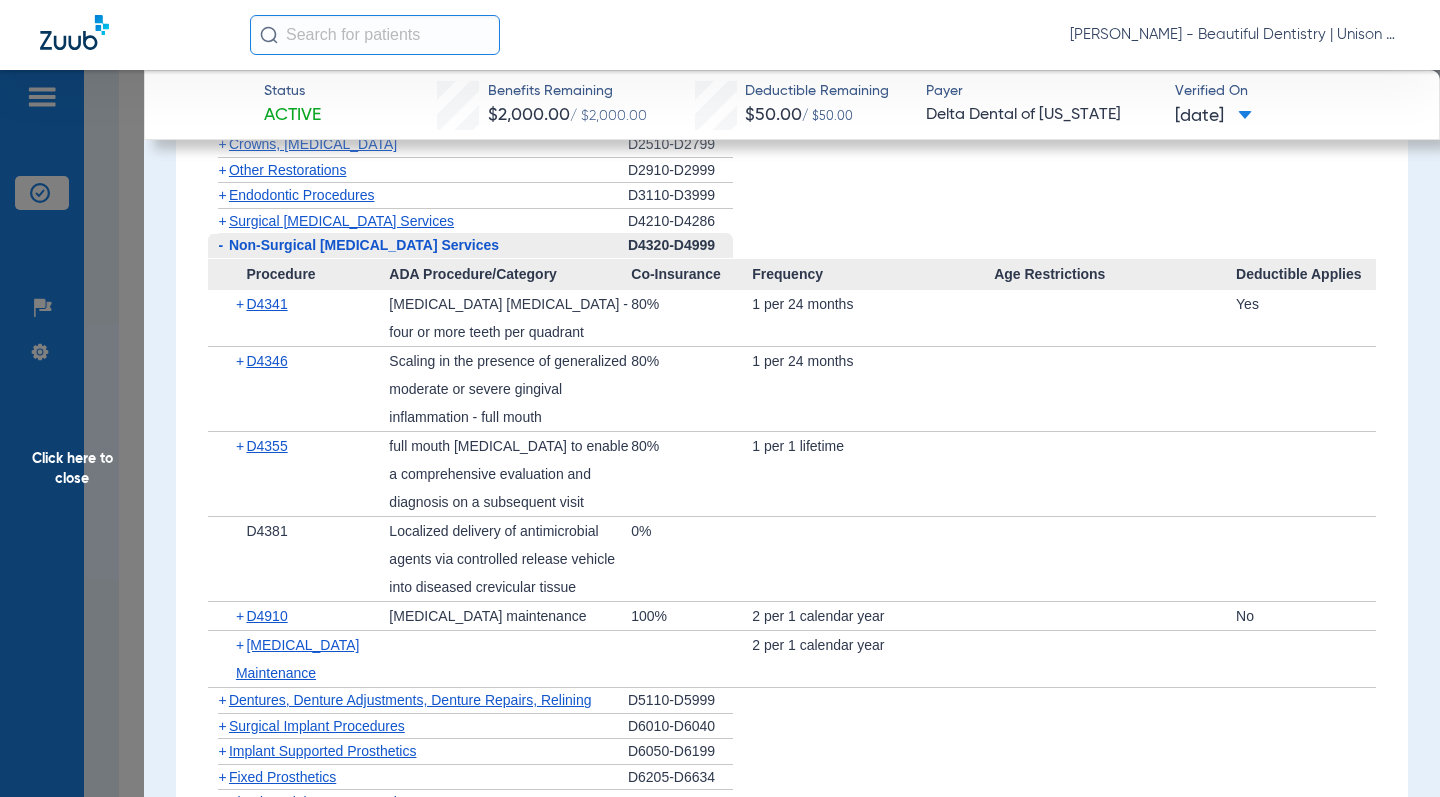 scroll, scrollTop: 2200, scrollLeft: 0, axis: vertical 